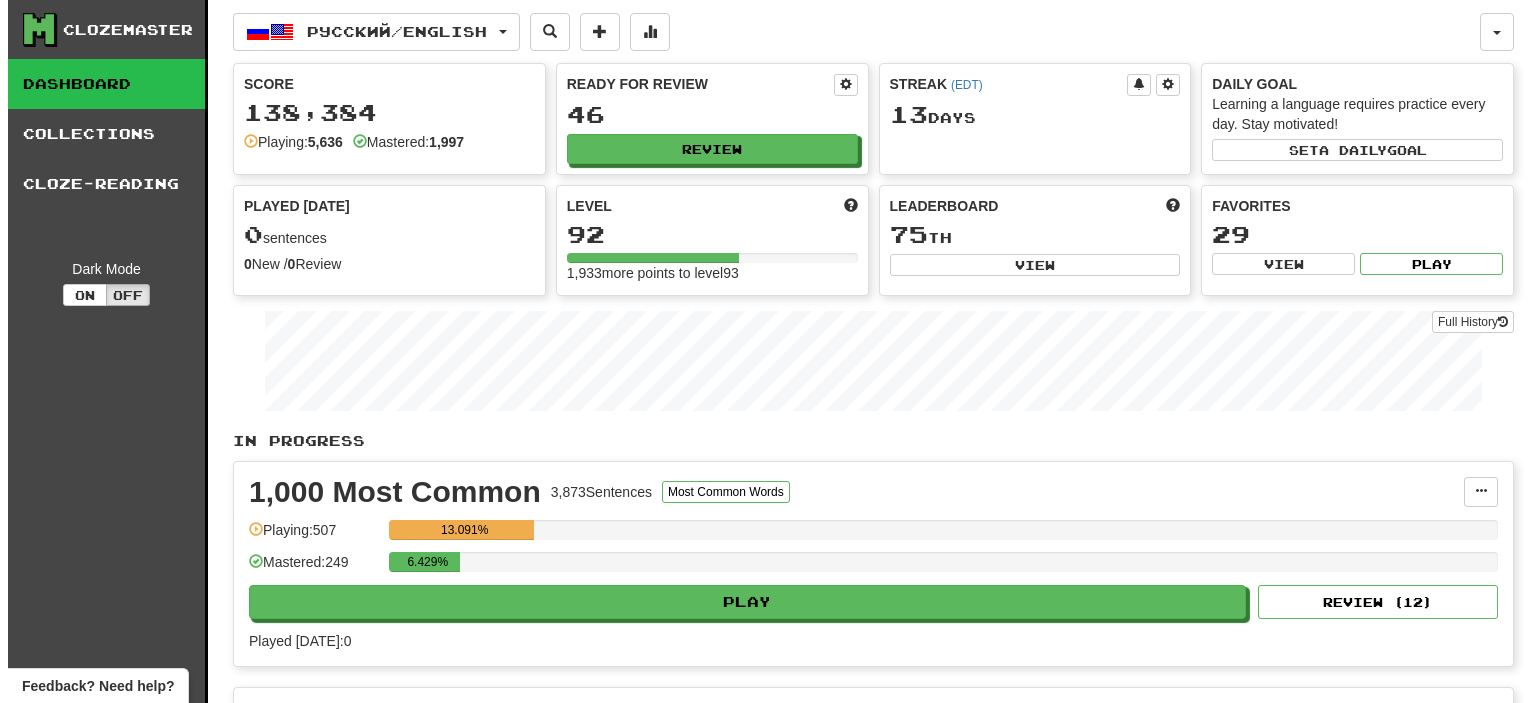 scroll, scrollTop: 0, scrollLeft: 0, axis: both 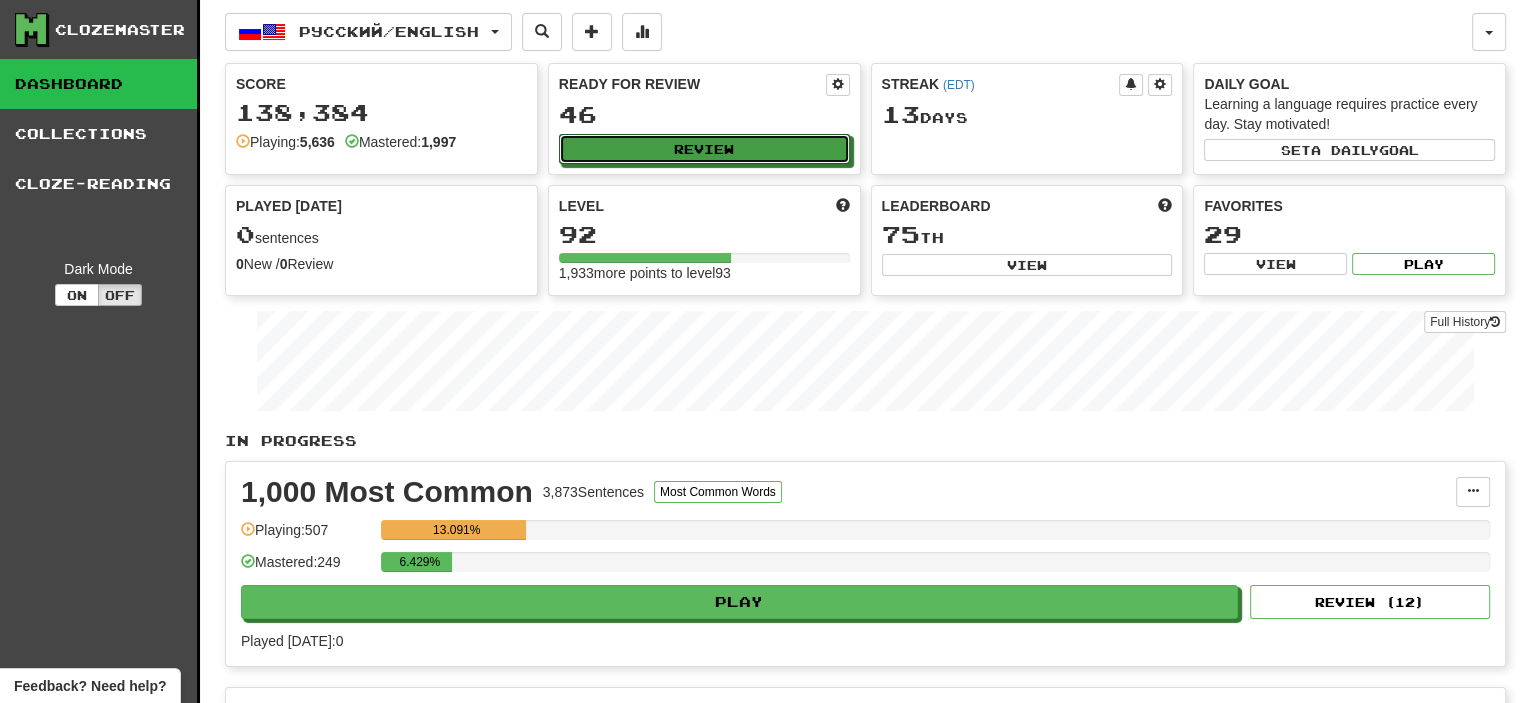 click on "Review" at bounding box center (704, 149) 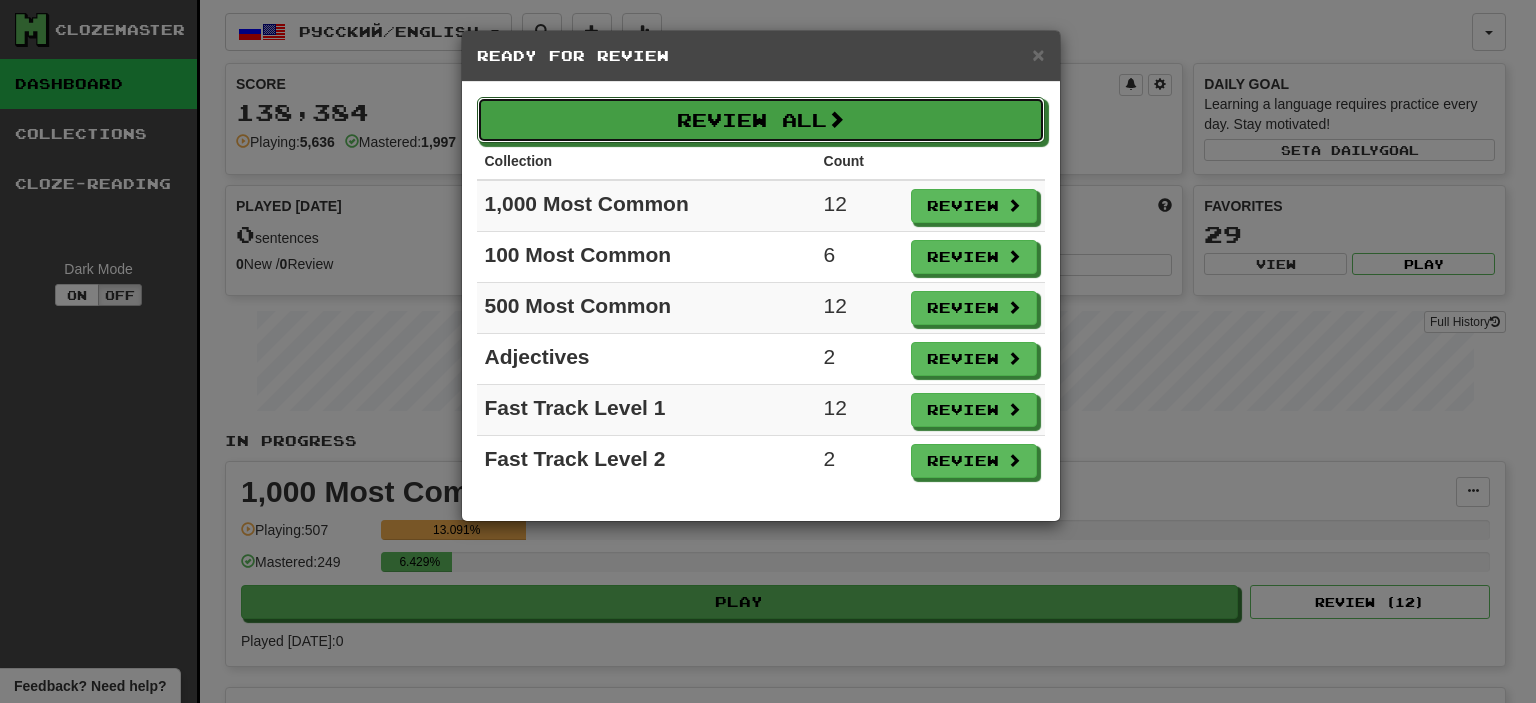 click on "Review All" at bounding box center [761, 120] 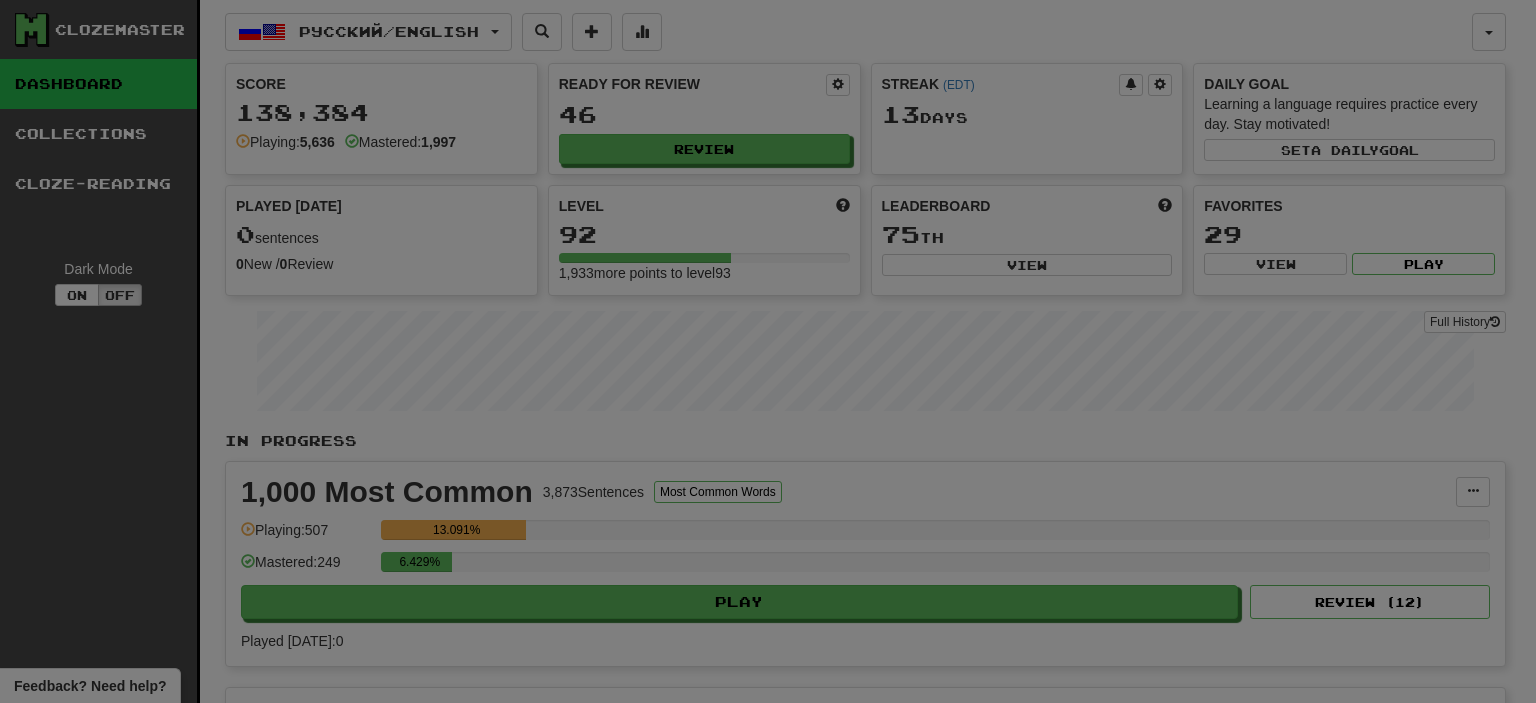 select on "**" 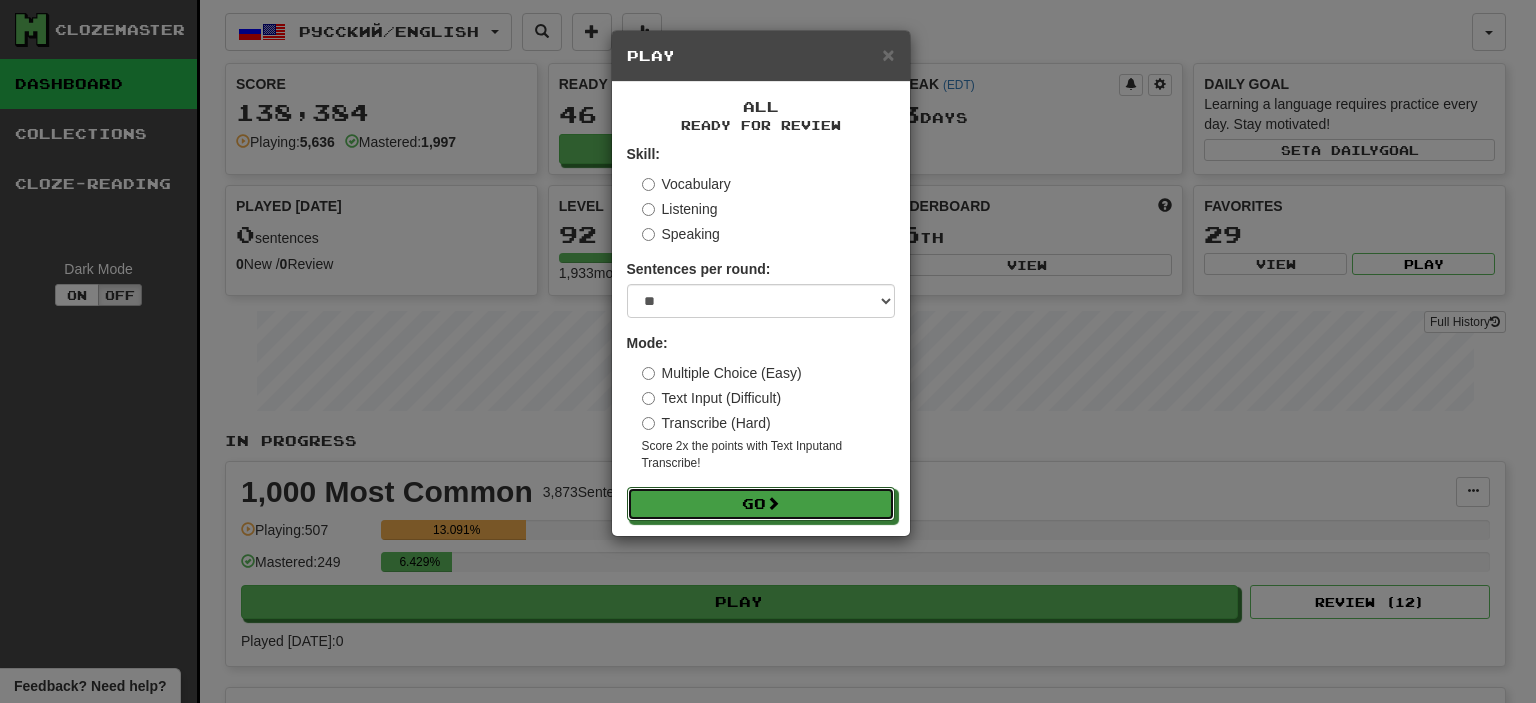 click at bounding box center (773, 503) 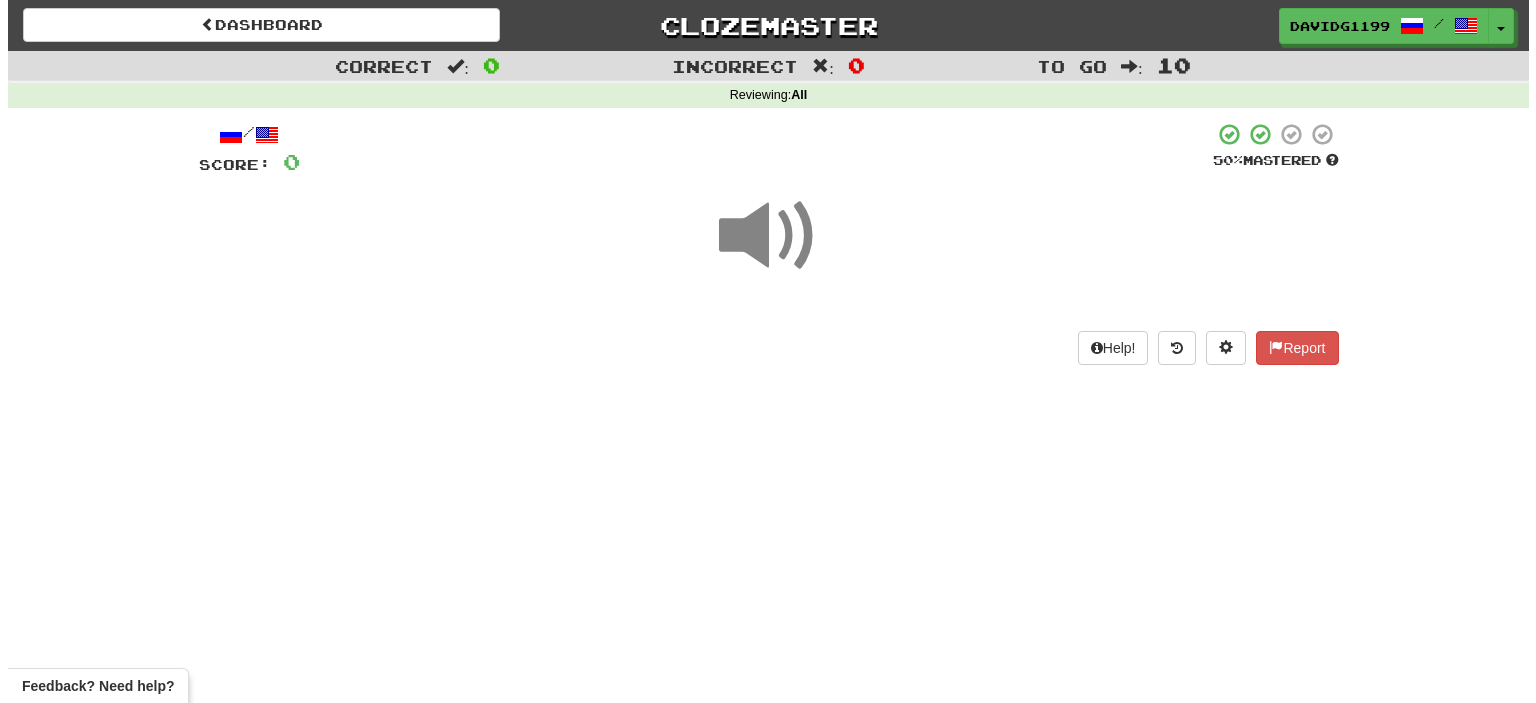 scroll, scrollTop: 0, scrollLeft: 0, axis: both 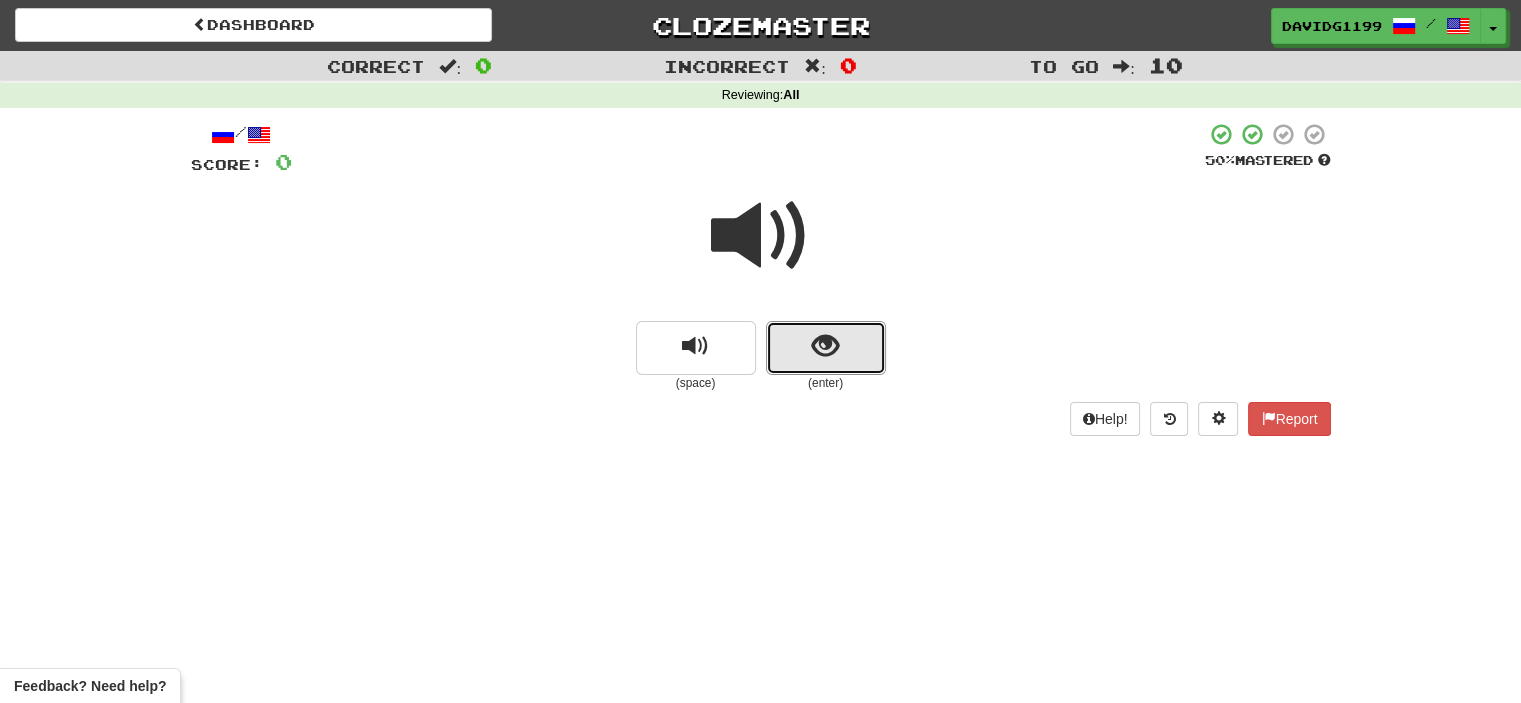 drag, startPoint x: 799, startPoint y: 347, endPoint x: 789, endPoint y: 349, distance: 10.198039 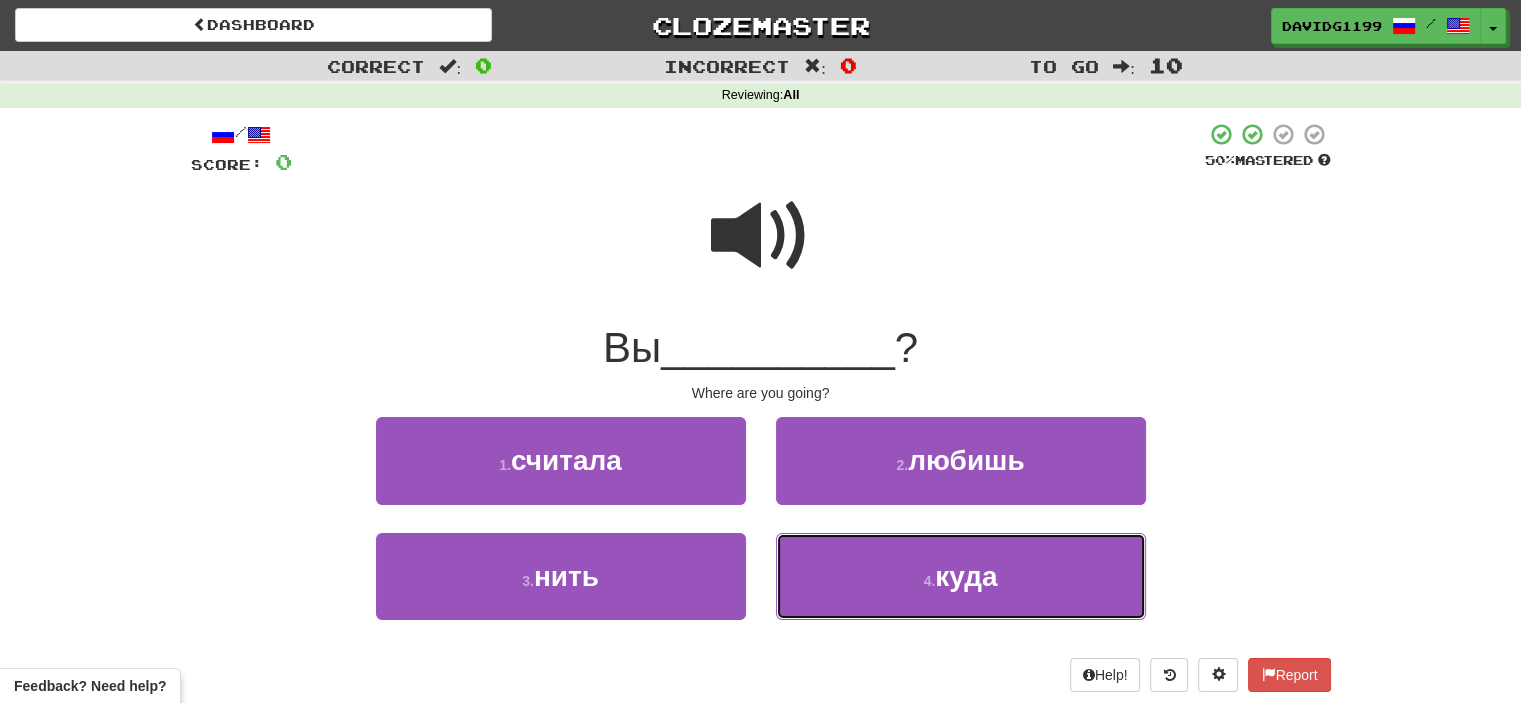click on "4 .  куда" at bounding box center (961, 576) 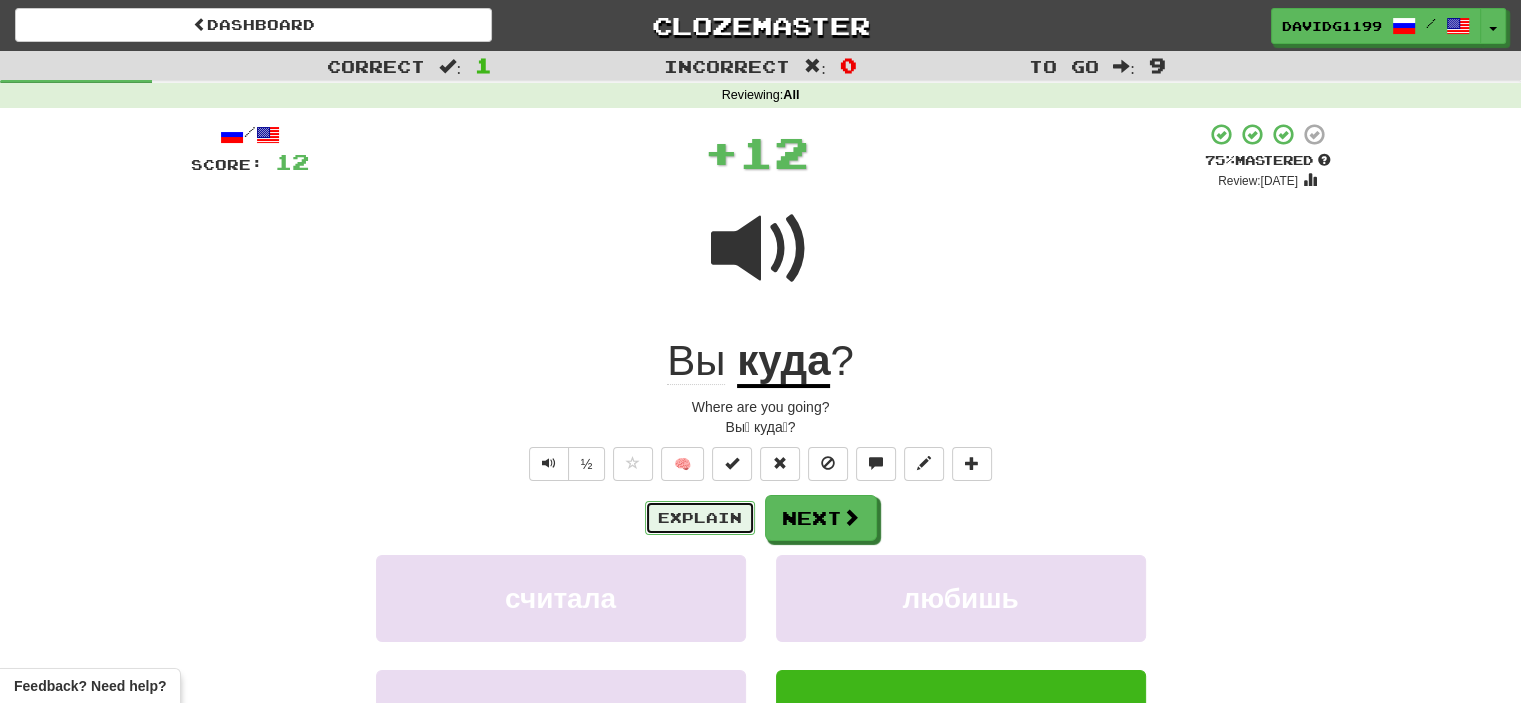click on "Explain" at bounding box center (700, 518) 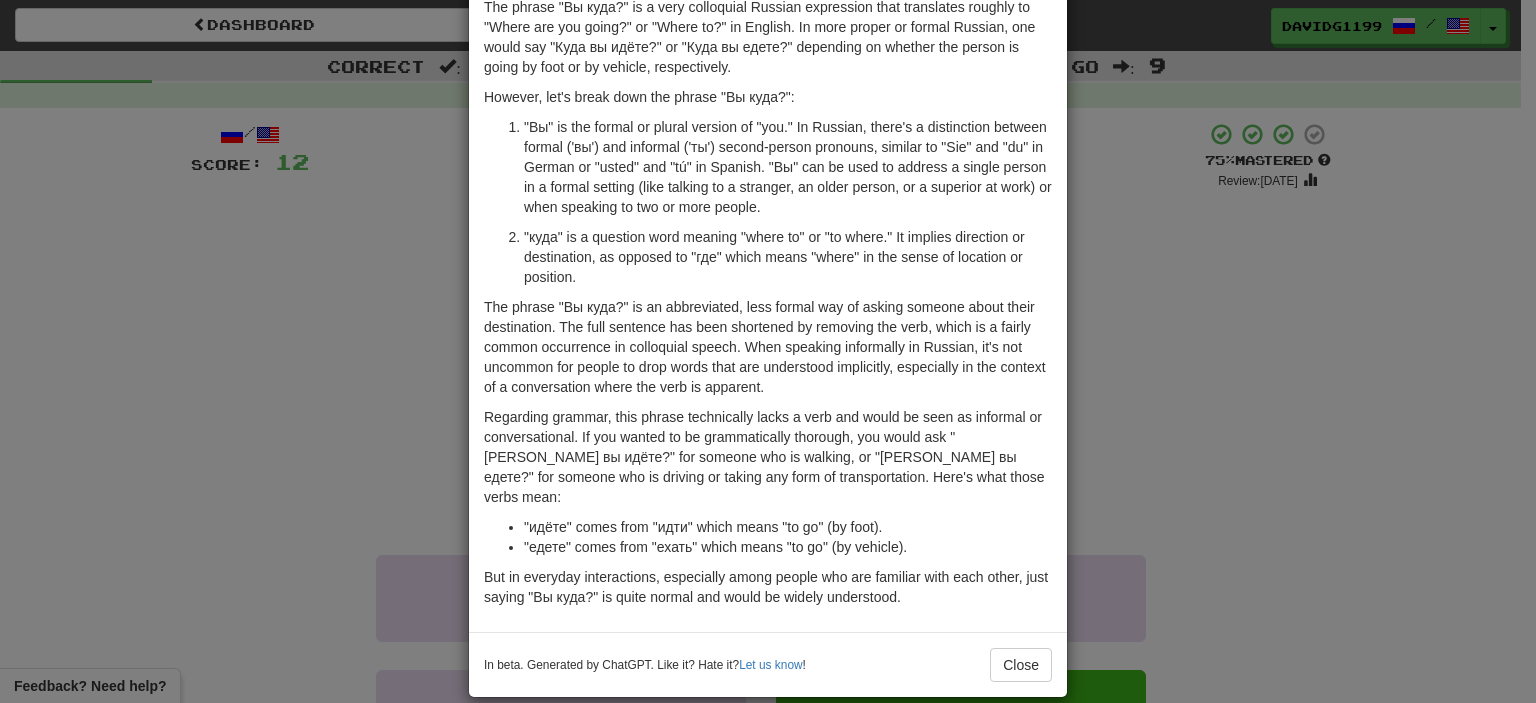 scroll, scrollTop: 0, scrollLeft: 0, axis: both 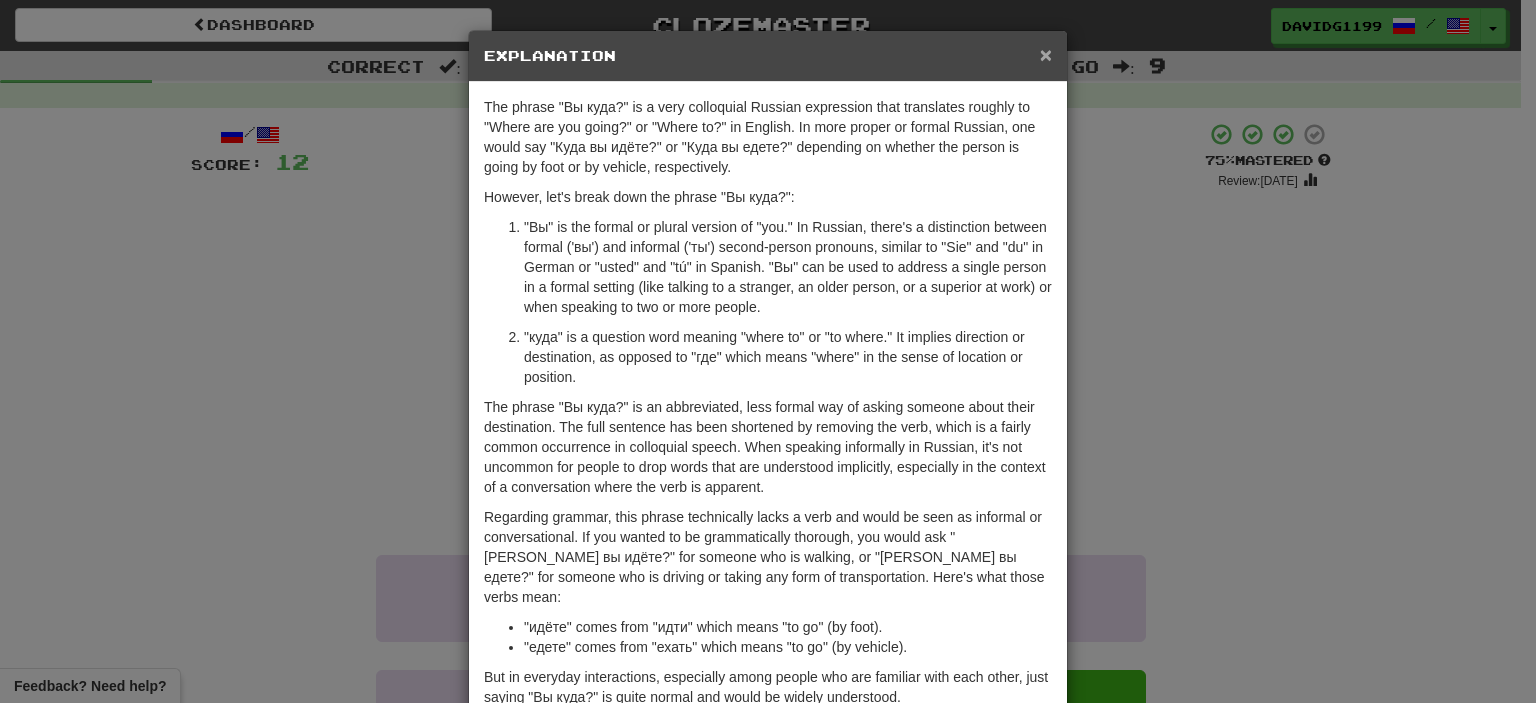 click on "×" at bounding box center [1046, 54] 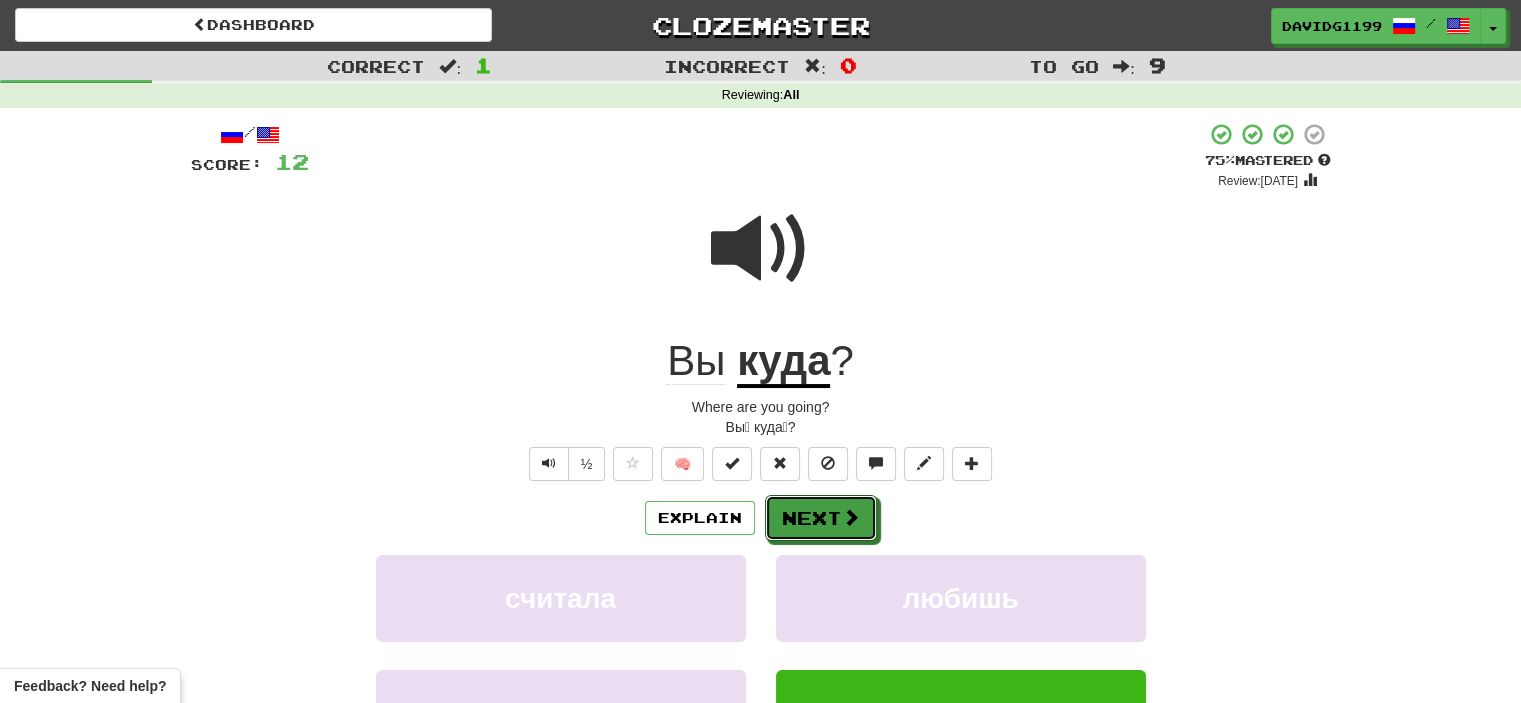 click on "Next" at bounding box center (821, 518) 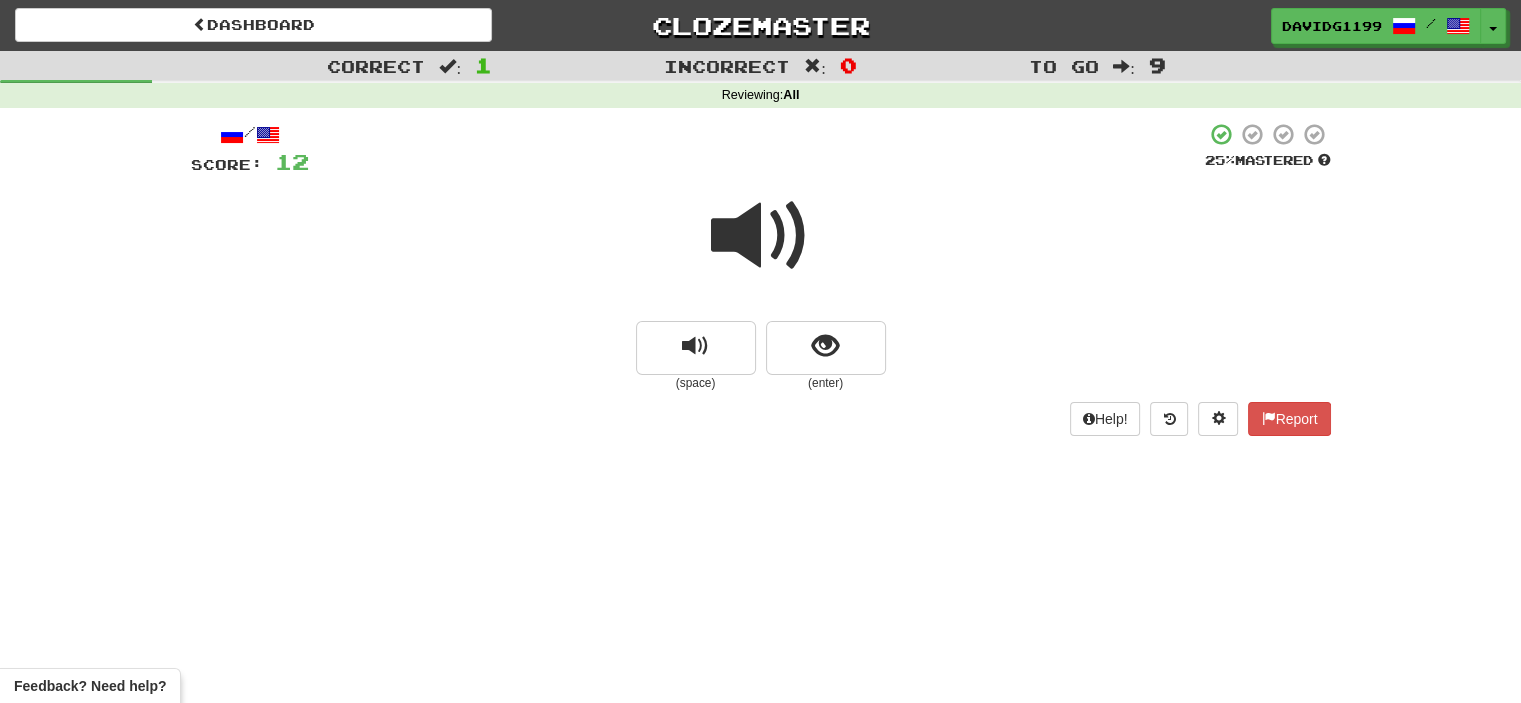 click at bounding box center [761, 236] 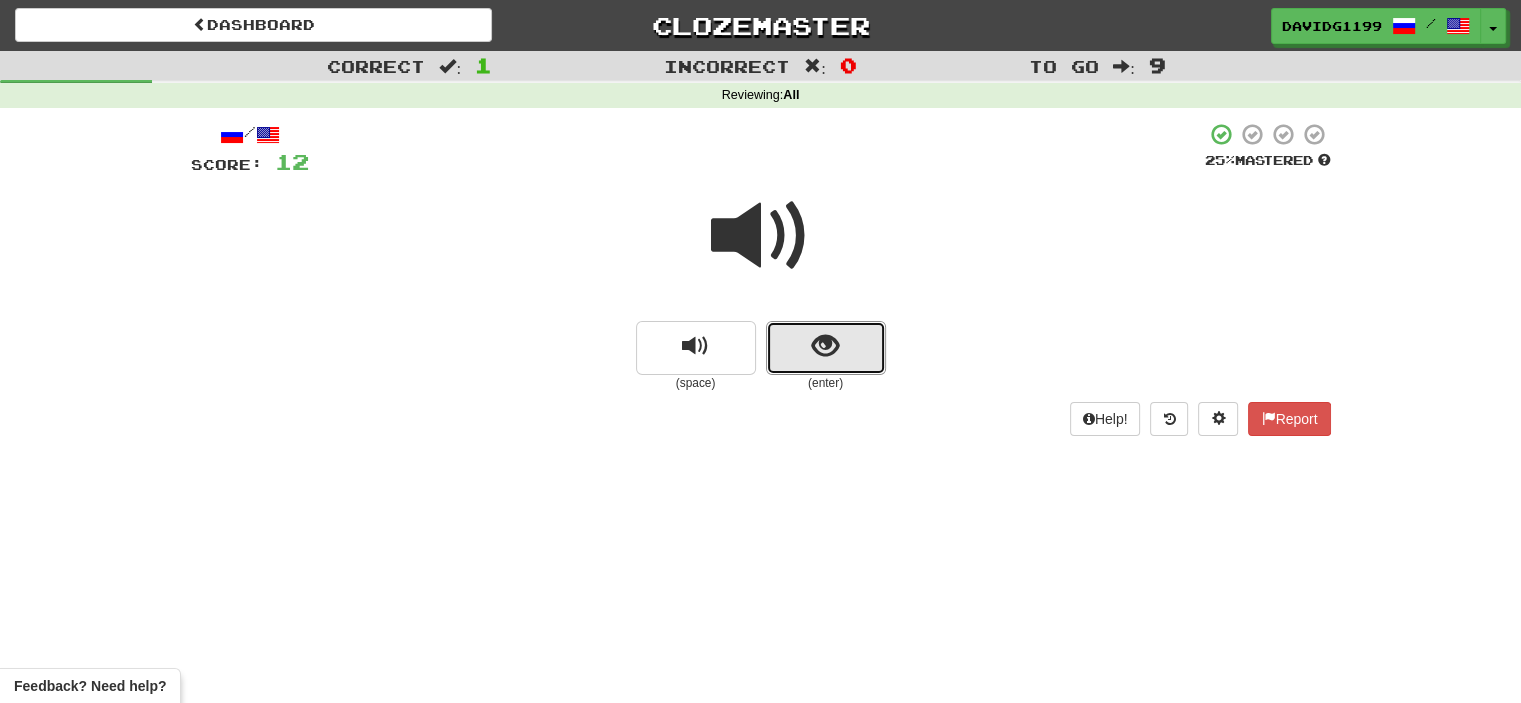 click at bounding box center [826, 348] 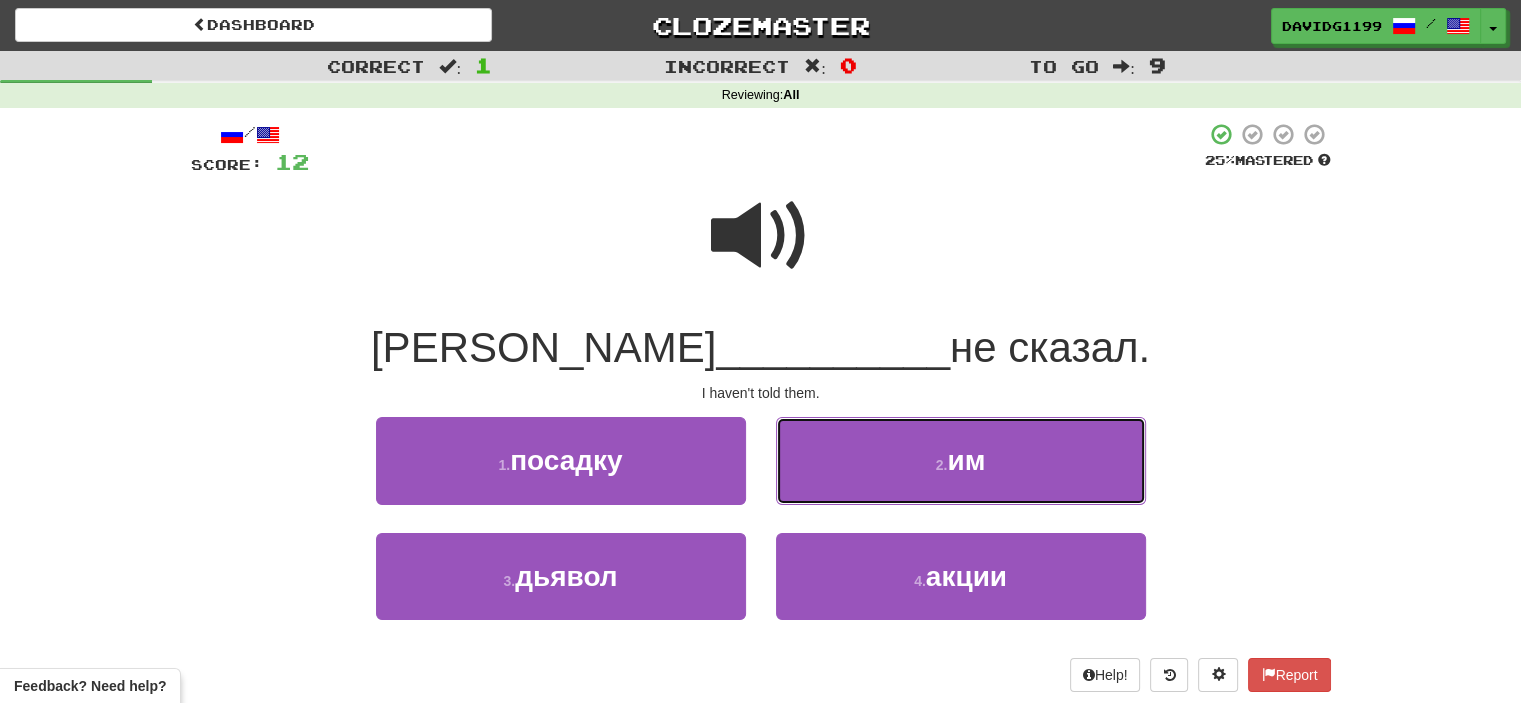 click on "2 .  им" at bounding box center [961, 460] 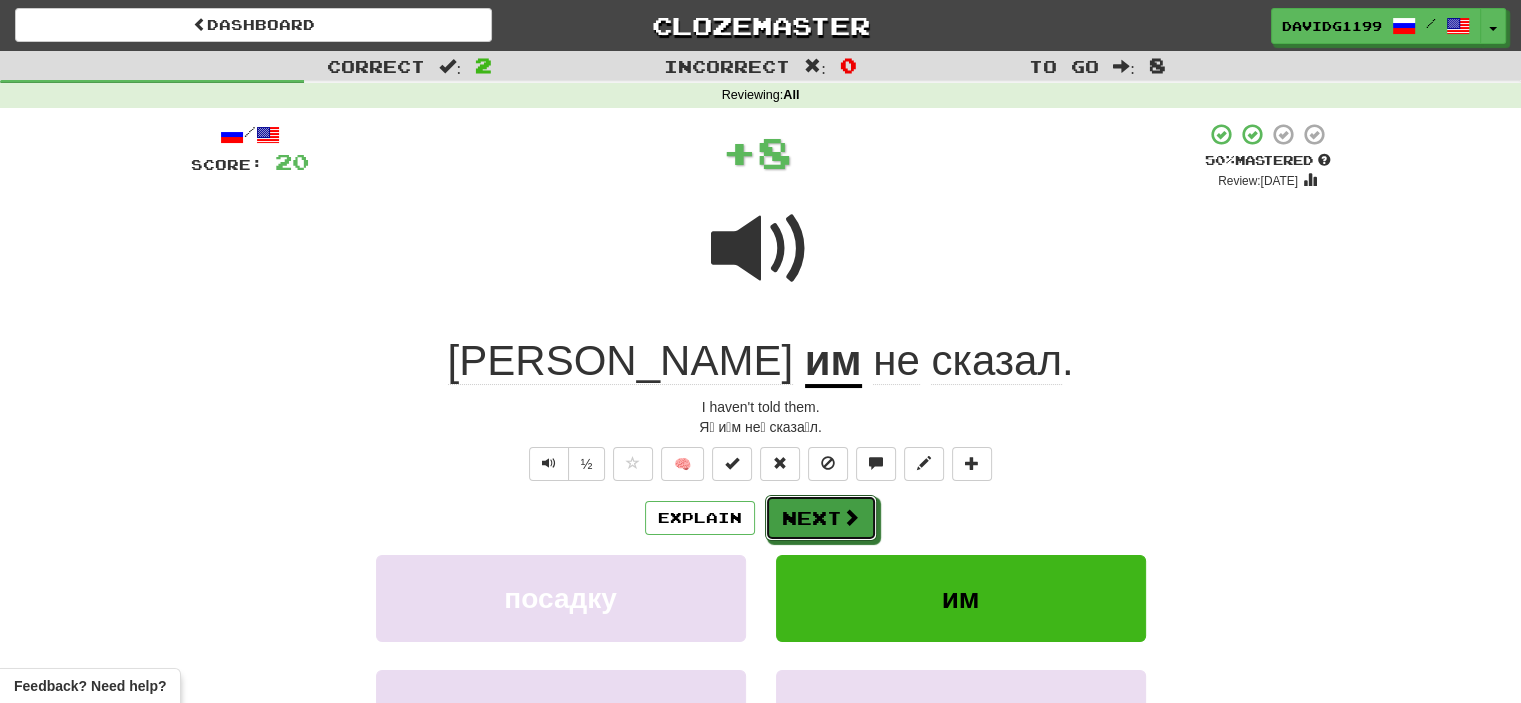 click on "Next" at bounding box center [821, 518] 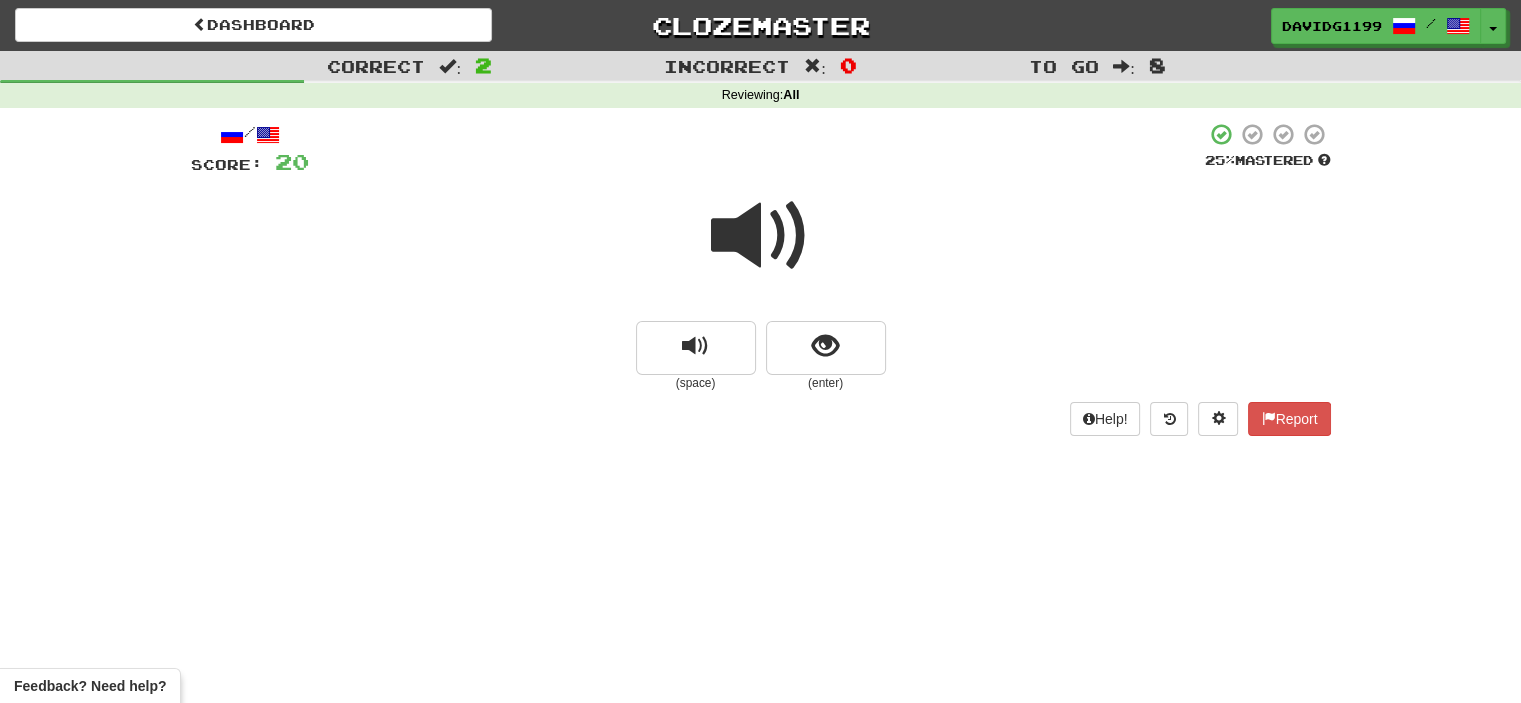 click at bounding box center [761, 236] 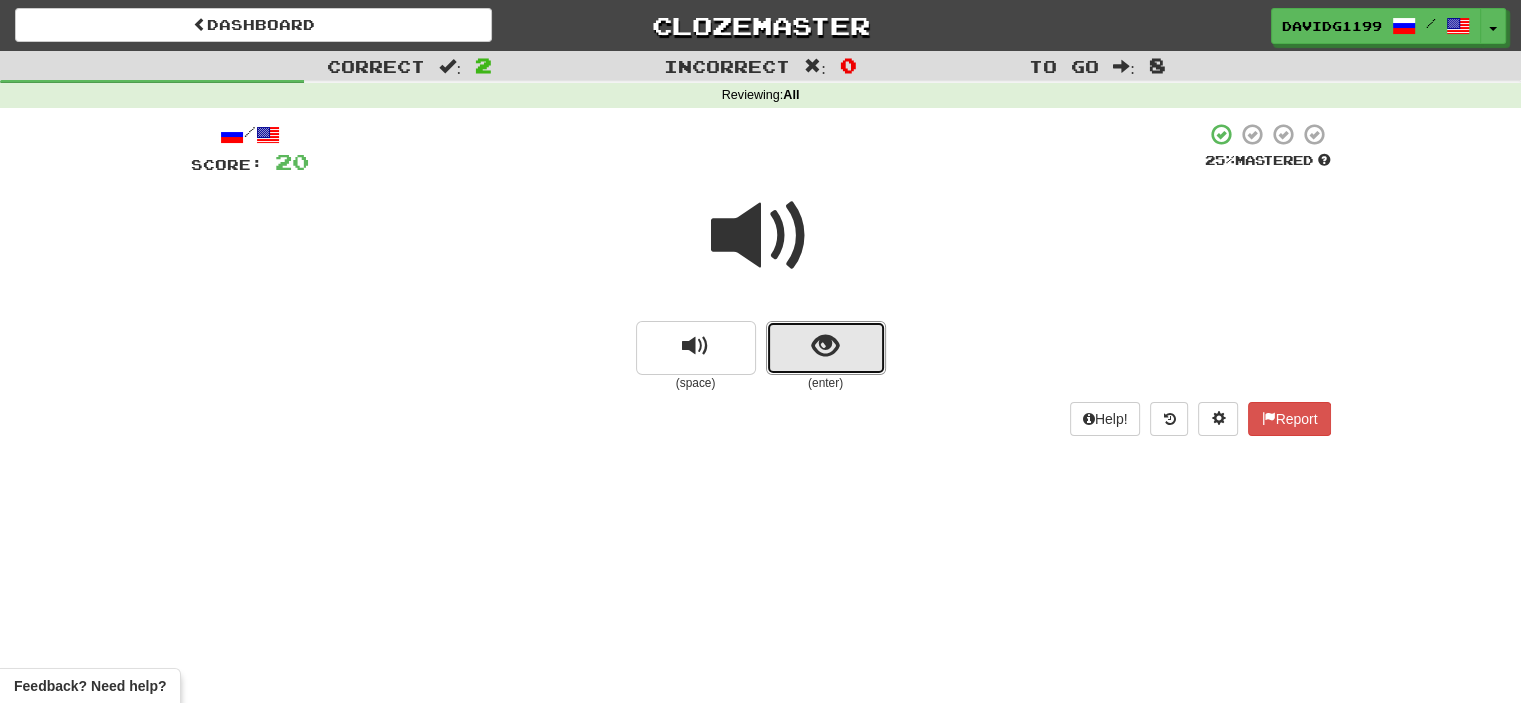 click at bounding box center [826, 348] 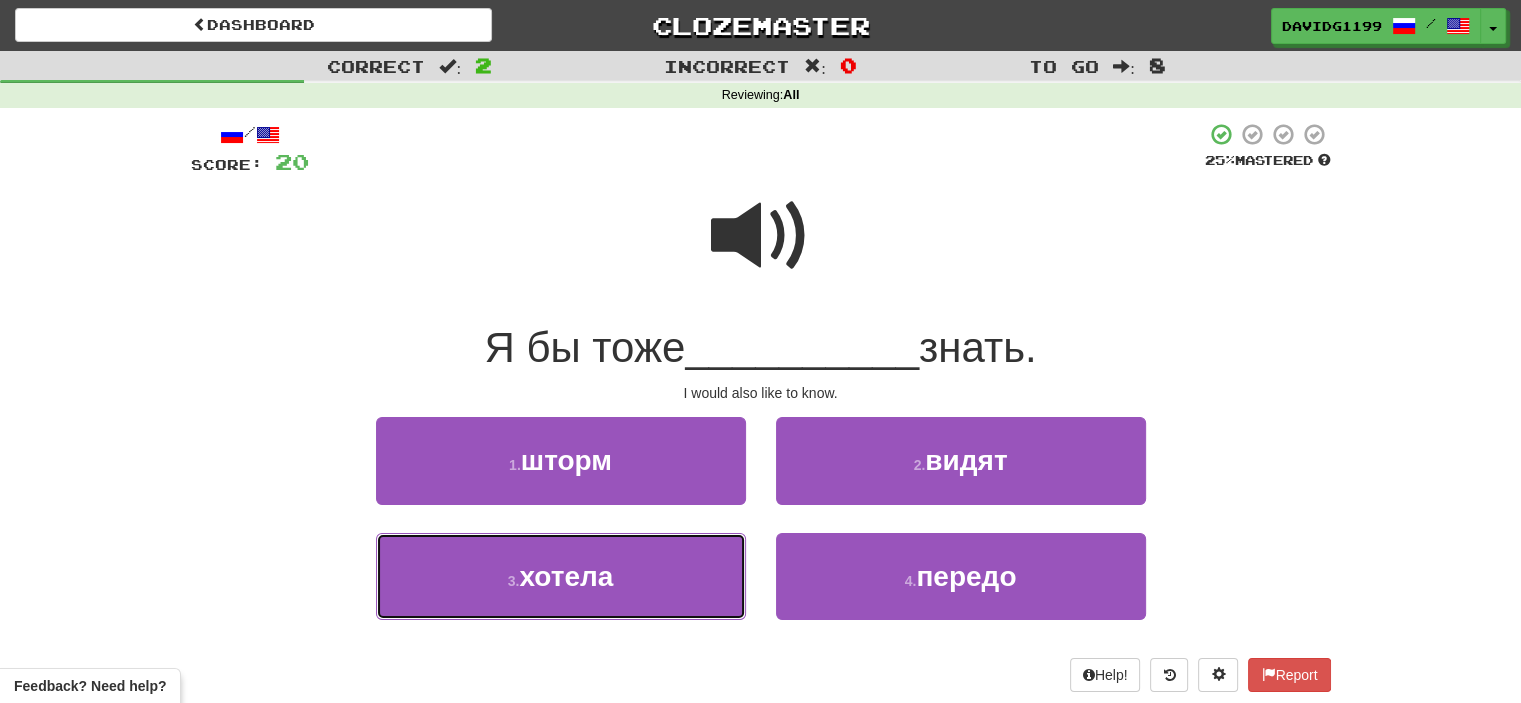 click on "3 .  хотела" at bounding box center (561, 576) 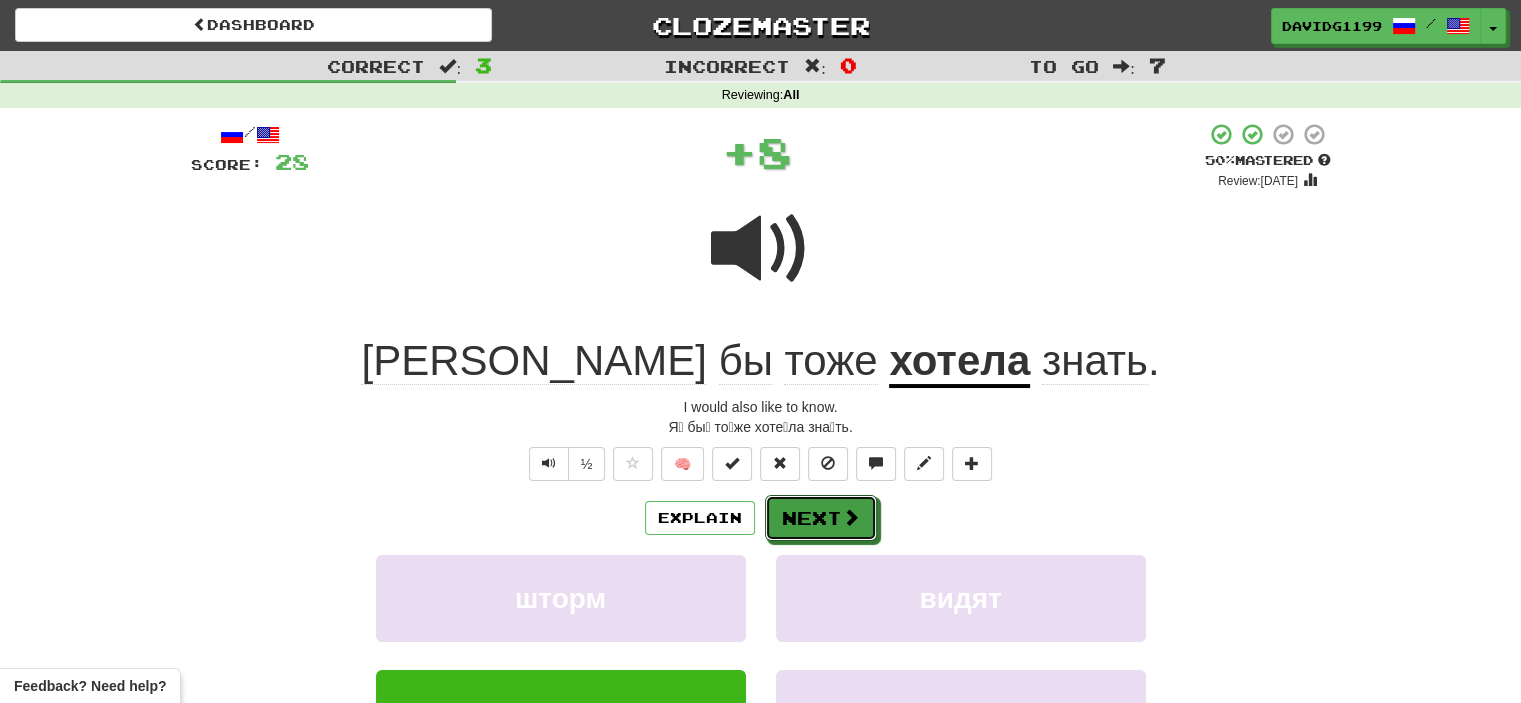 click on "Next" at bounding box center [821, 518] 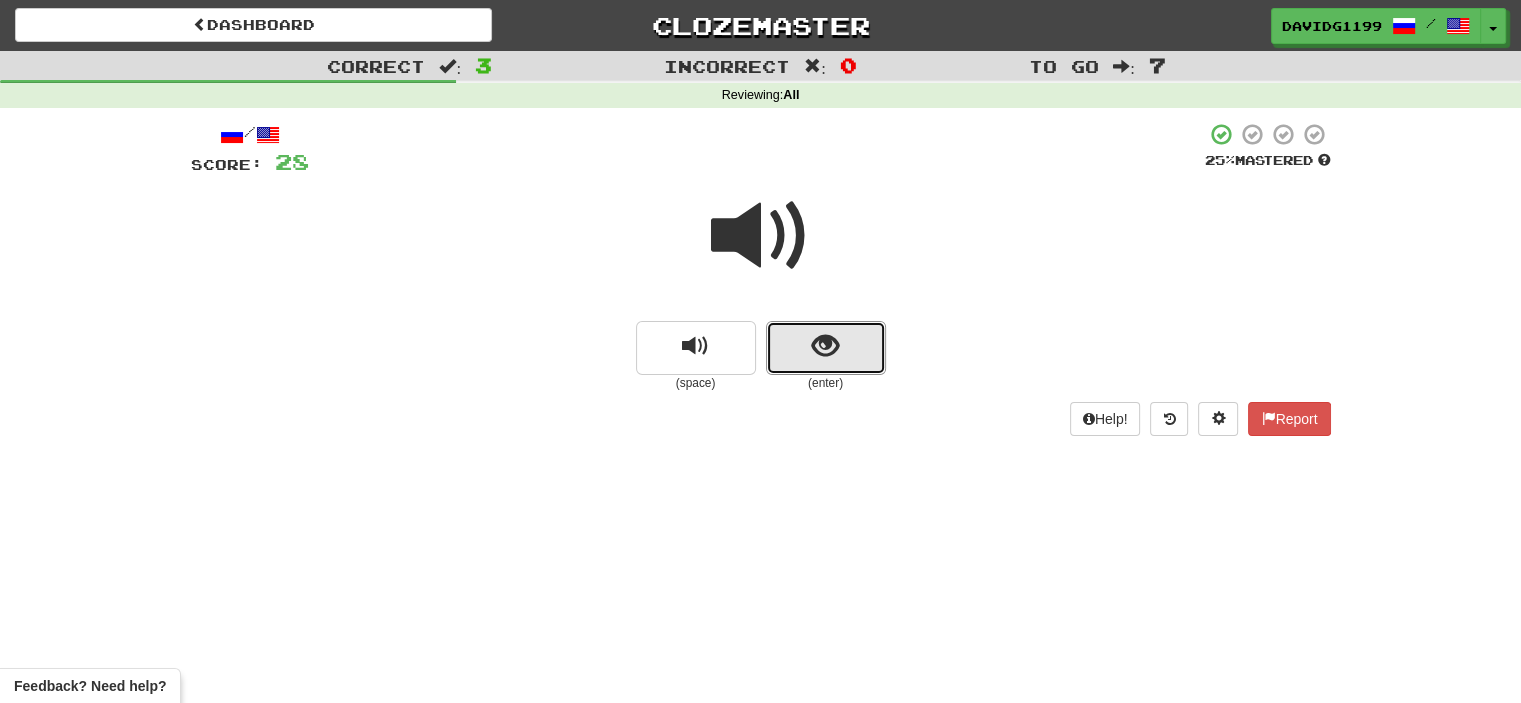 click at bounding box center [826, 348] 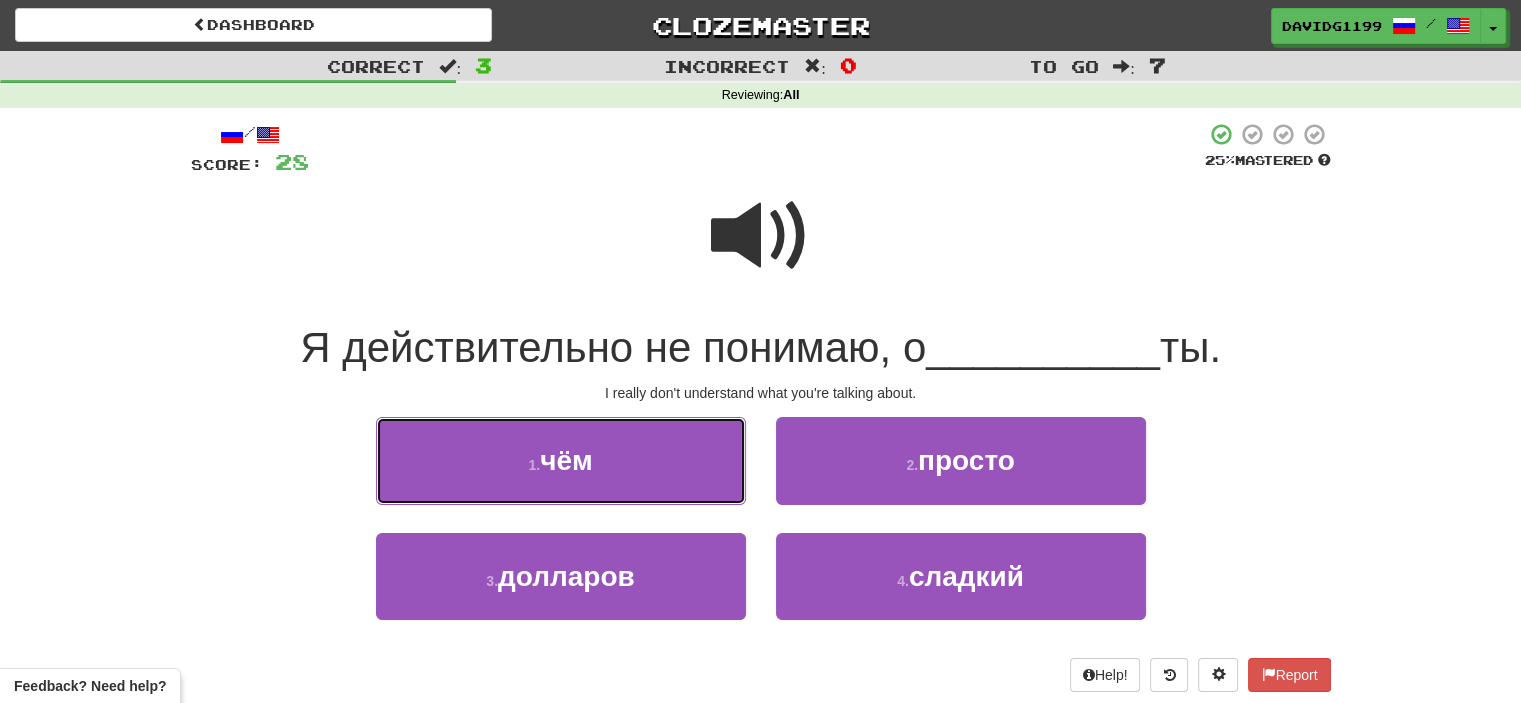 click on "1 .  чём" at bounding box center (561, 460) 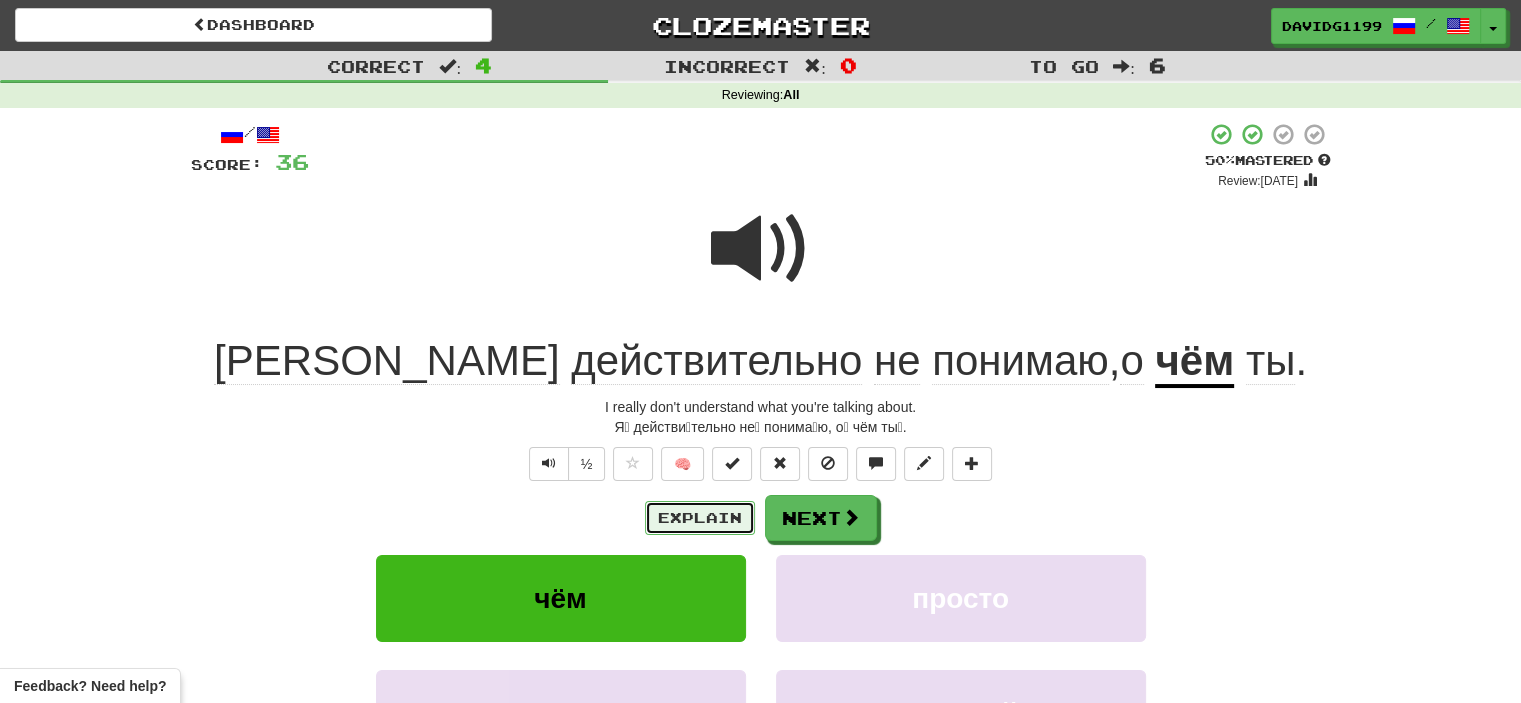 click on "Explain" at bounding box center [700, 518] 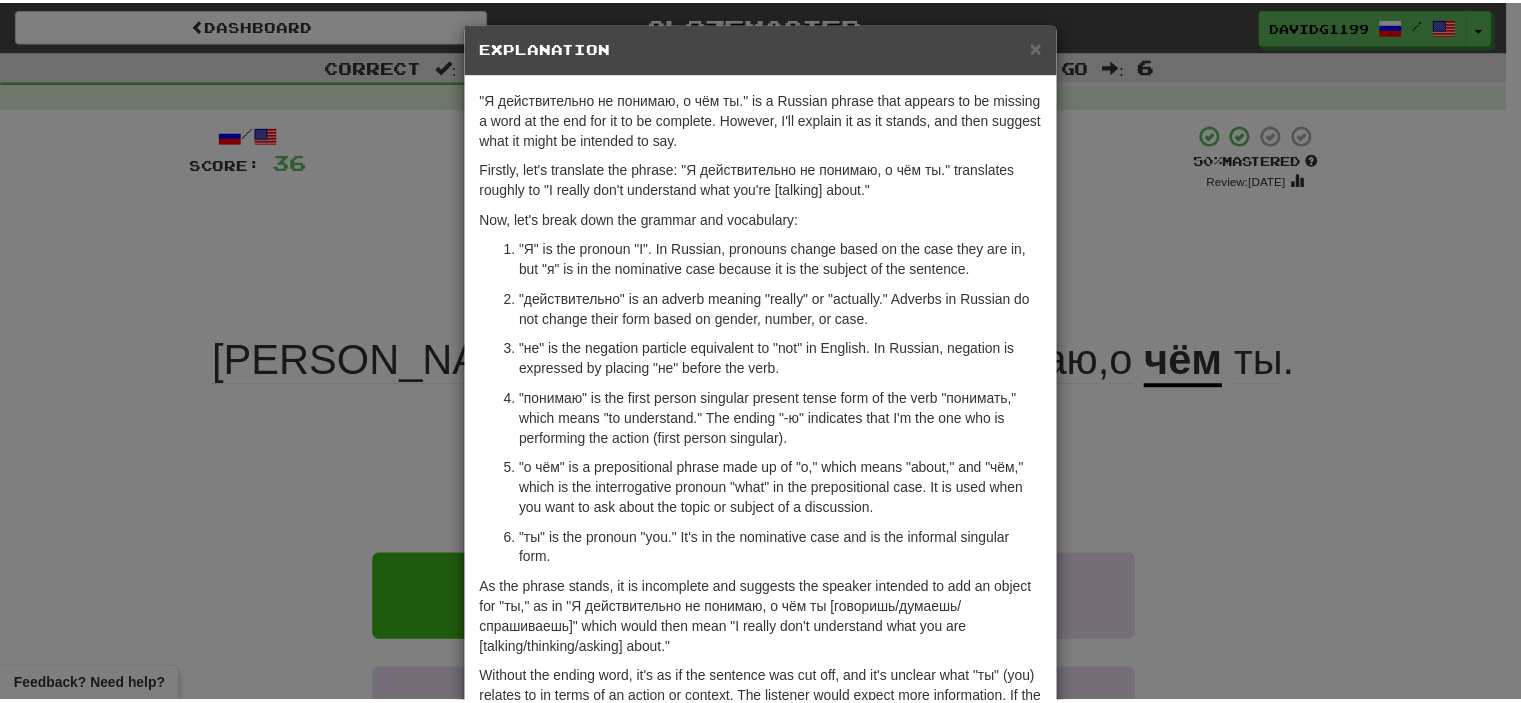 scroll, scrollTop: 0, scrollLeft: 0, axis: both 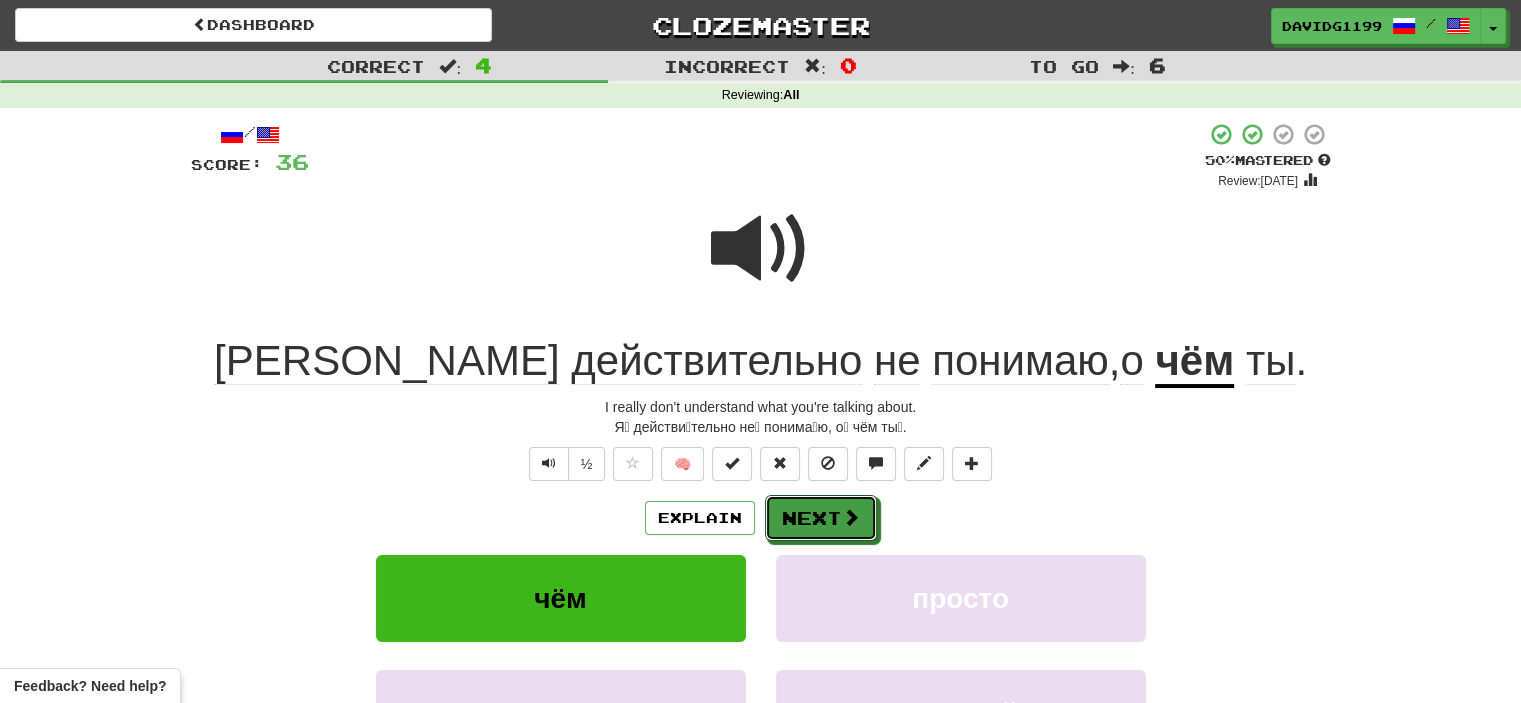 click on "Next" at bounding box center (821, 518) 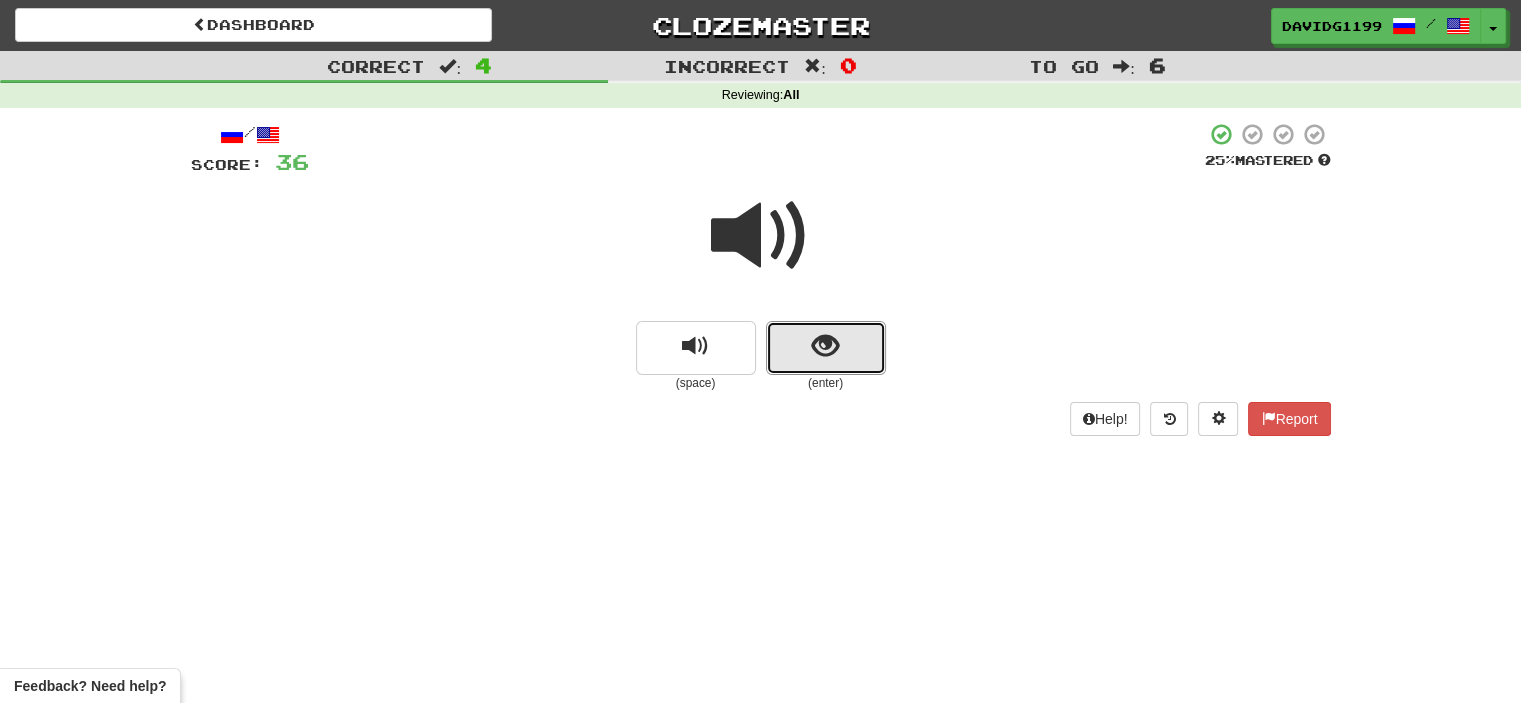 click at bounding box center [826, 348] 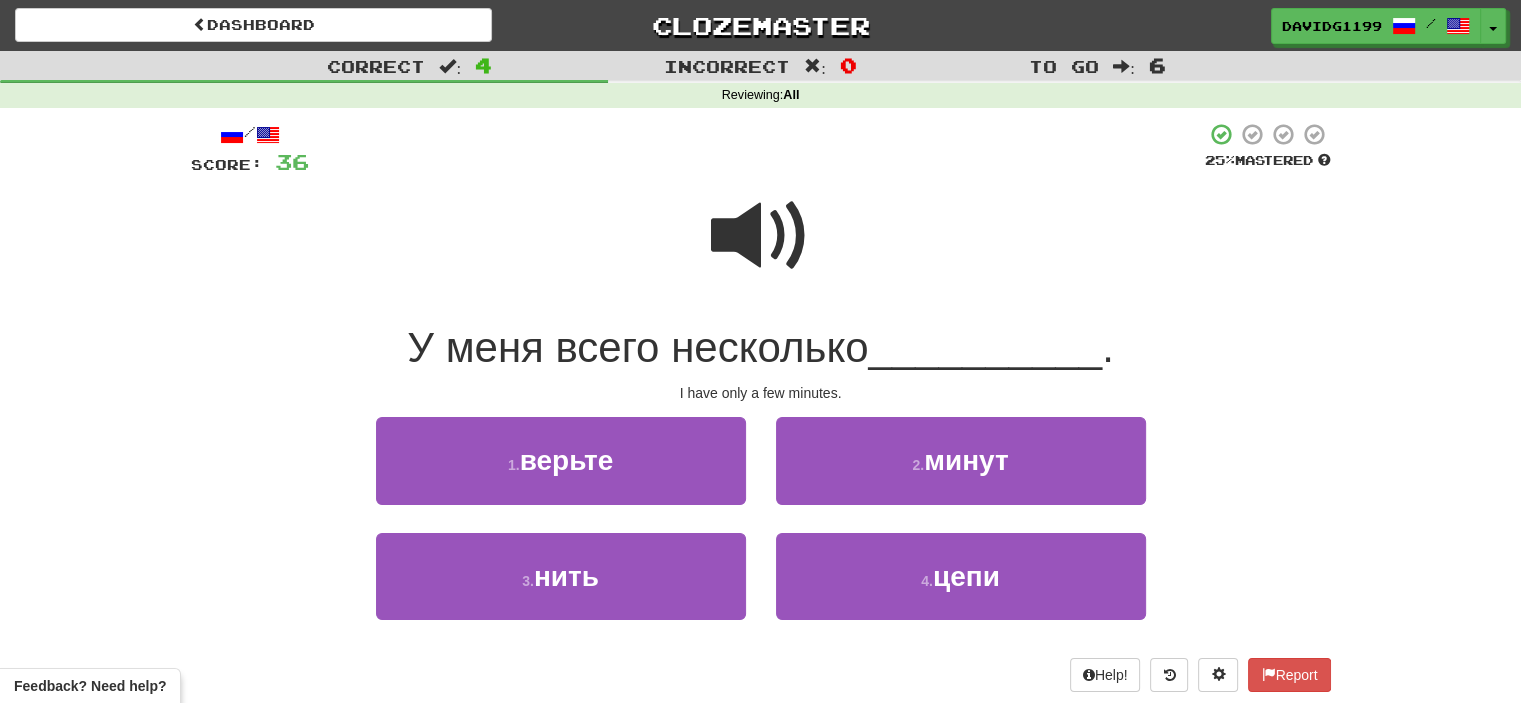 click at bounding box center [761, 236] 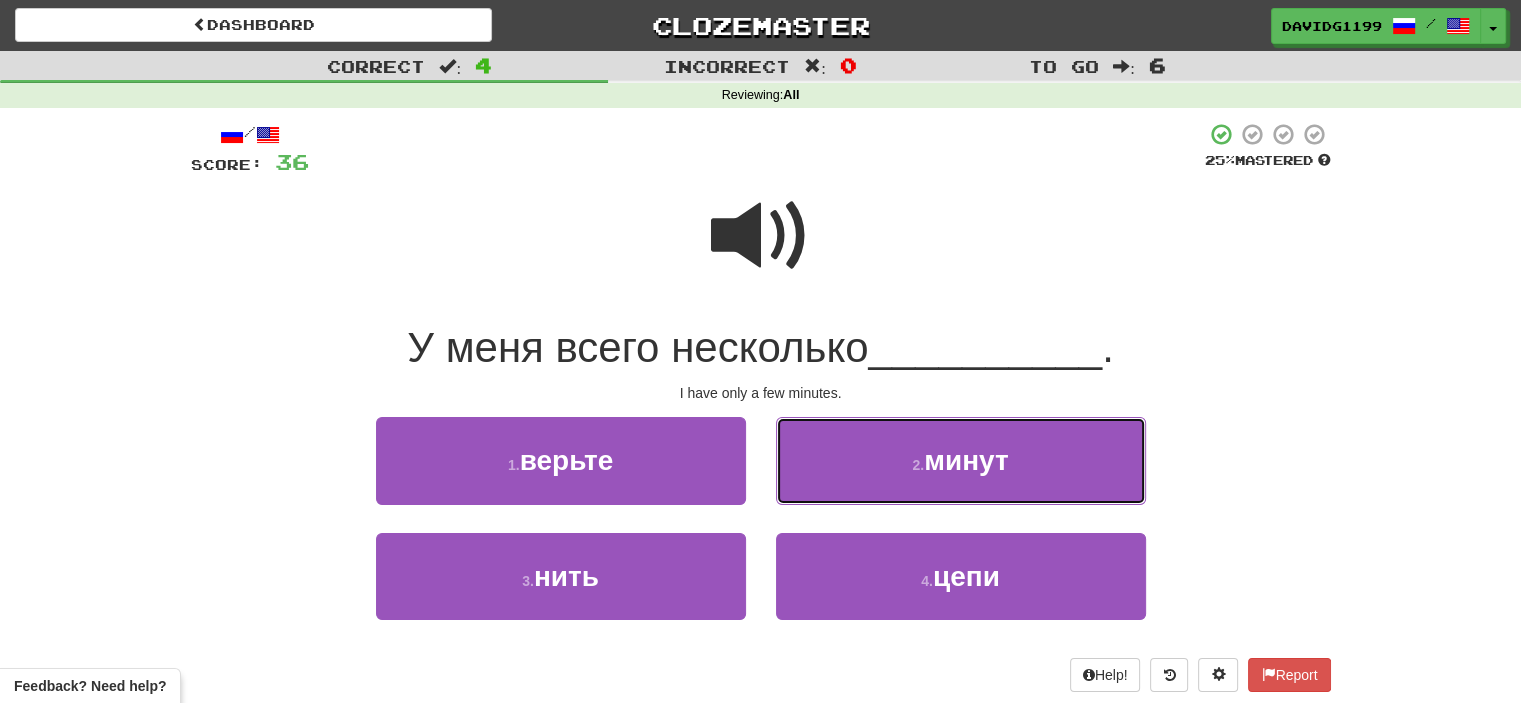 click on "2 .  минут" at bounding box center (961, 460) 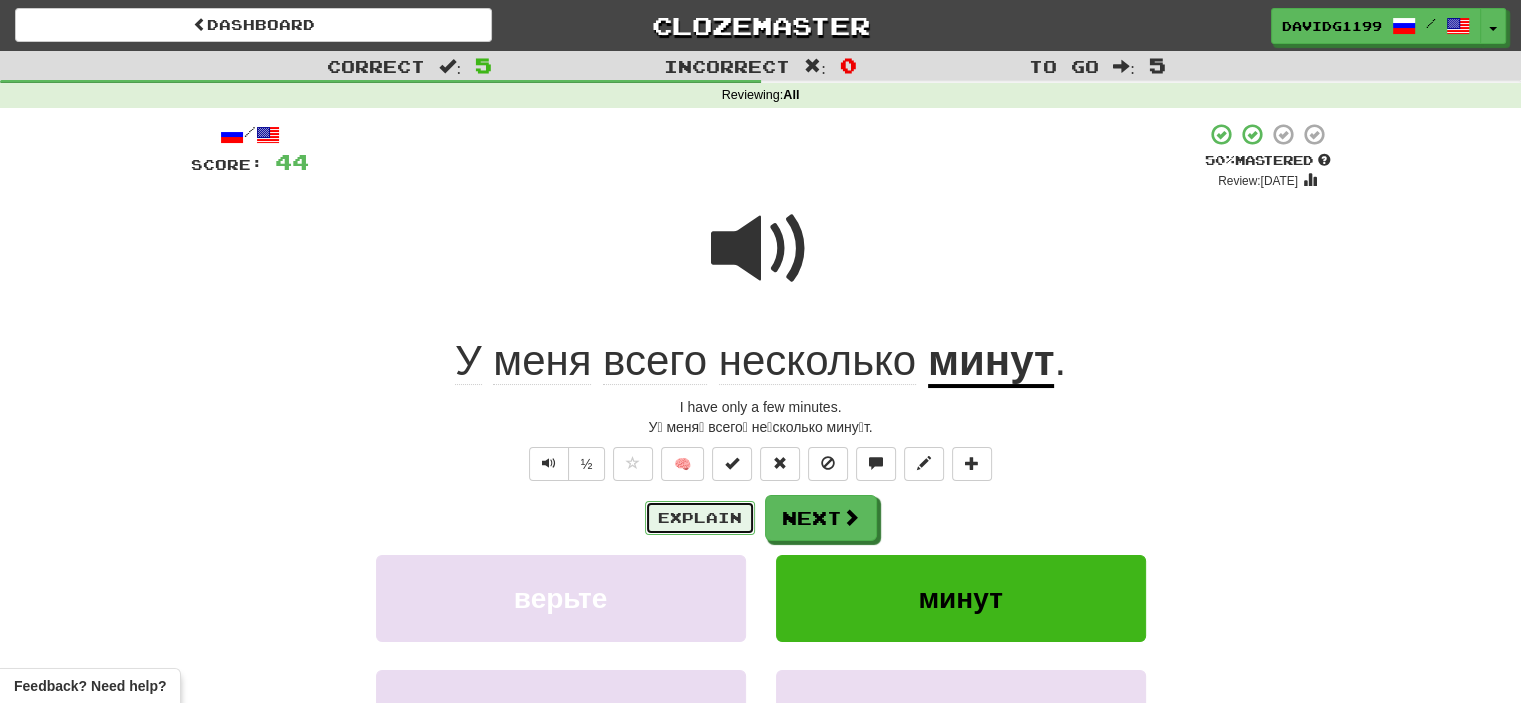 click on "Explain" at bounding box center (700, 518) 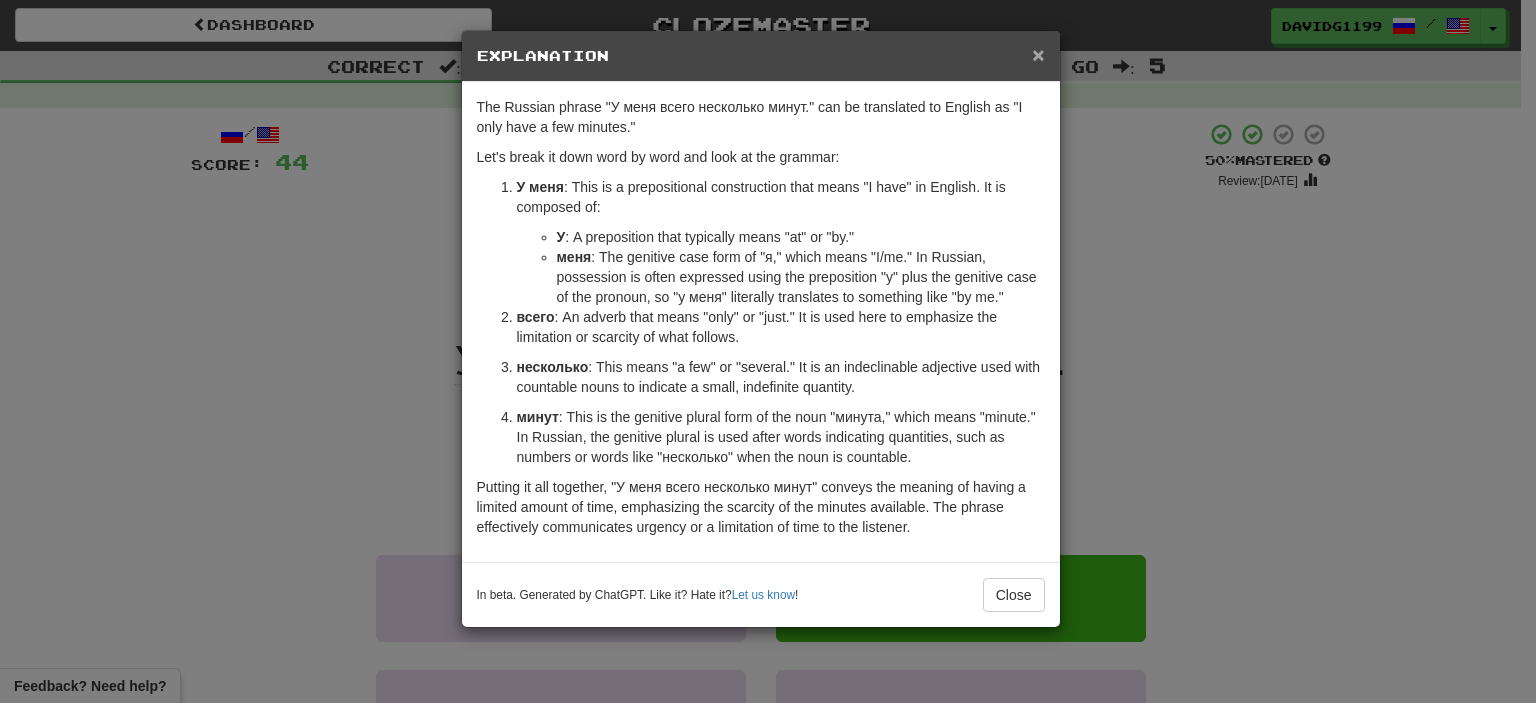 click on "×" at bounding box center (1038, 54) 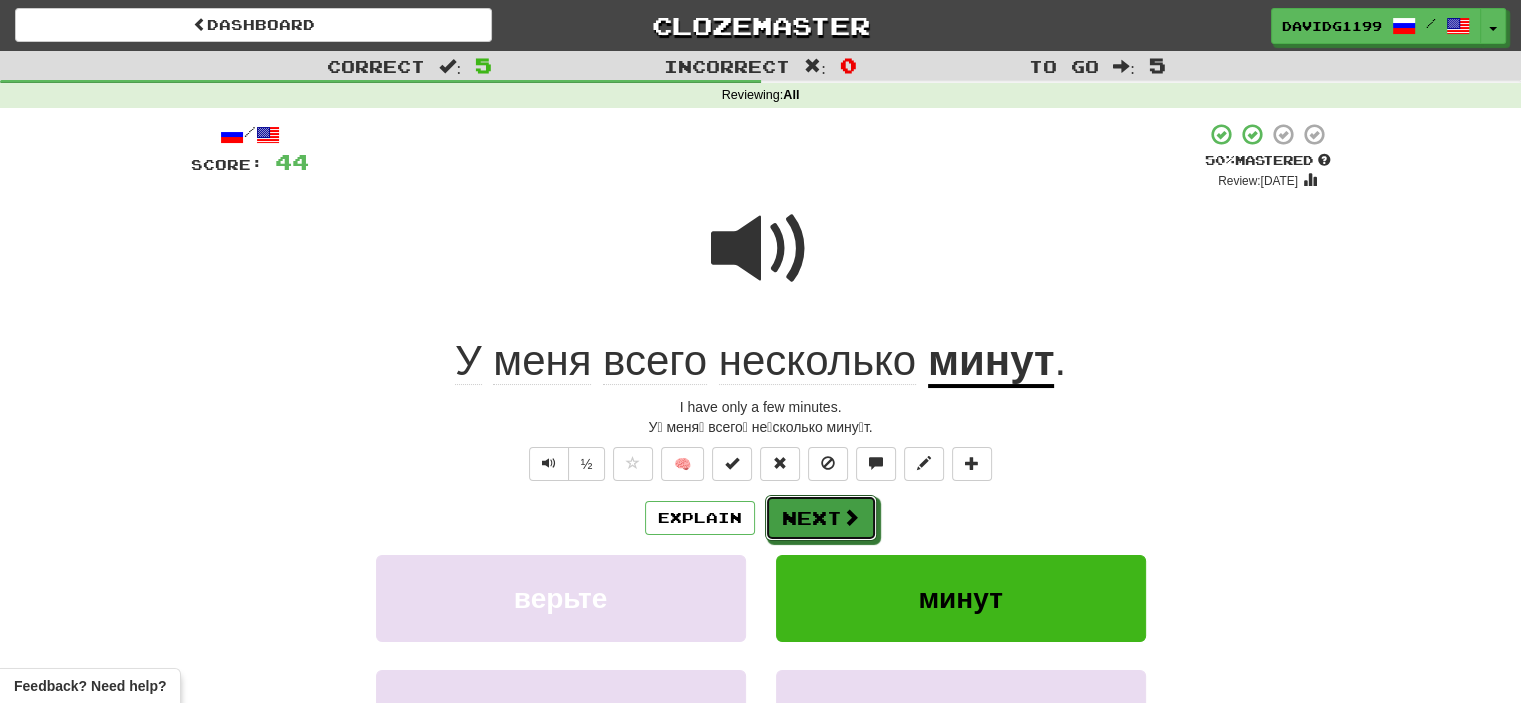 drag, startPoint x: 831, startPoint y: 519, endPoint x: 808, endPoint y: 519, distance: 23 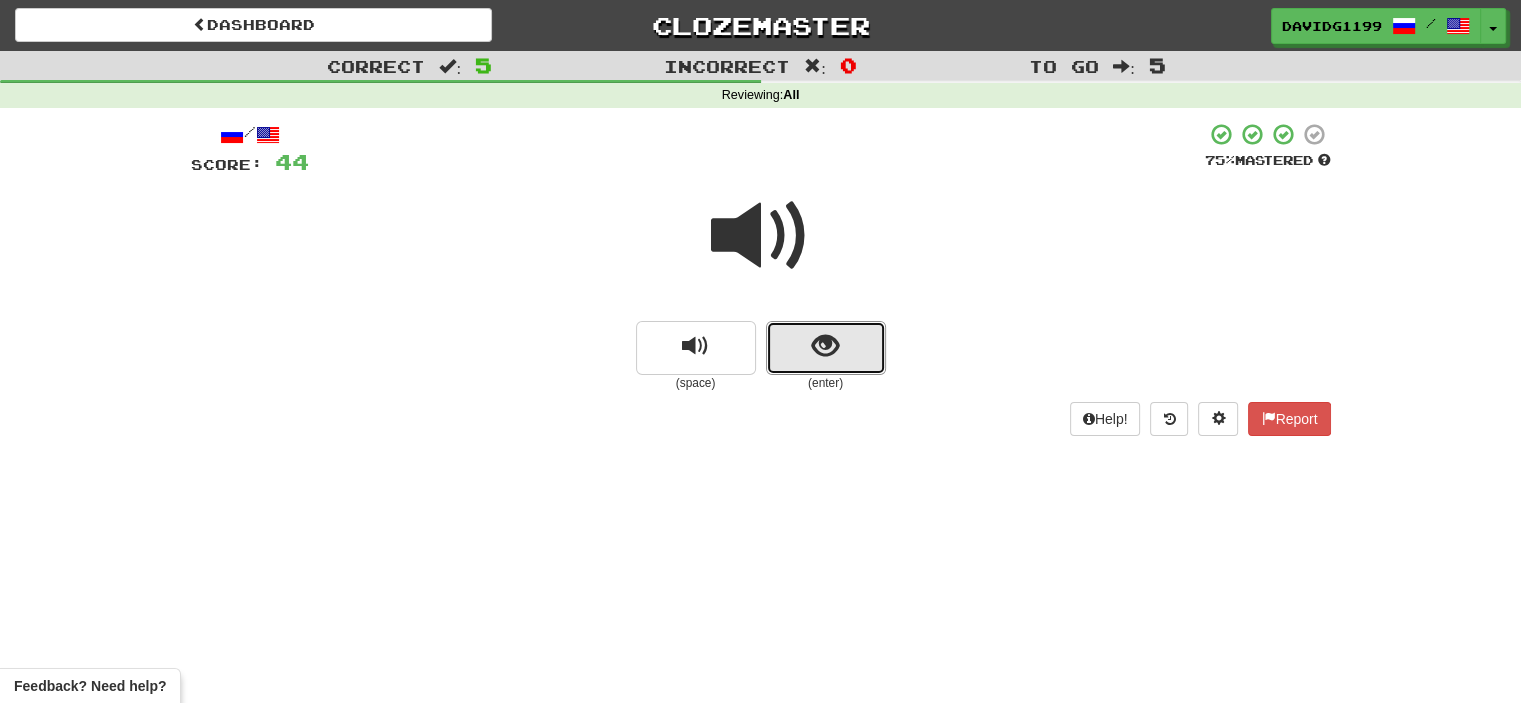drag, startPoint x: 802, startPoint y: 351, endPoint x: 787, endPoint y: 349, distance: 15.132746 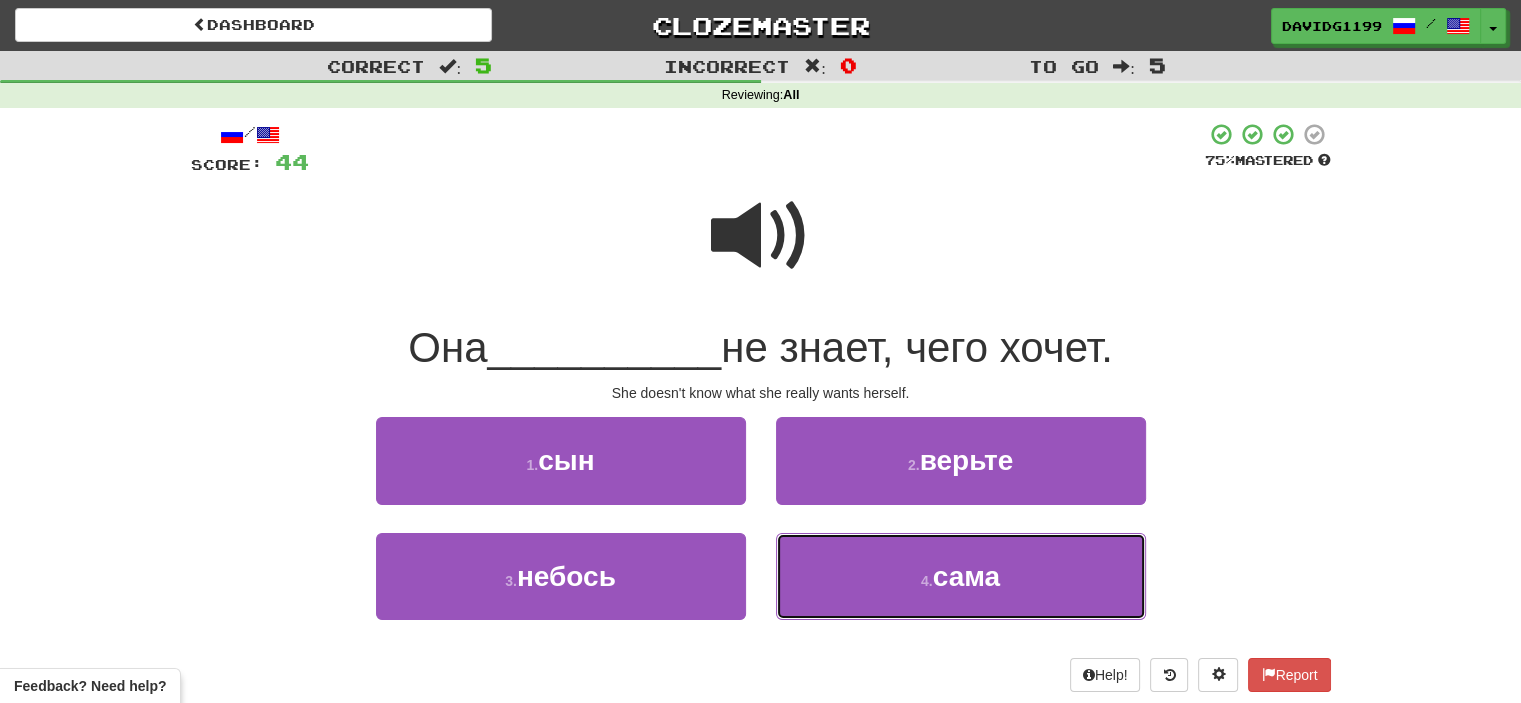 click on "4 .  сама" at bounding box center [961, 576] 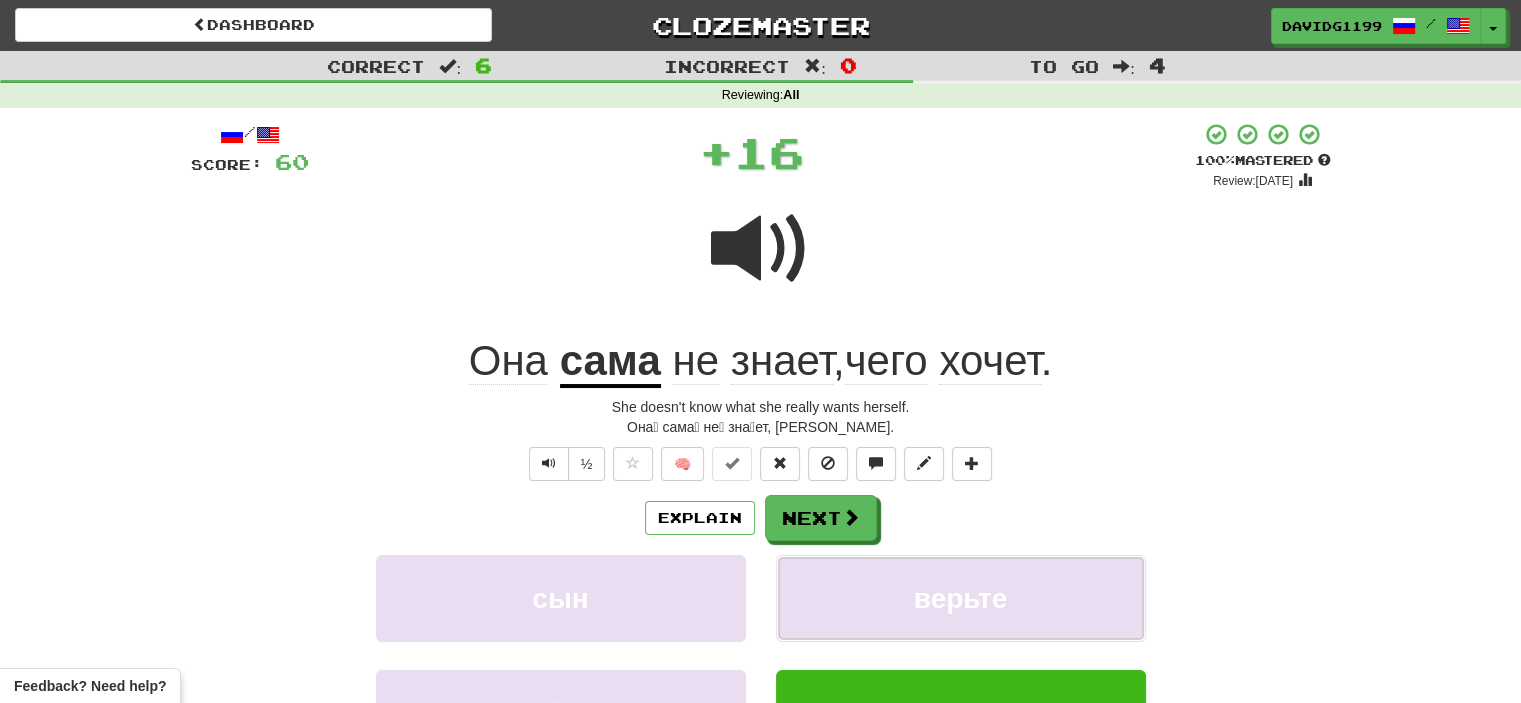 click on "верьте" at bounding box center [961, 598] 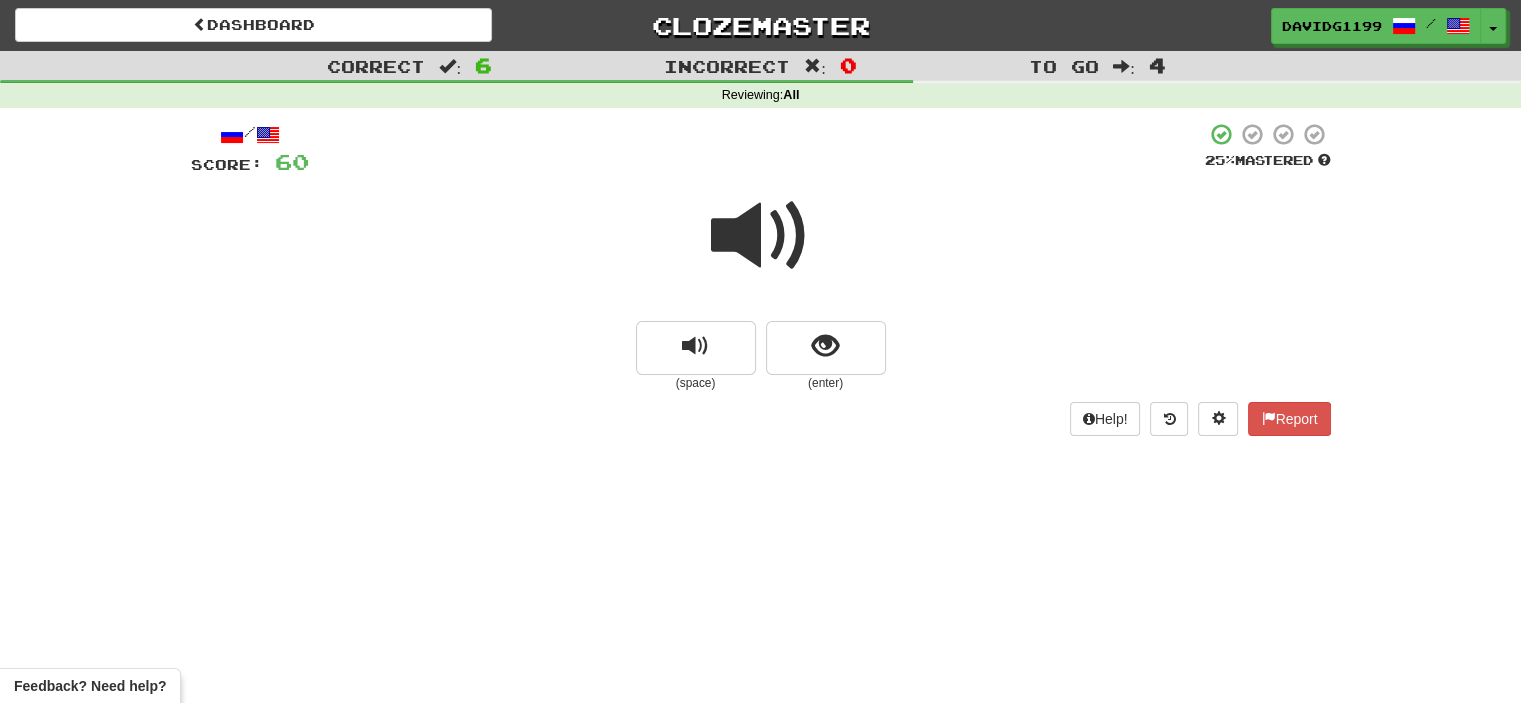 click at bounding box center (761, 236) 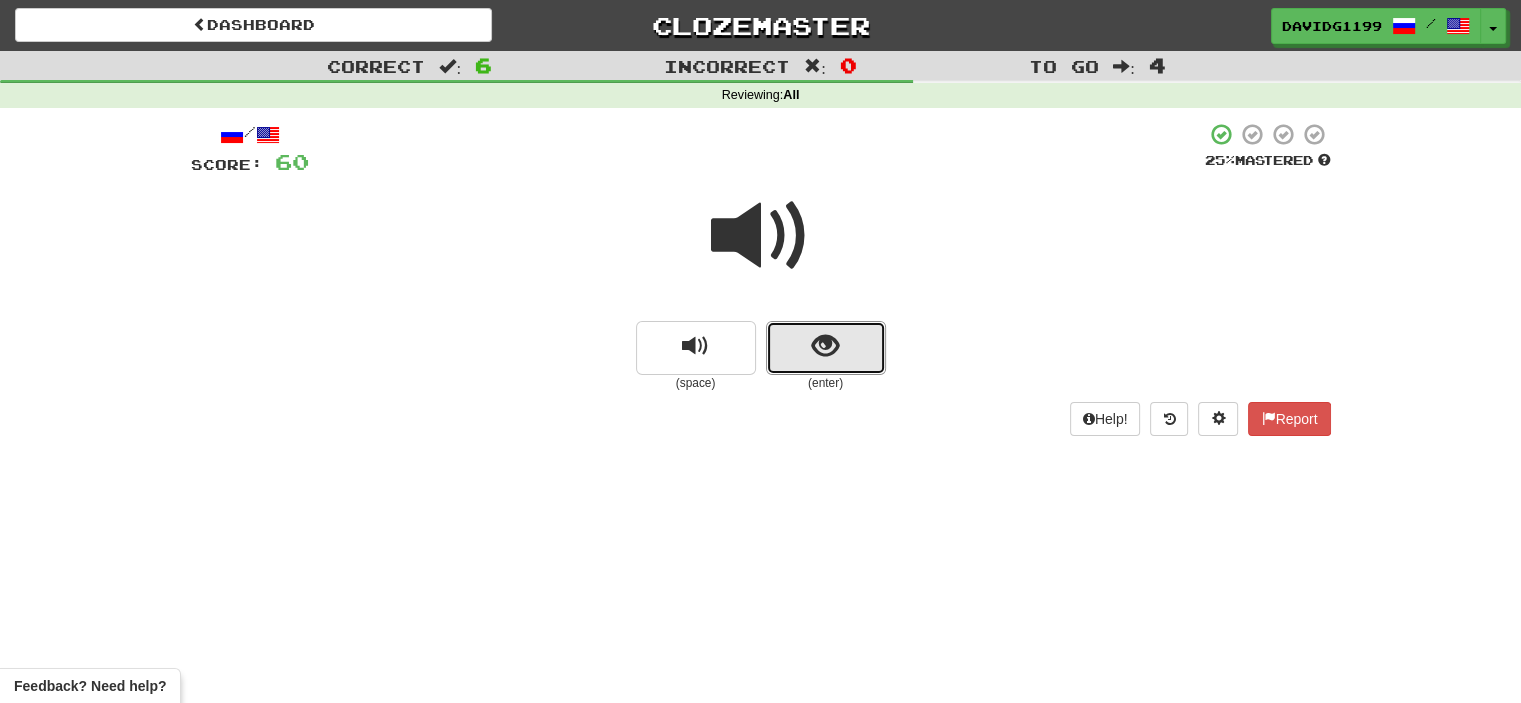 click at bounding box center (826, 348) 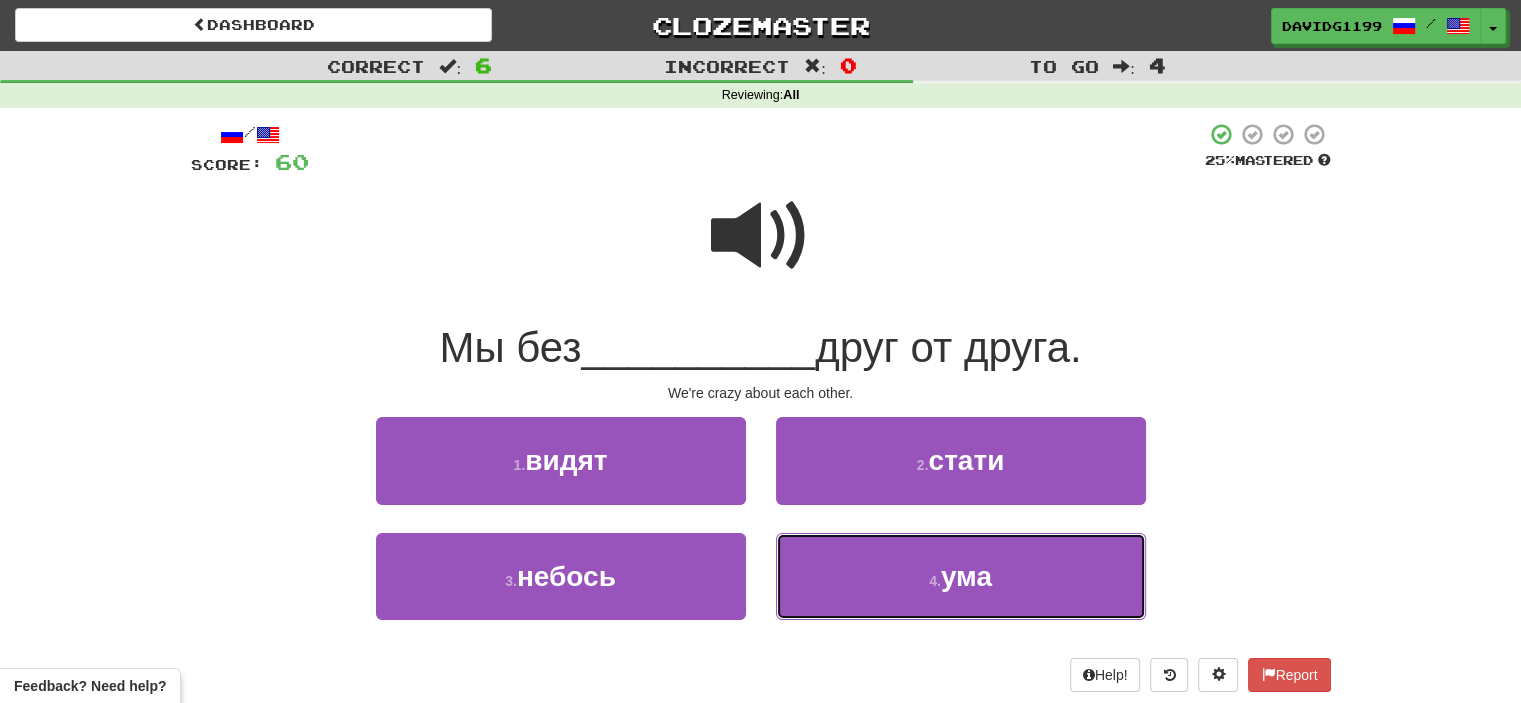 drag, startPoint x: 881, startPoint y: 583, endPoint x: 849, endPoint y: 582, distance: 32.01562 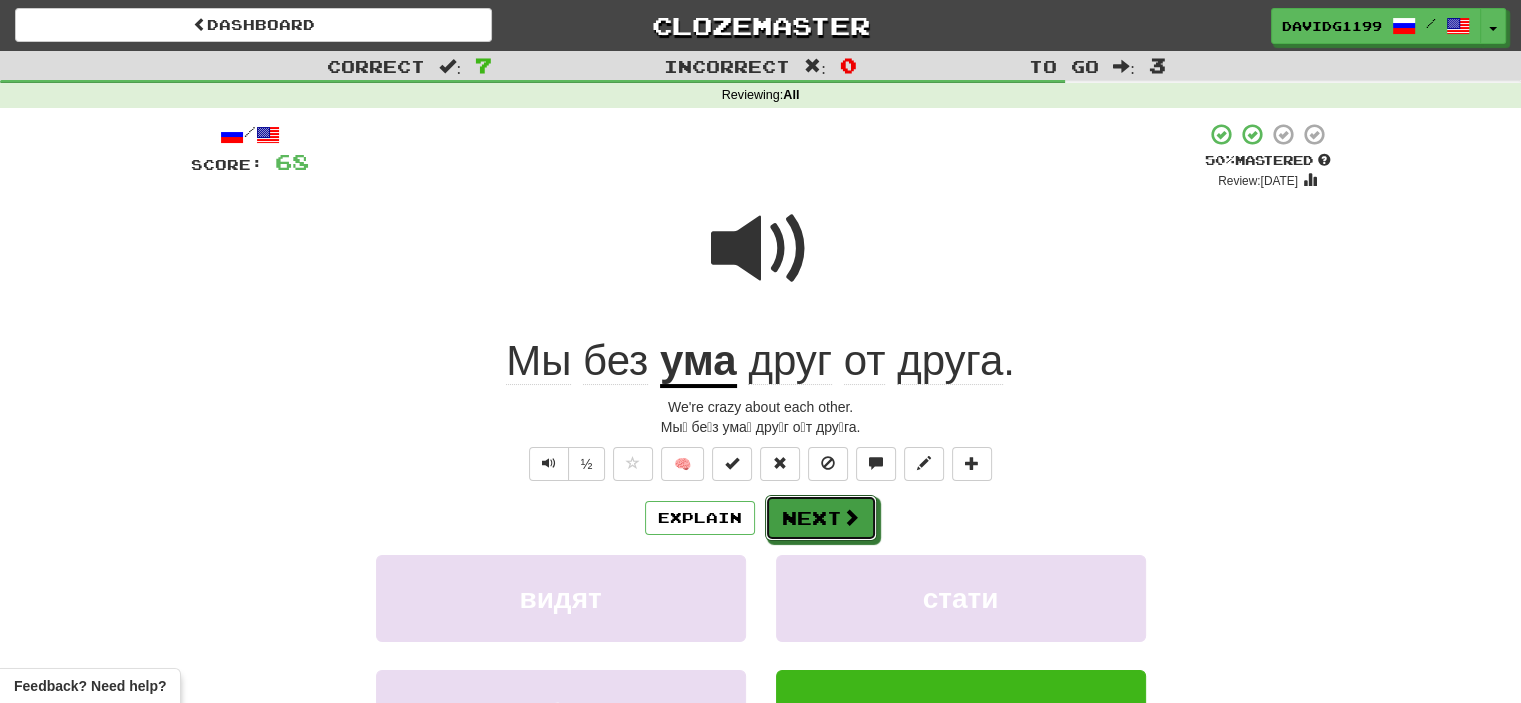 click on "Next" at bounding box center [821, 518] 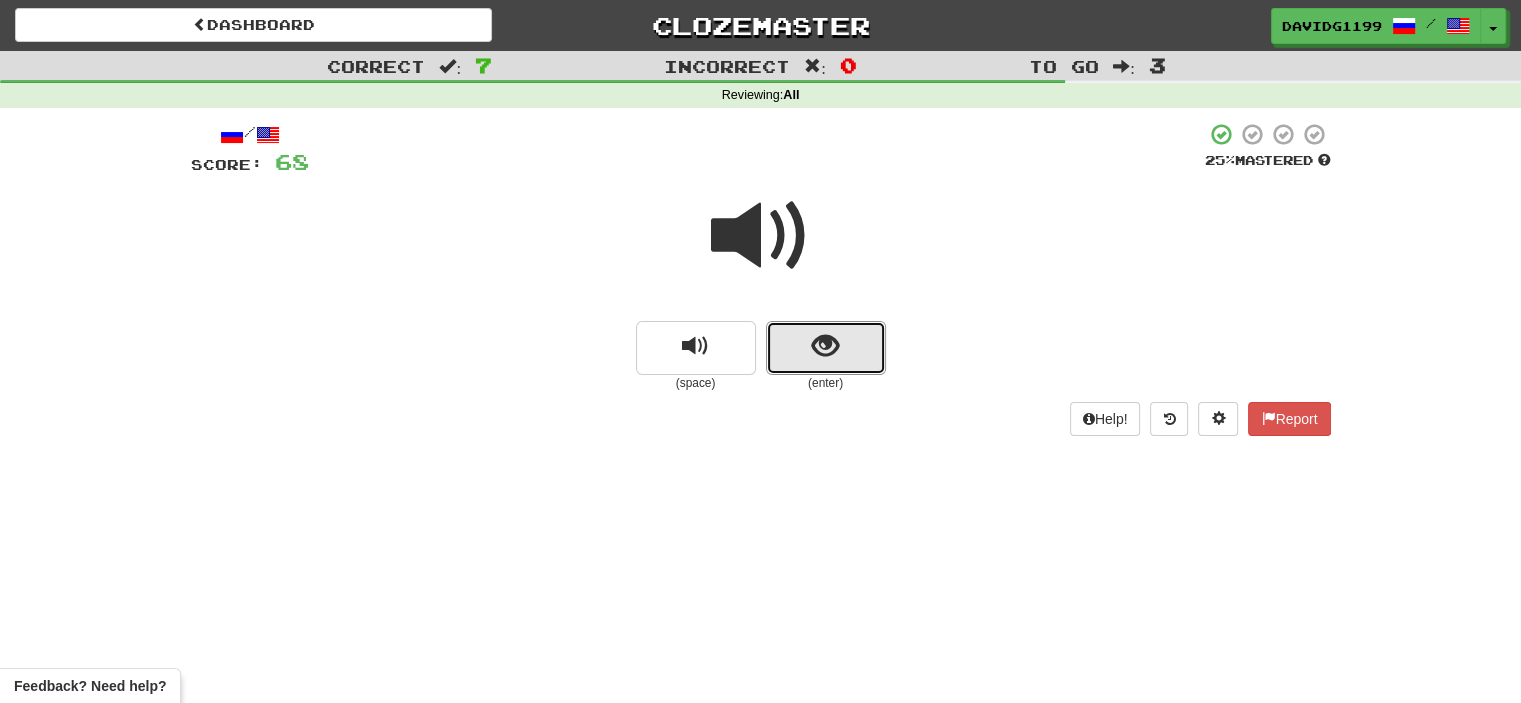 click at bounding box center (826, 348) 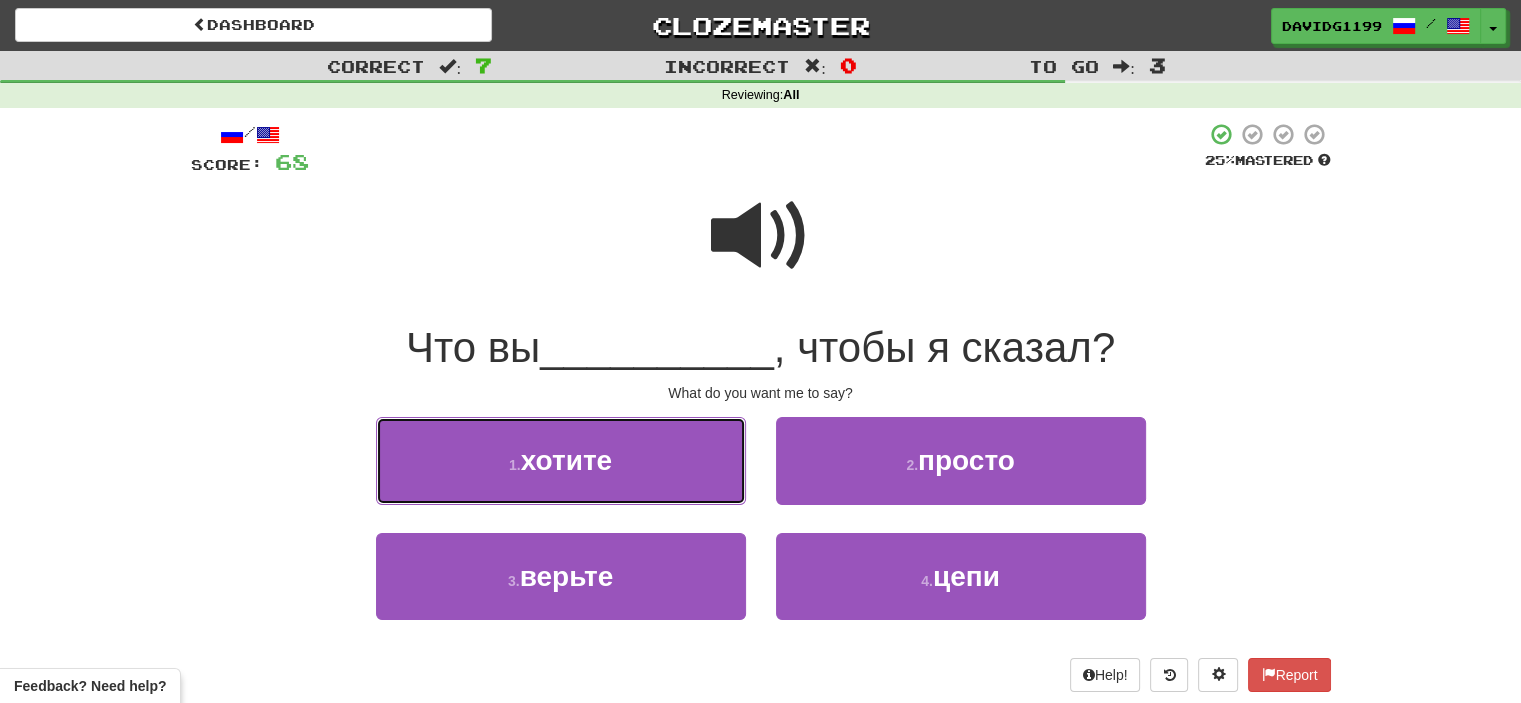 click on "1 .  хотите" at bounding box center [561, 460] 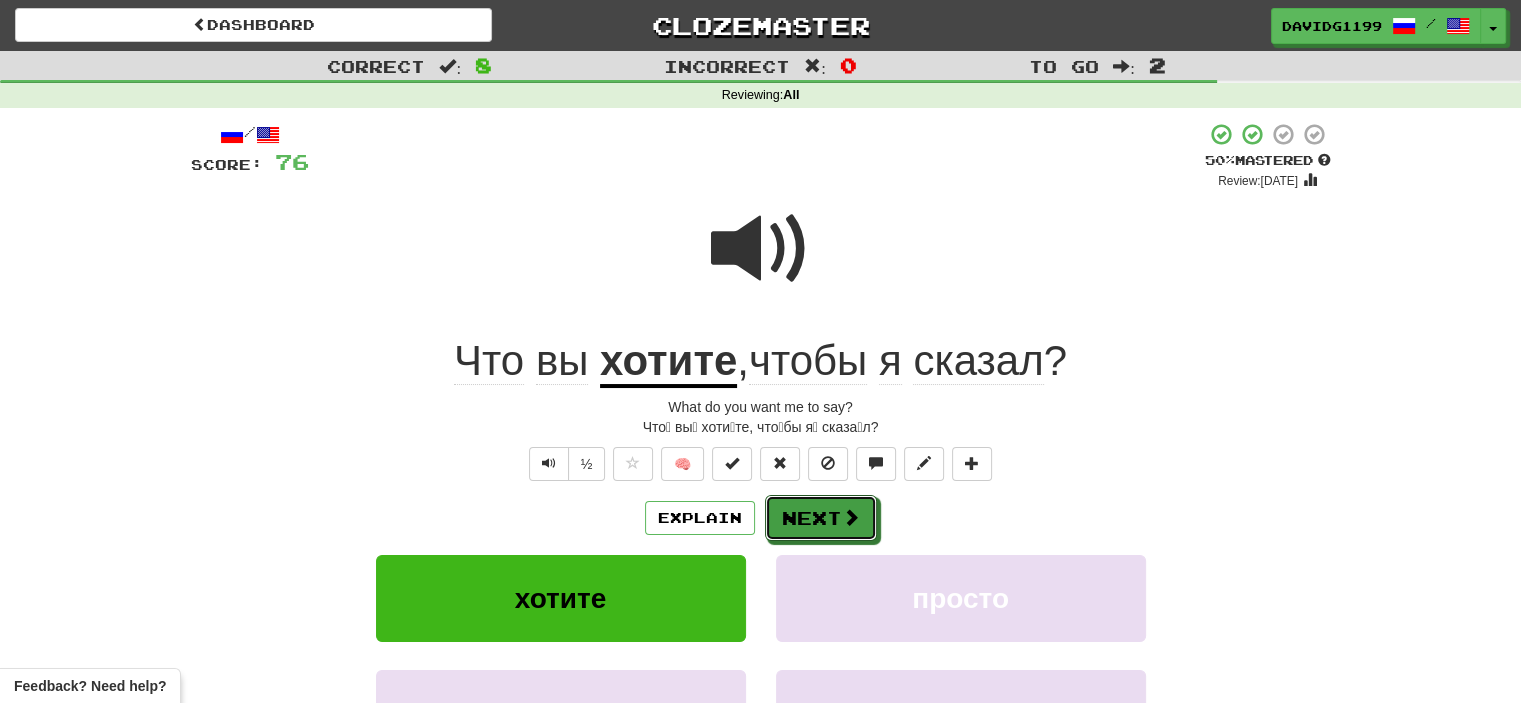 click on "Next" at bounding box center (821, 518) 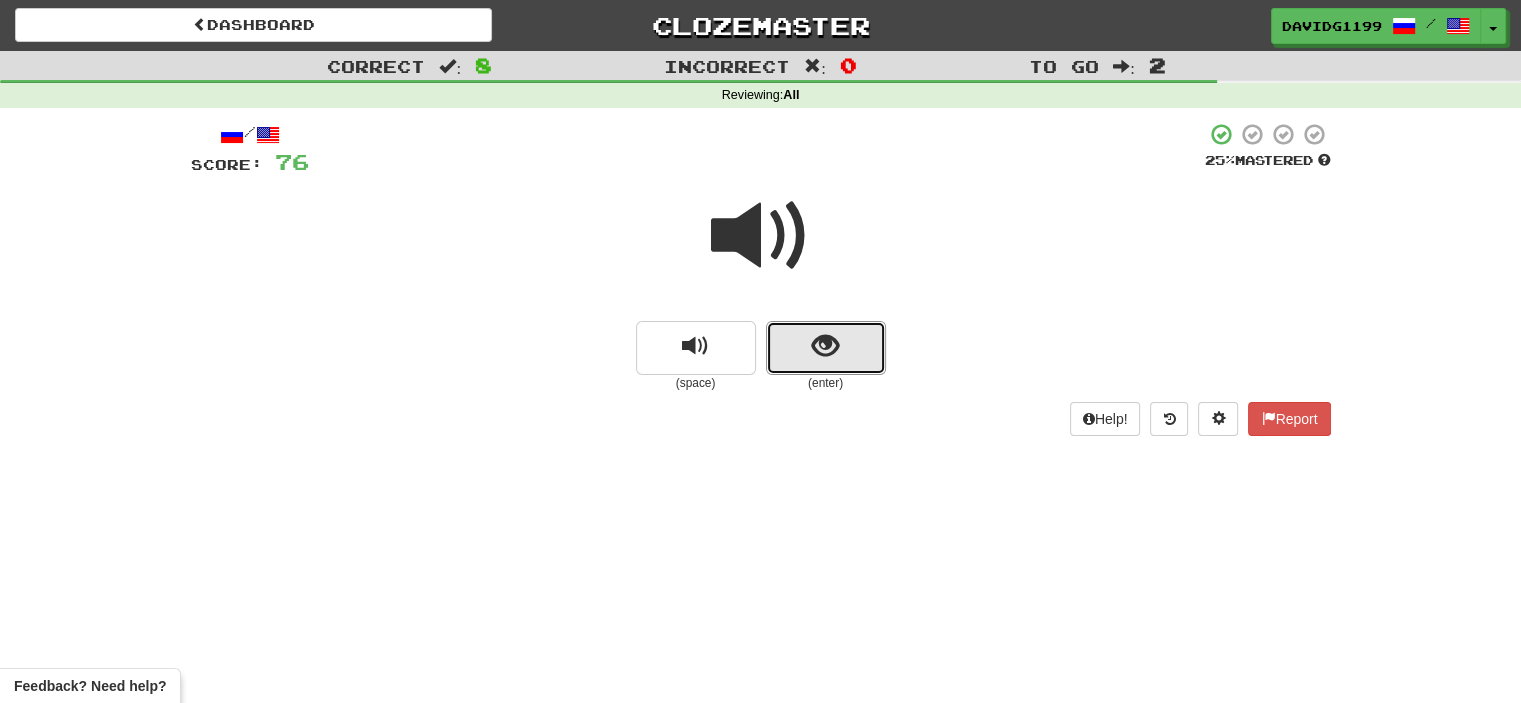click at bounding box center (826, 348) 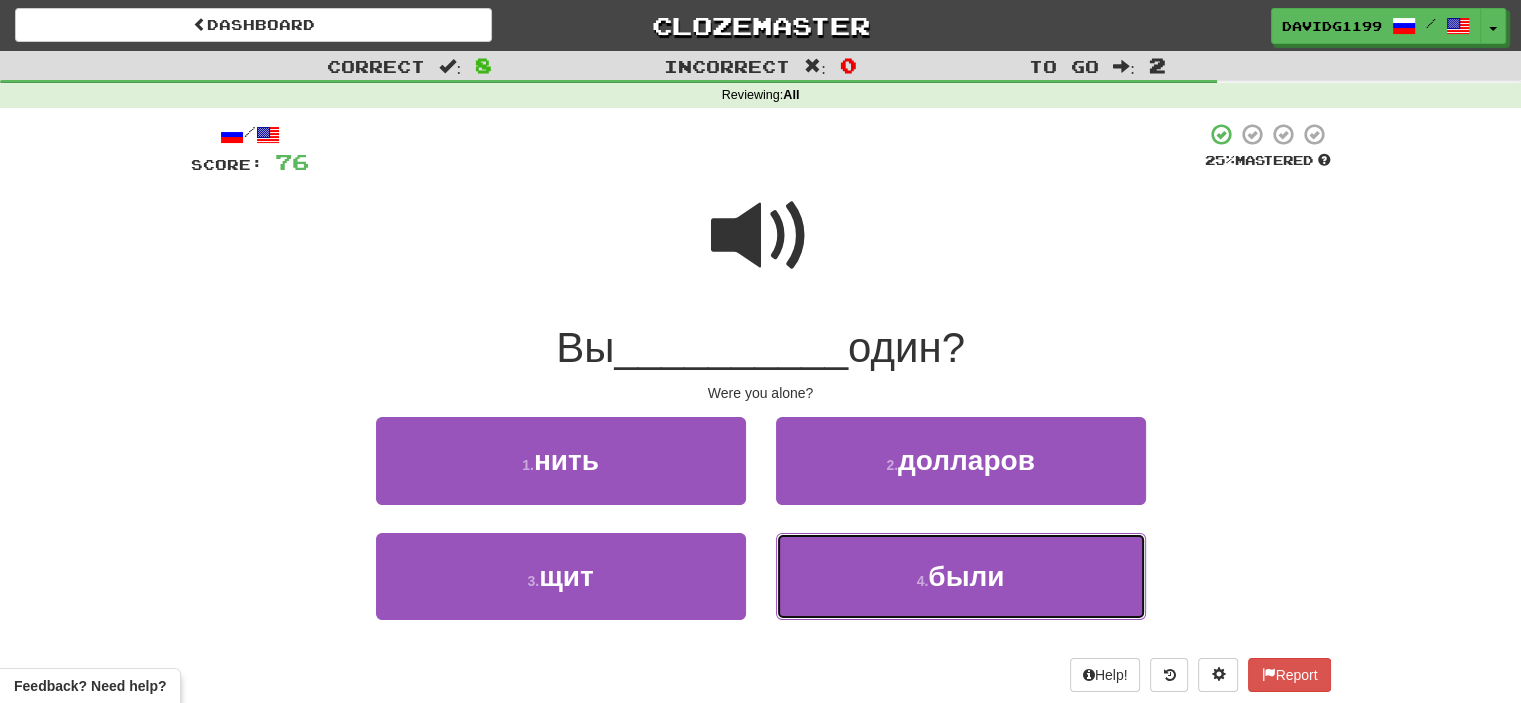click on "4 .  были" at bounding box center [961, 576] 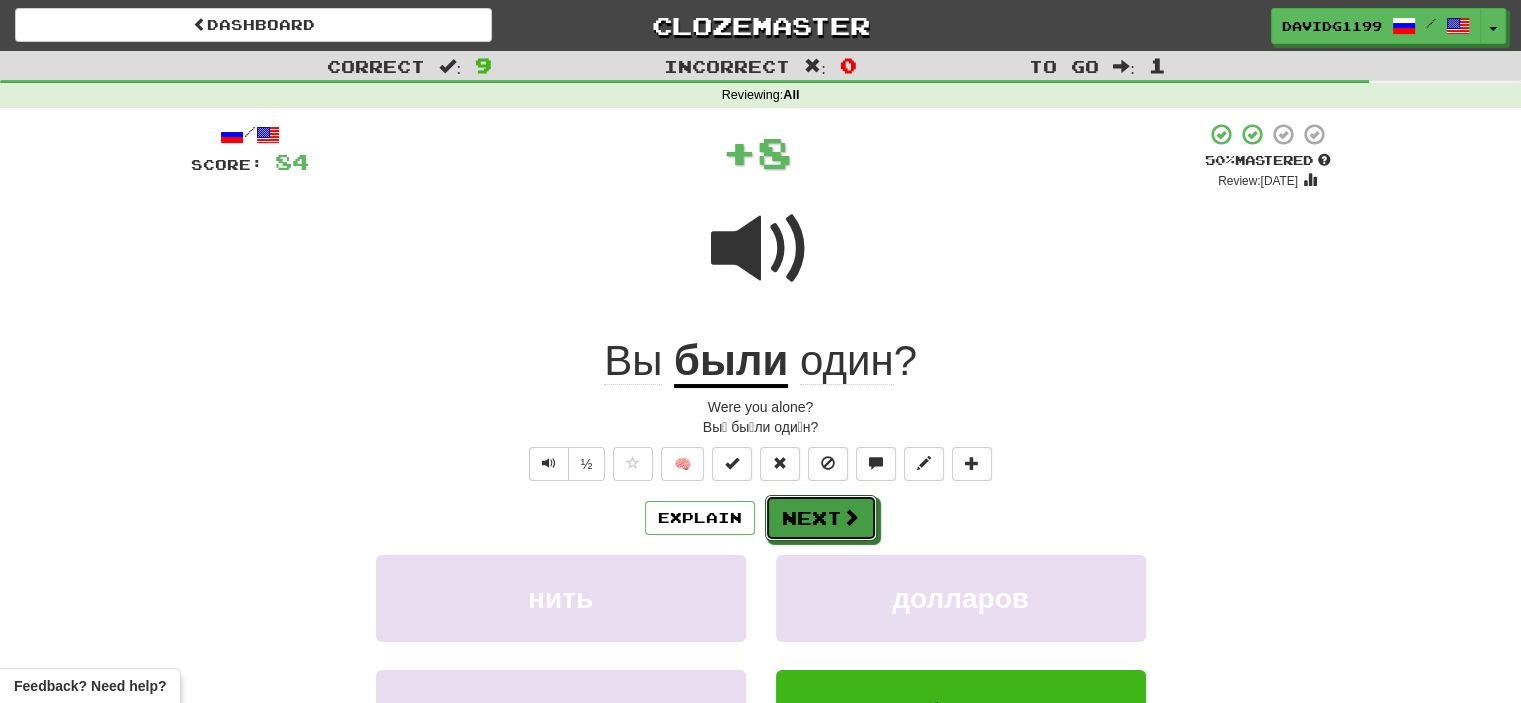 click on "Next" at bounding box center [821, 518] 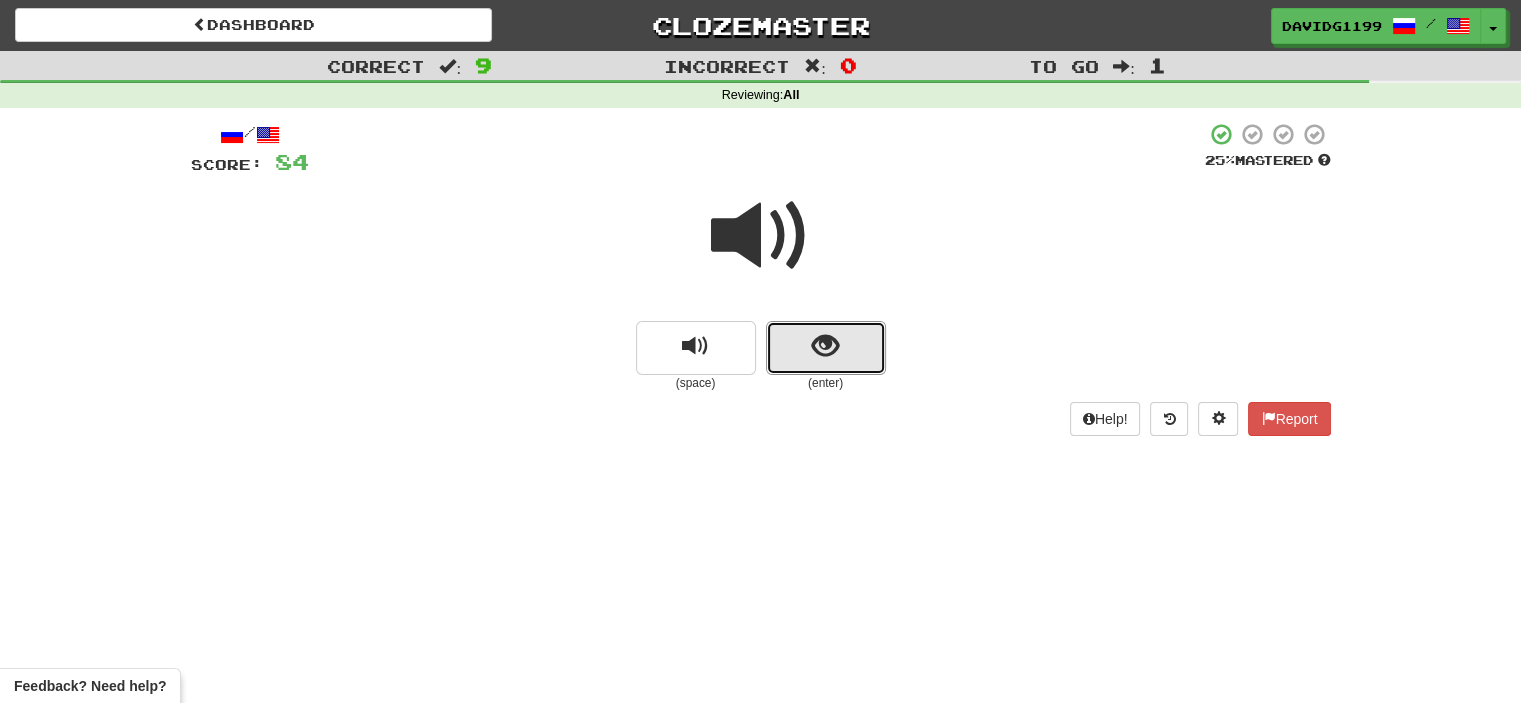 click at bounding box center (826, 348) 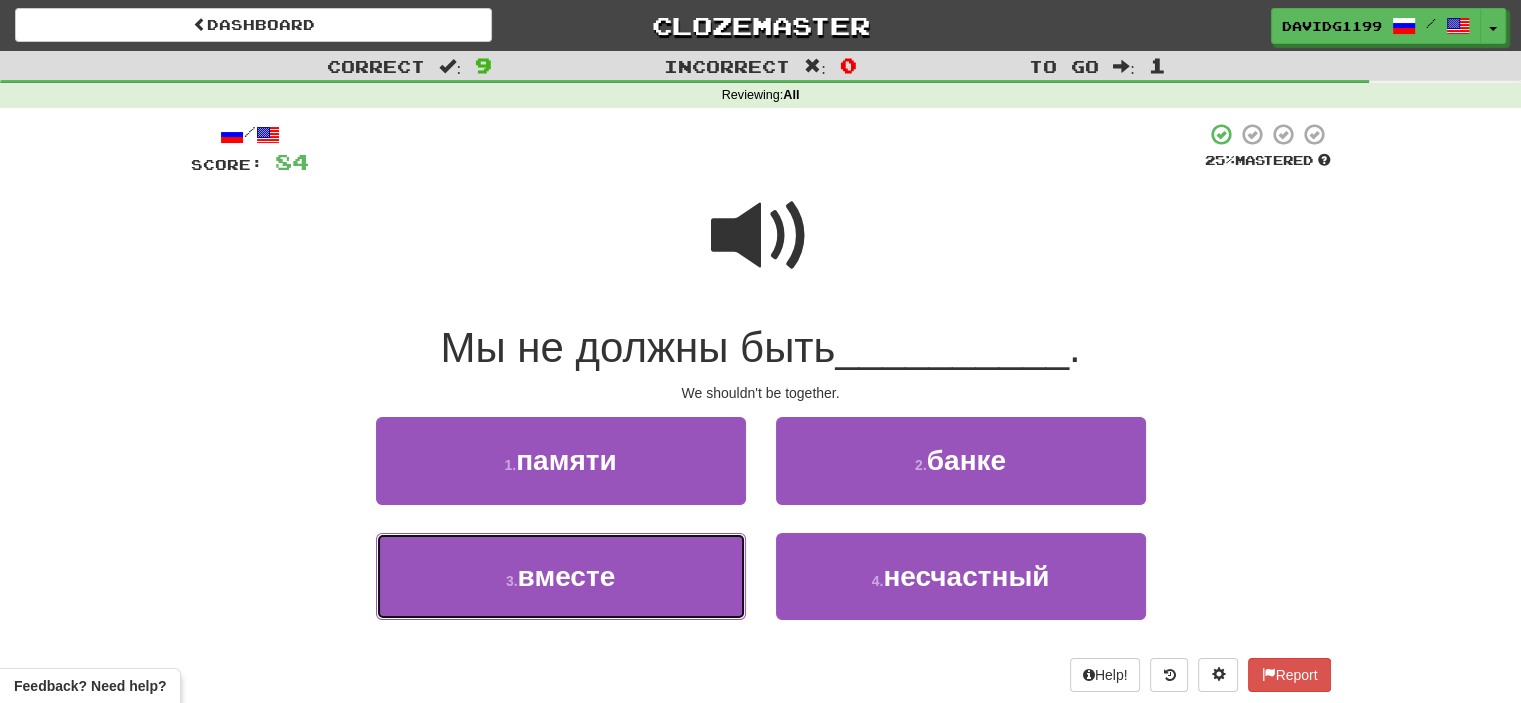 click on "3 .  вместе" at bounding box center [561, 576] 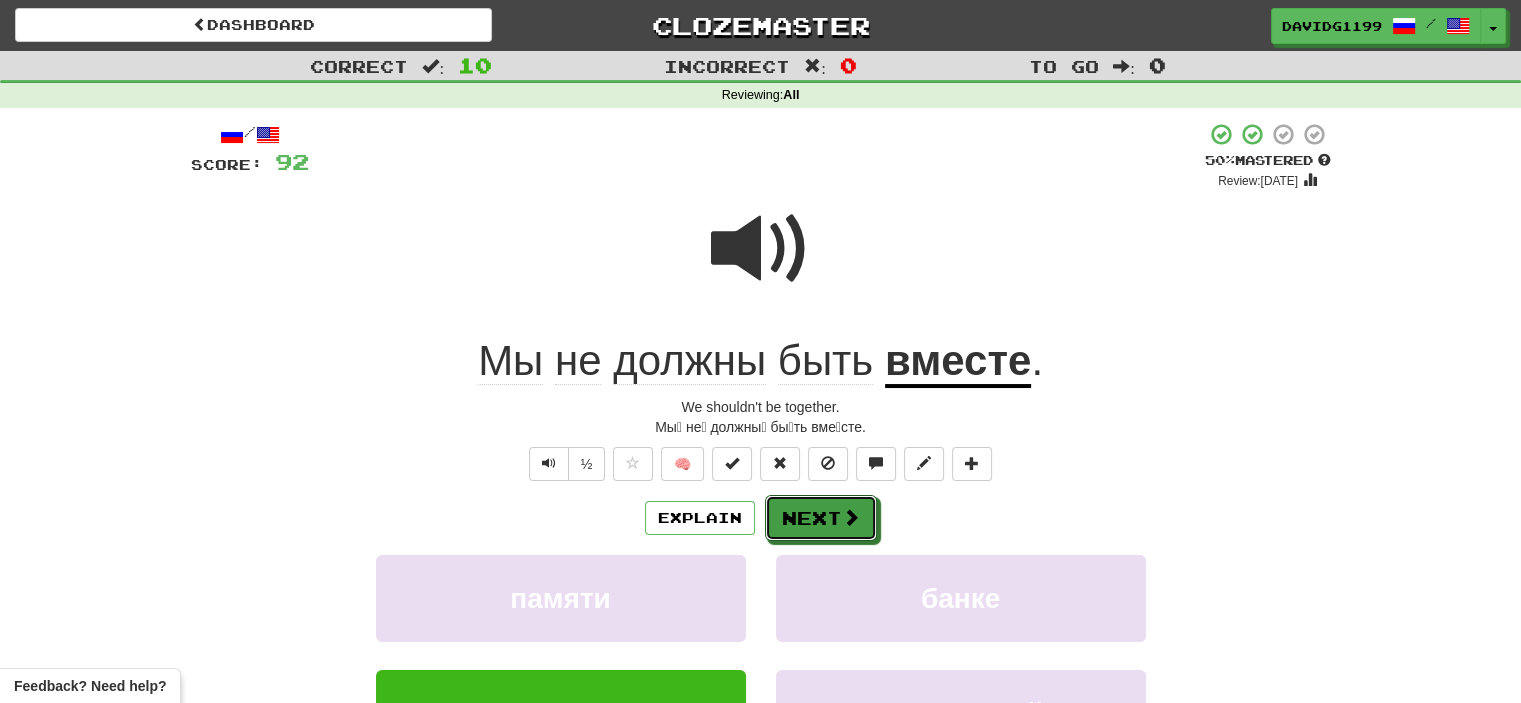click on "Next" at bounding box center (821, 518) 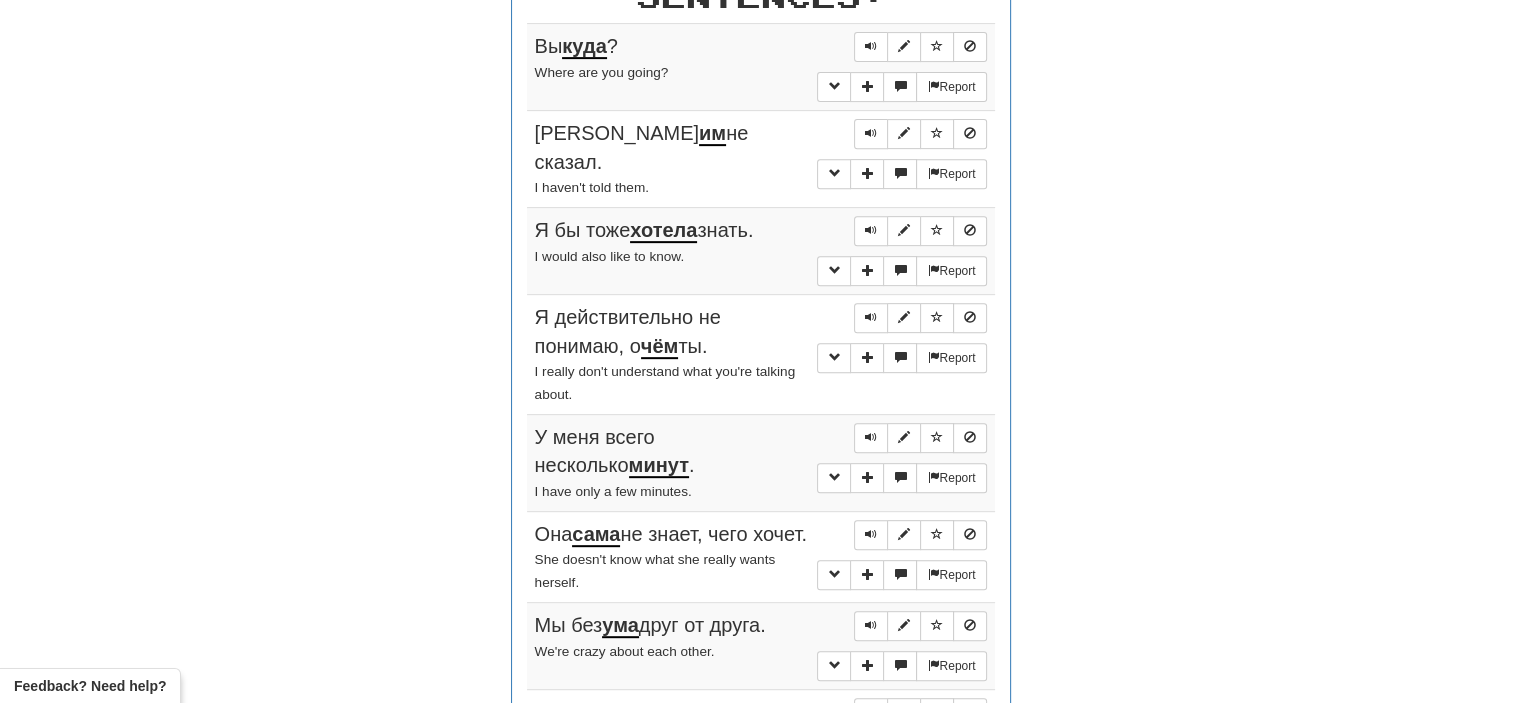 scroll, scrollTop: 807, scrollLeft: 0, axis: vertical 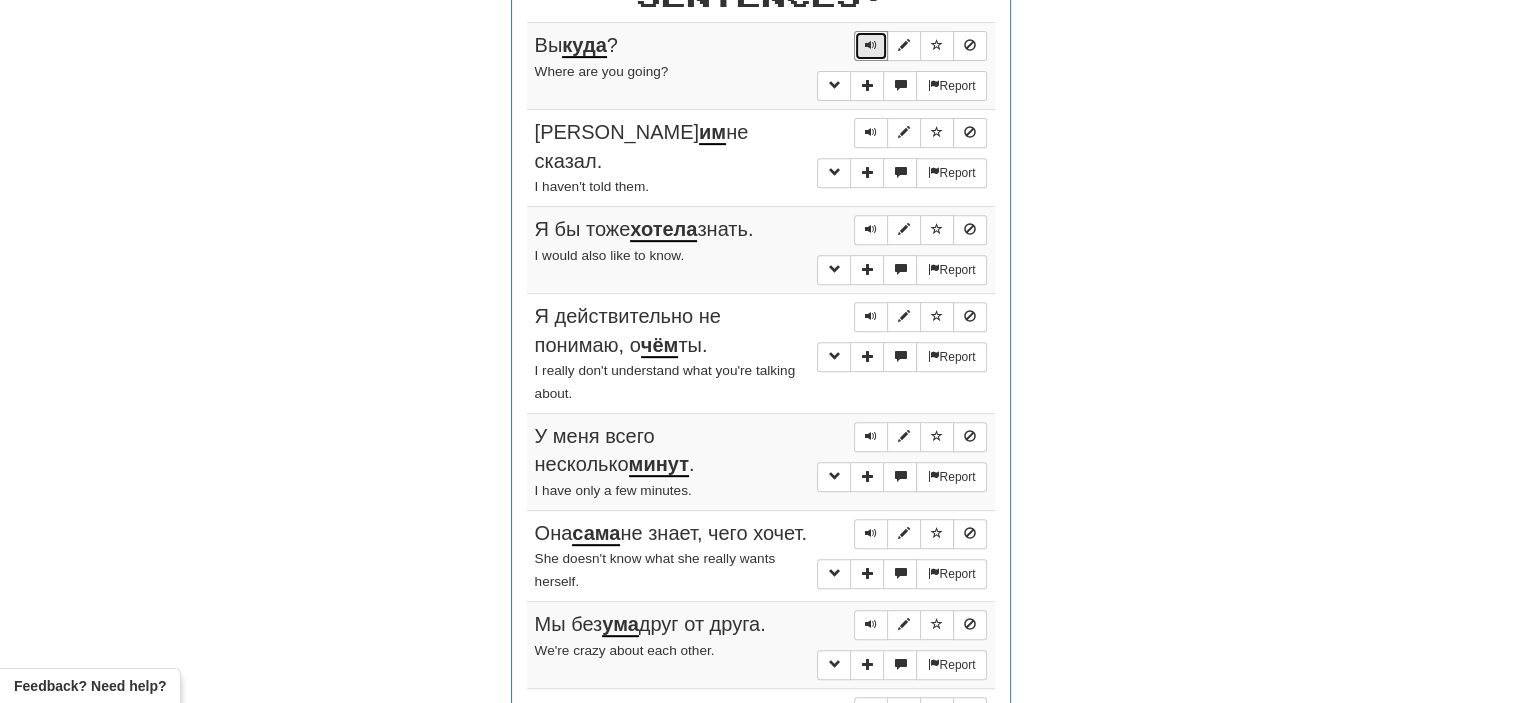 click at bounding box center [871, 45] 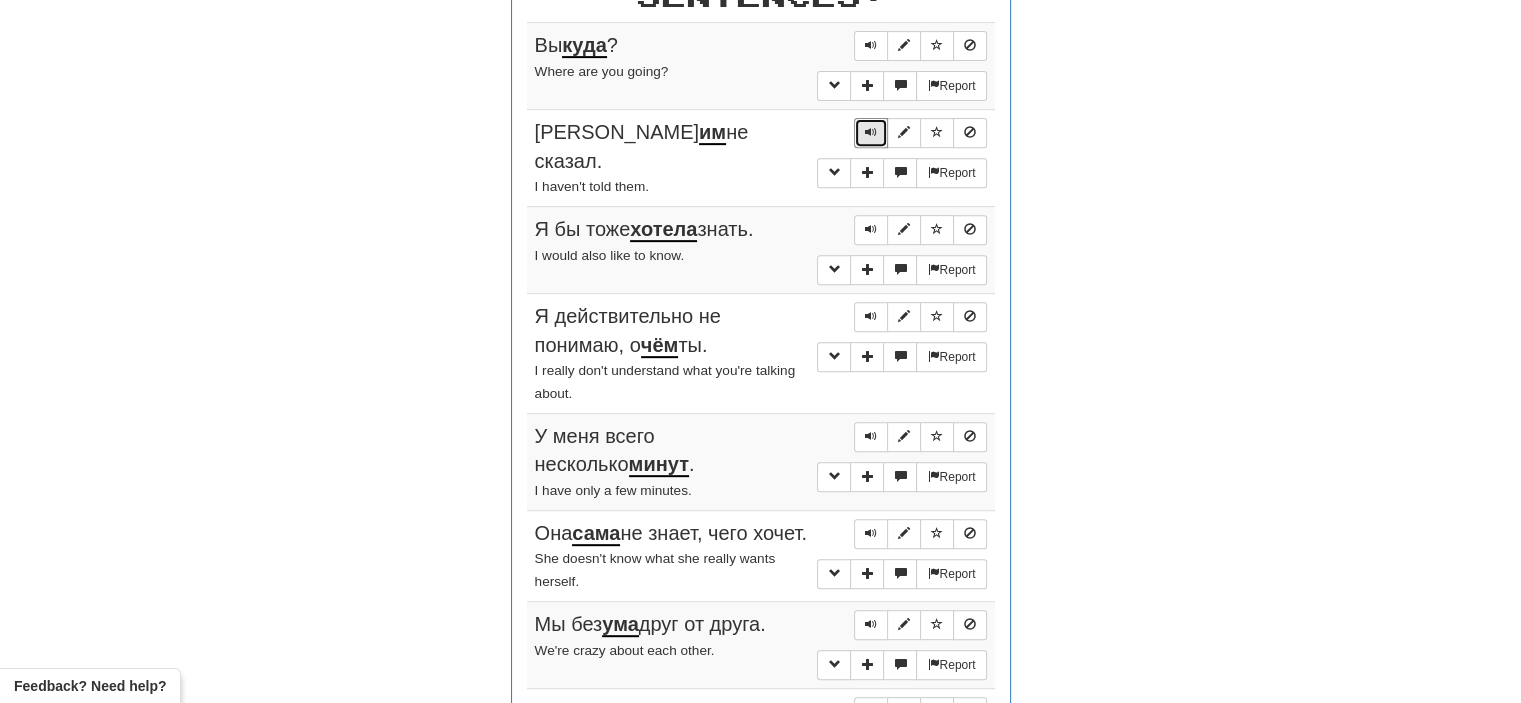 click at bounding box center [871, 133] 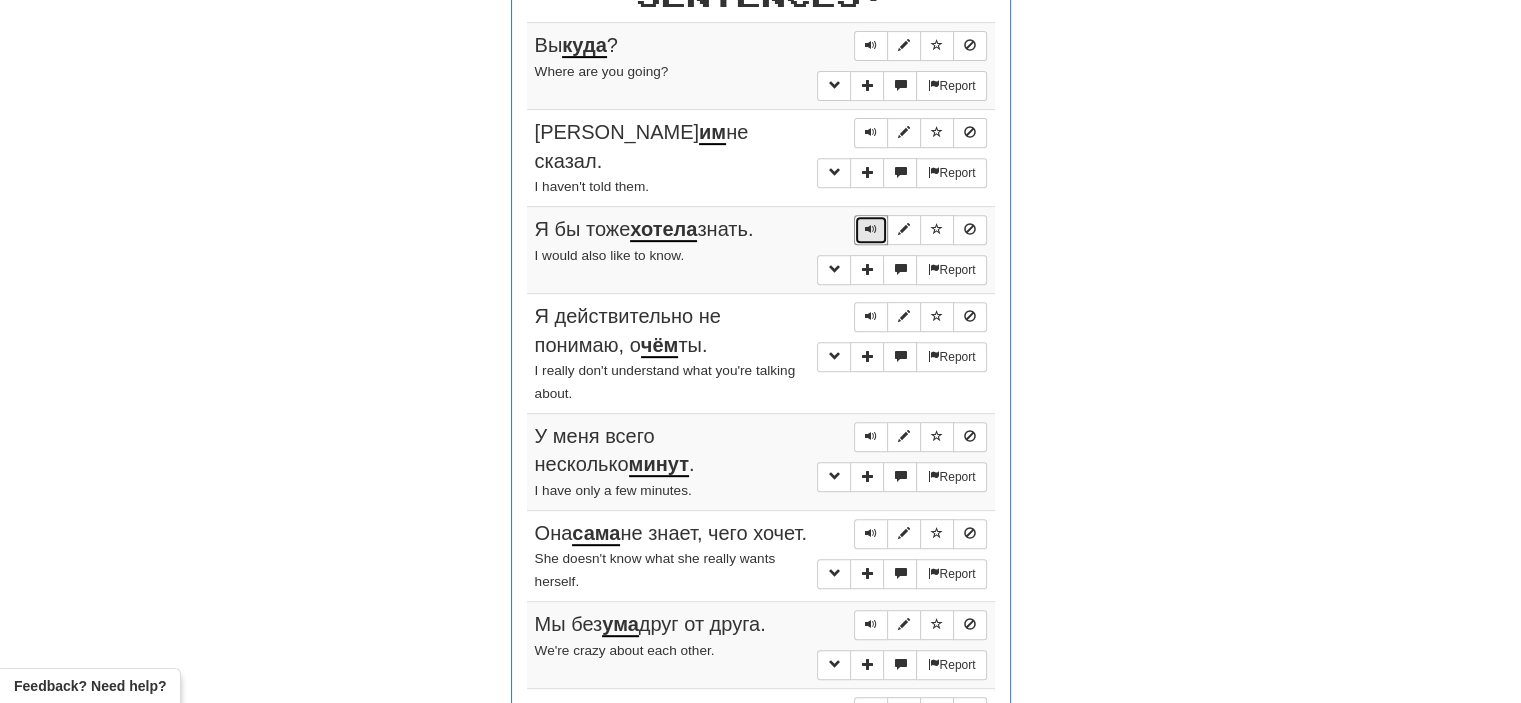 click at bounding box center [871, 229] 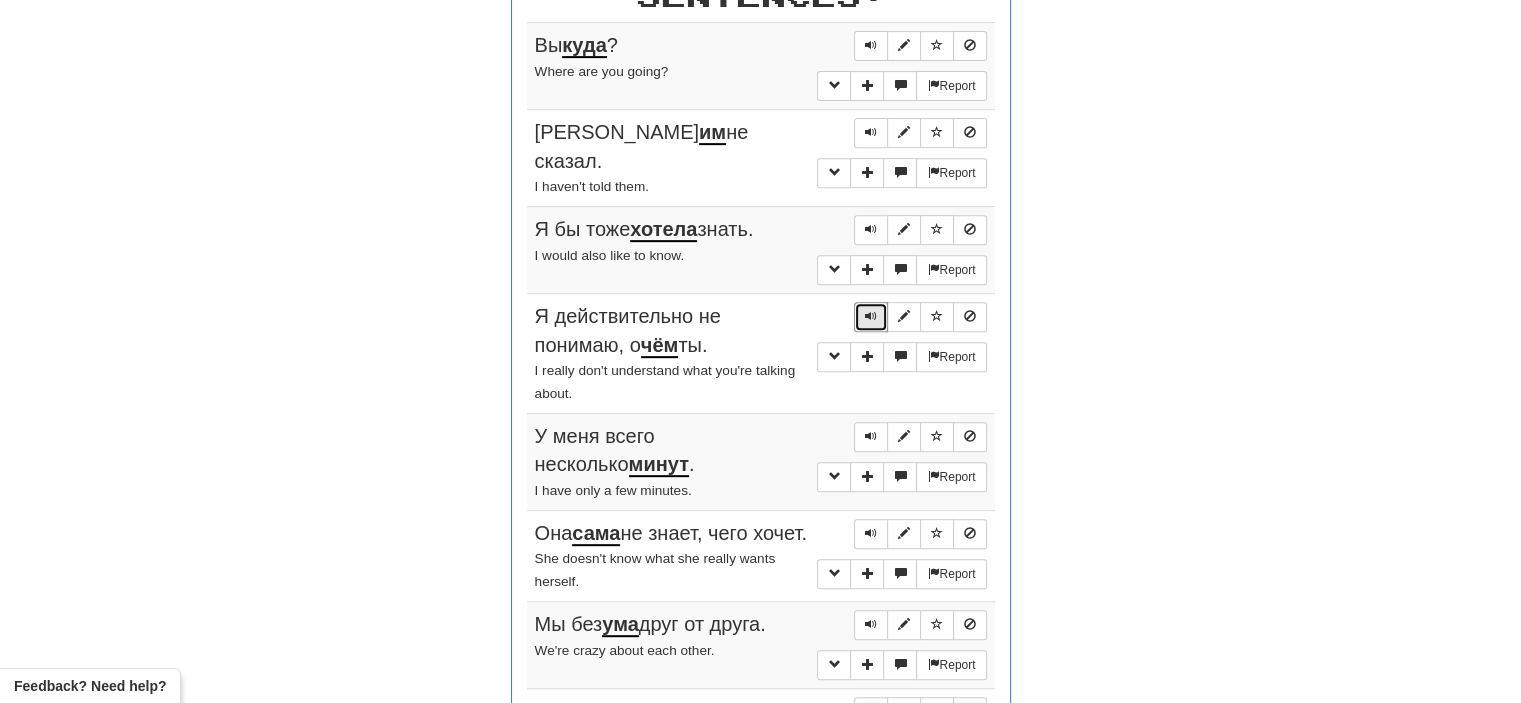 click at bounding box center [871, 316] 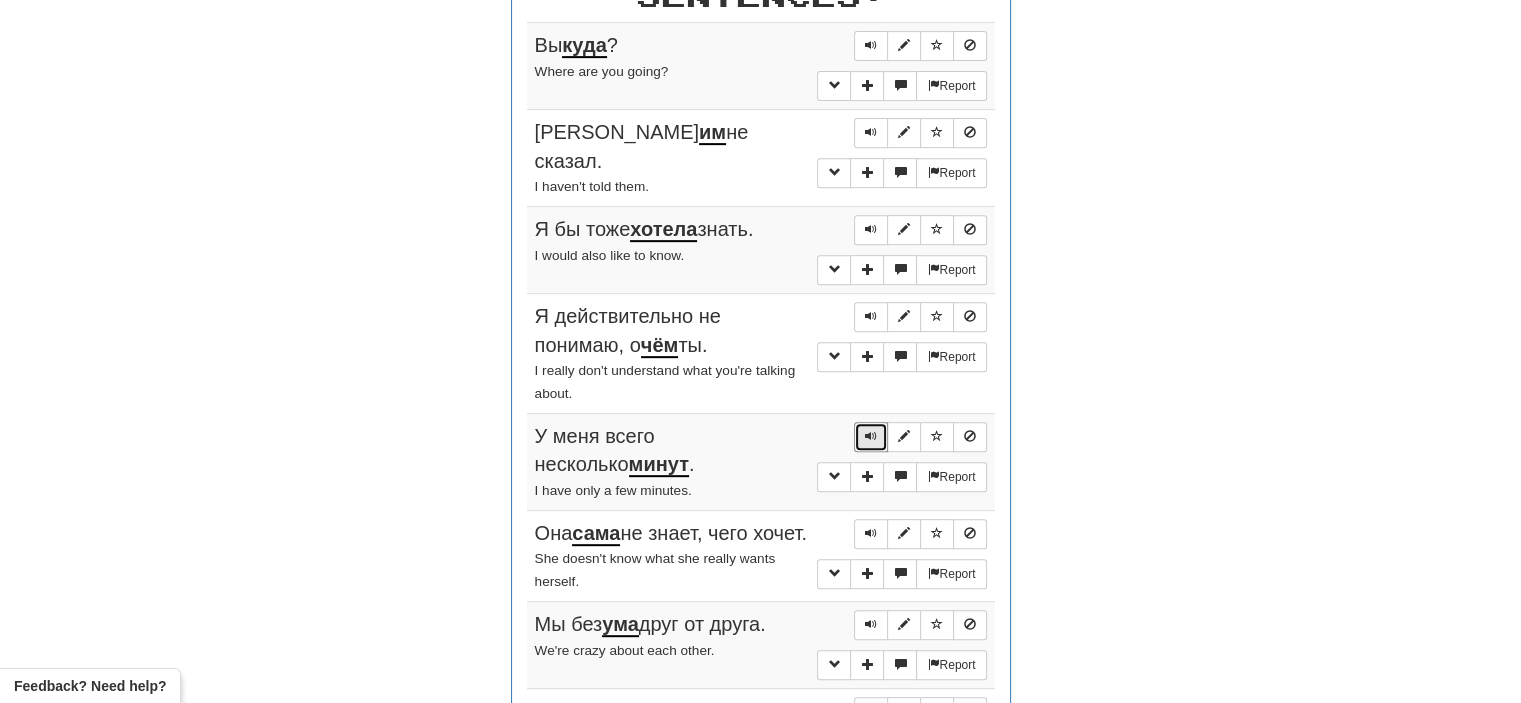 click at bounding box center [871, 436] 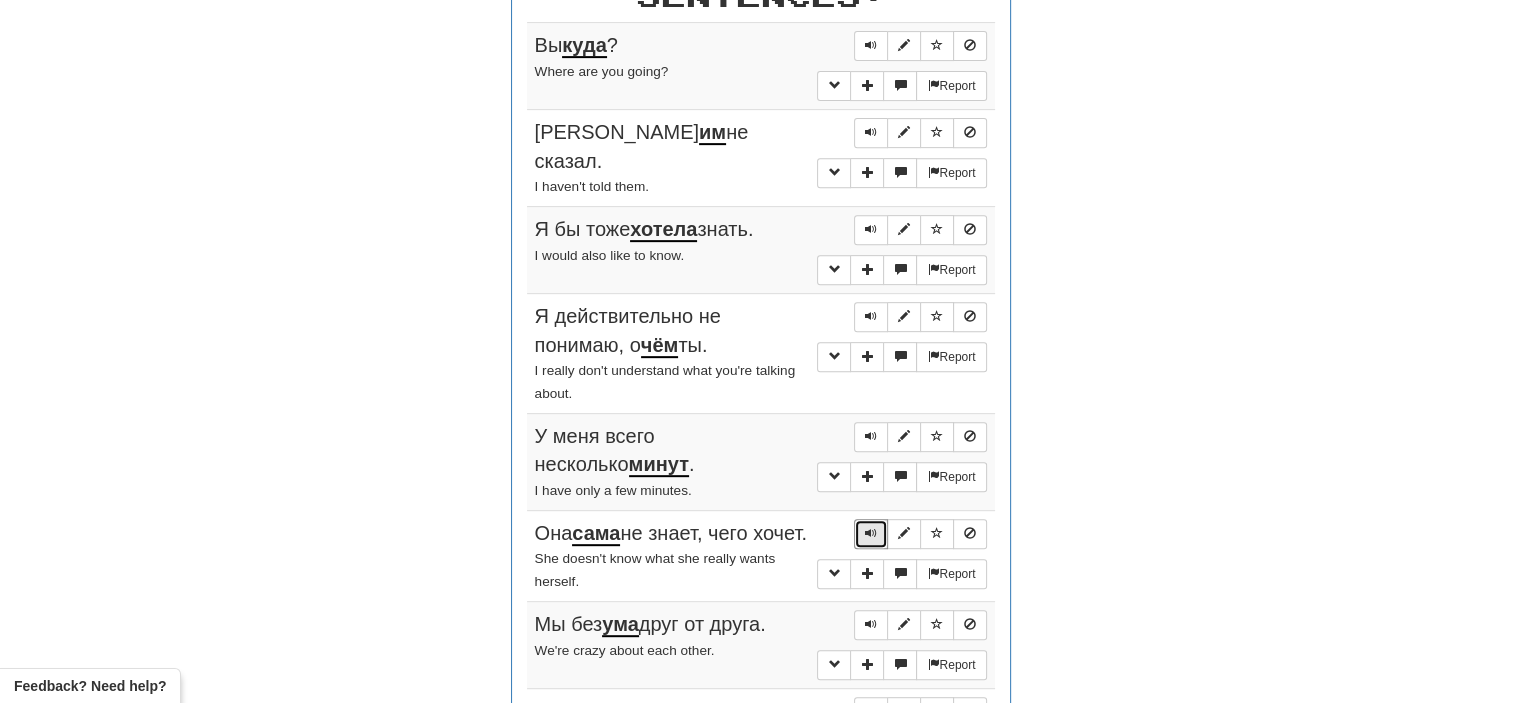 click at bounding box center (871, 533) 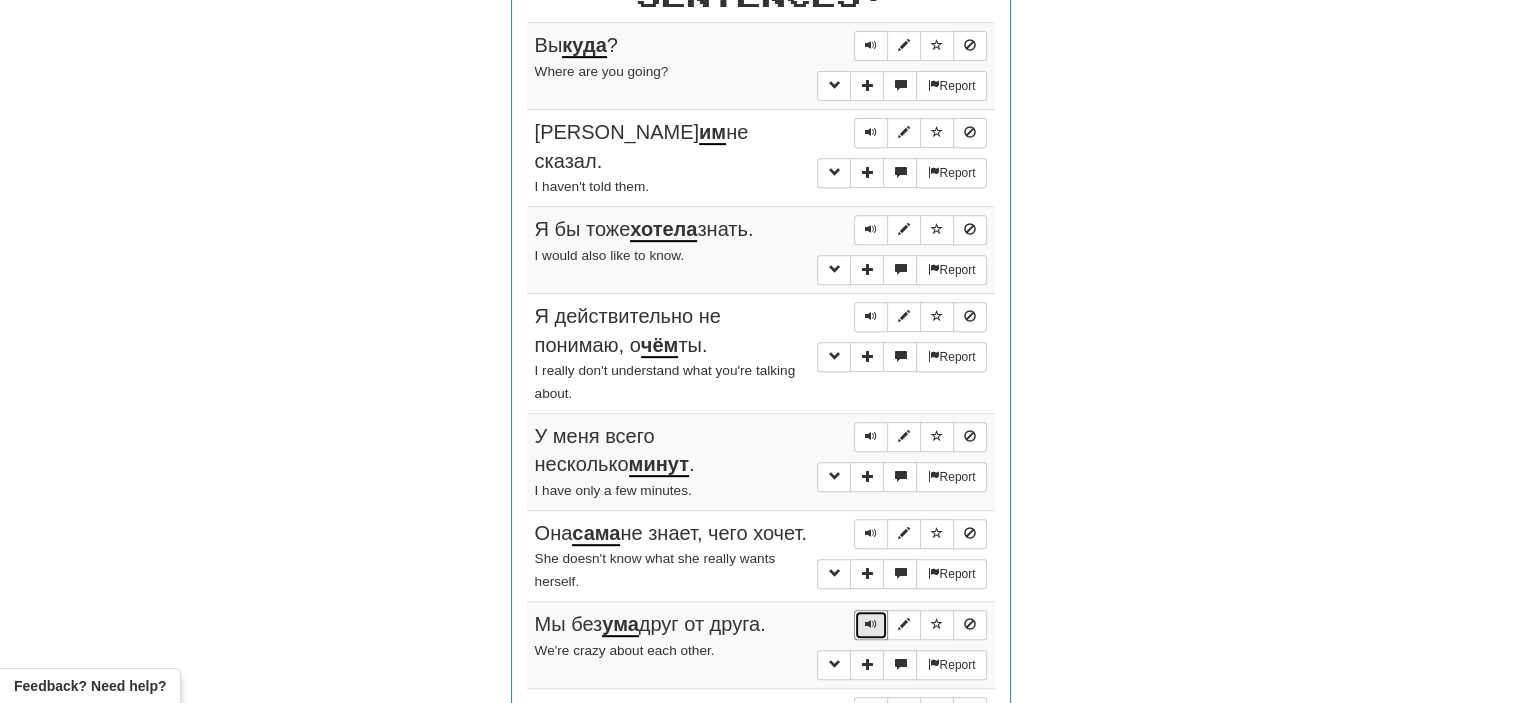 click at bounding box center (871, 624) 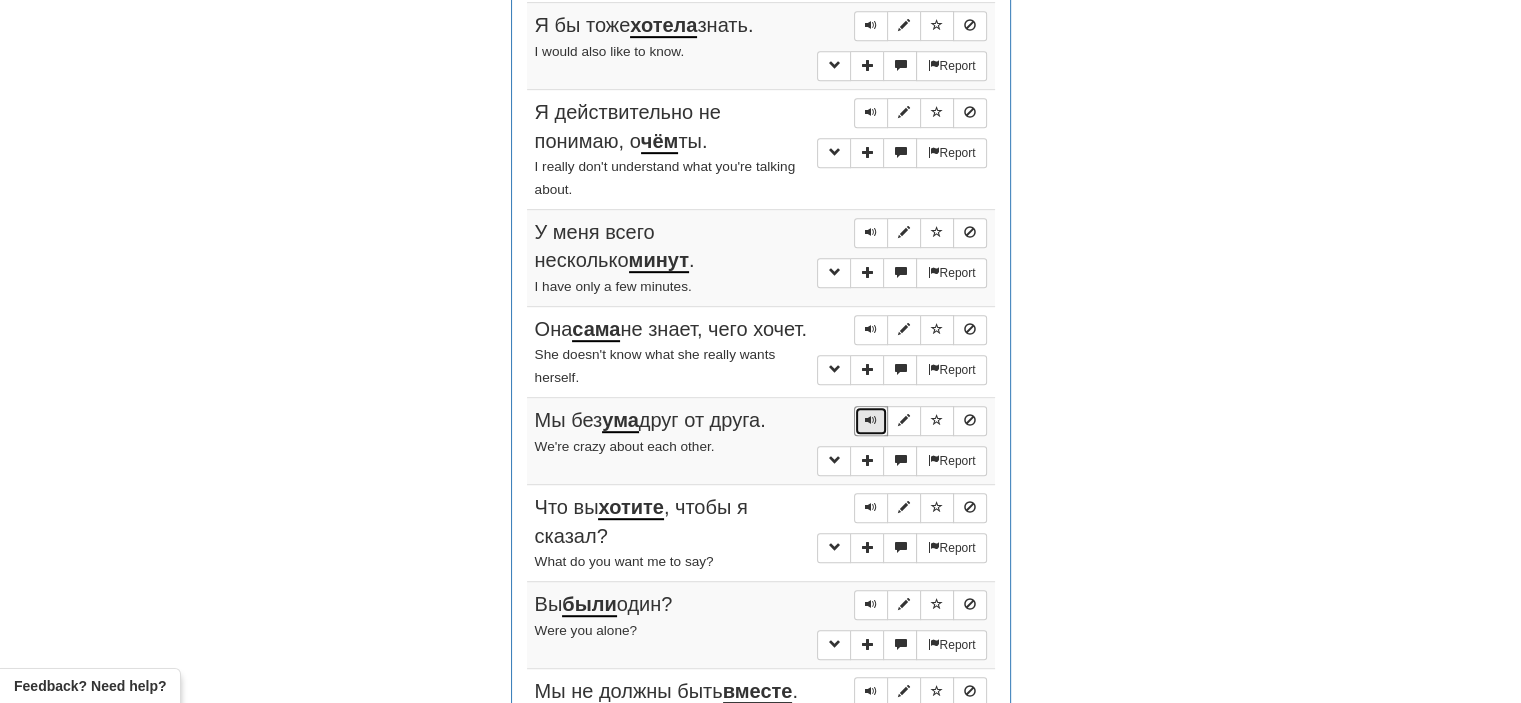 scroll, scrollTop: 1012, scrollLeft: 0, axis: vertical 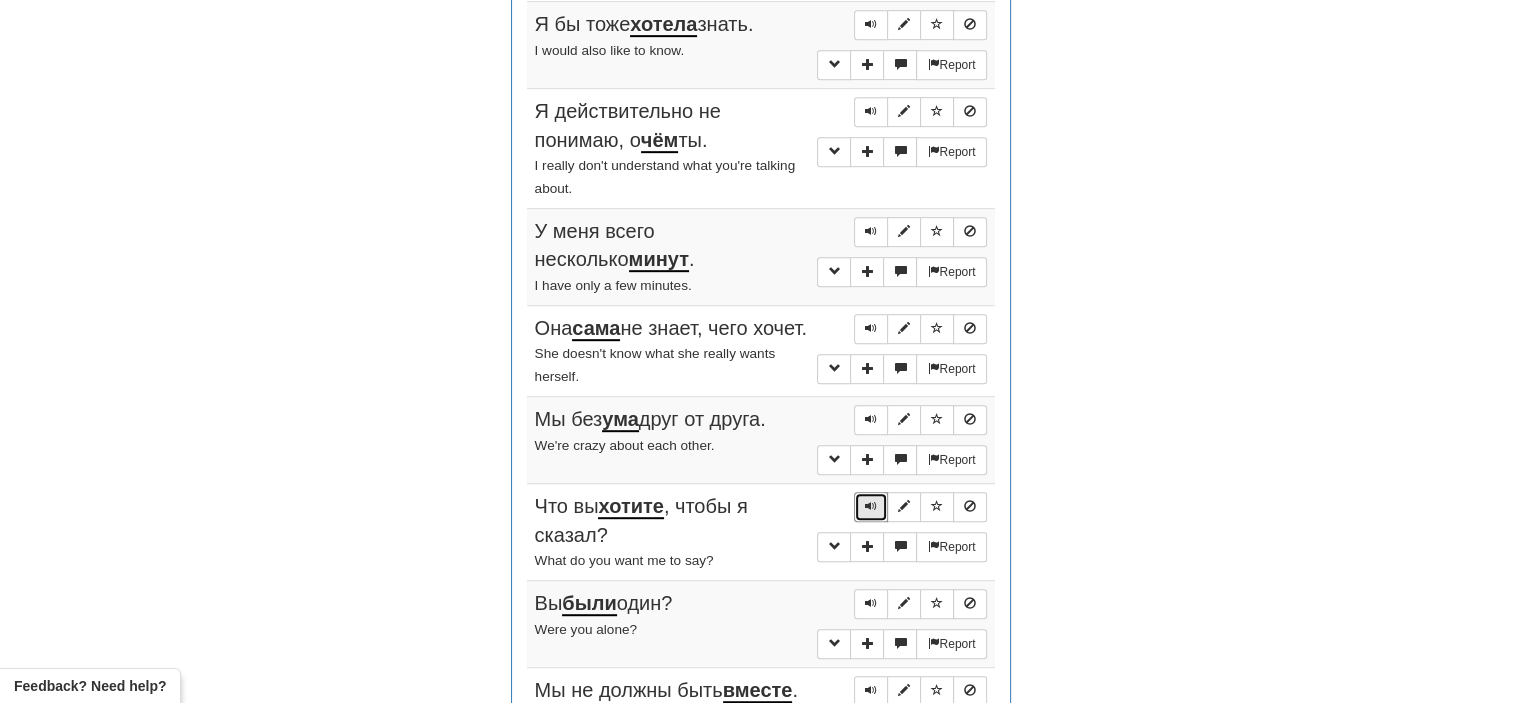 click at bounding box center [871, 506] 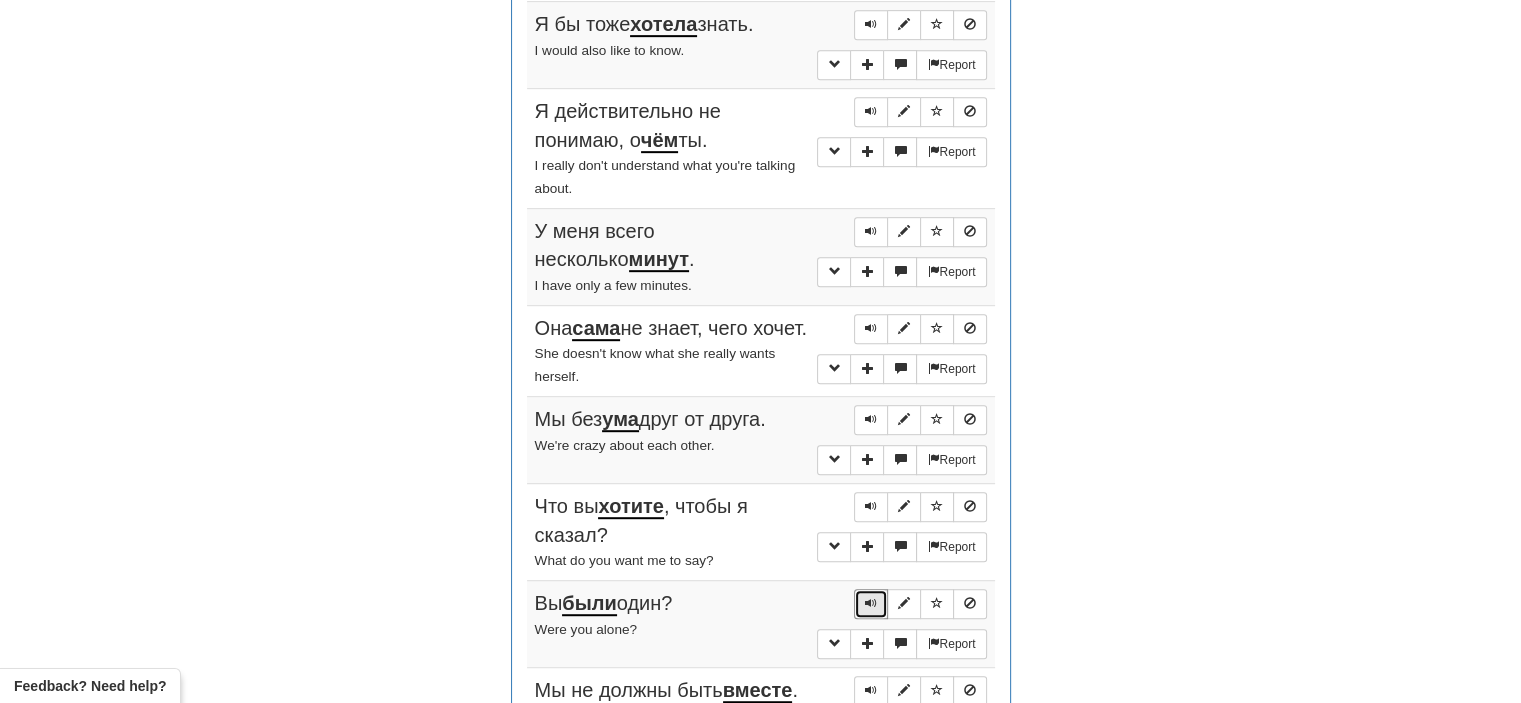 click at bounding box center [871, 603] 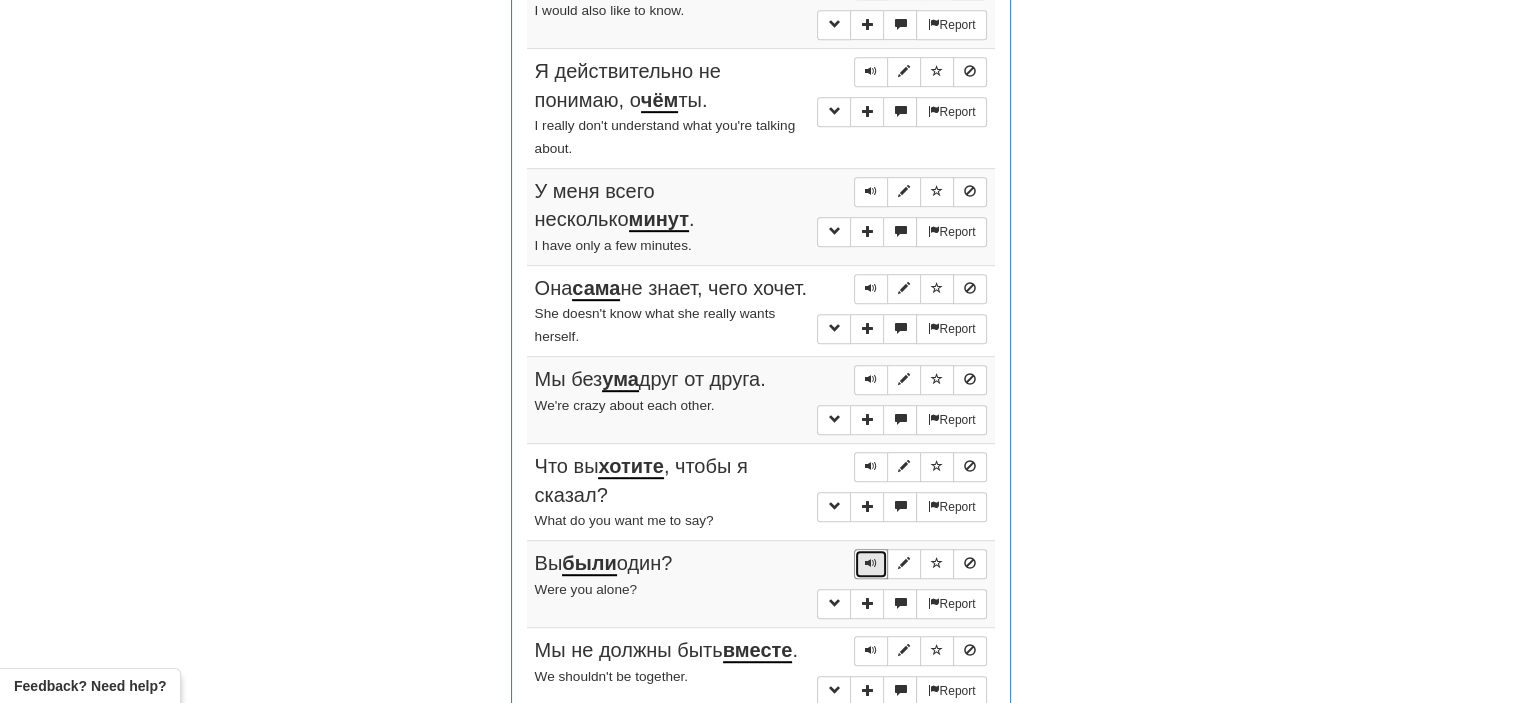 scroll, scrollTop: 1112, scrollLeft: 0, axis: vertical 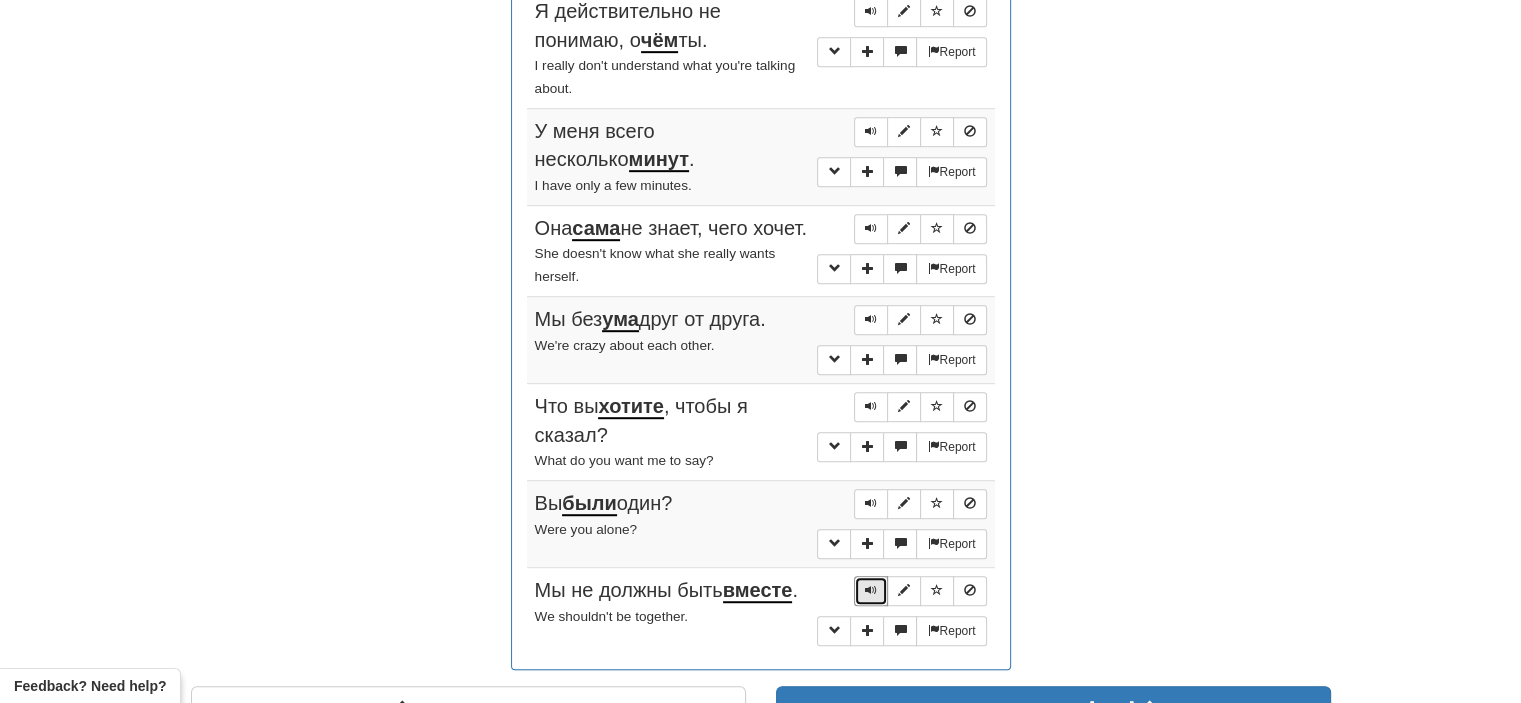 click at bounding box center [871, 590] 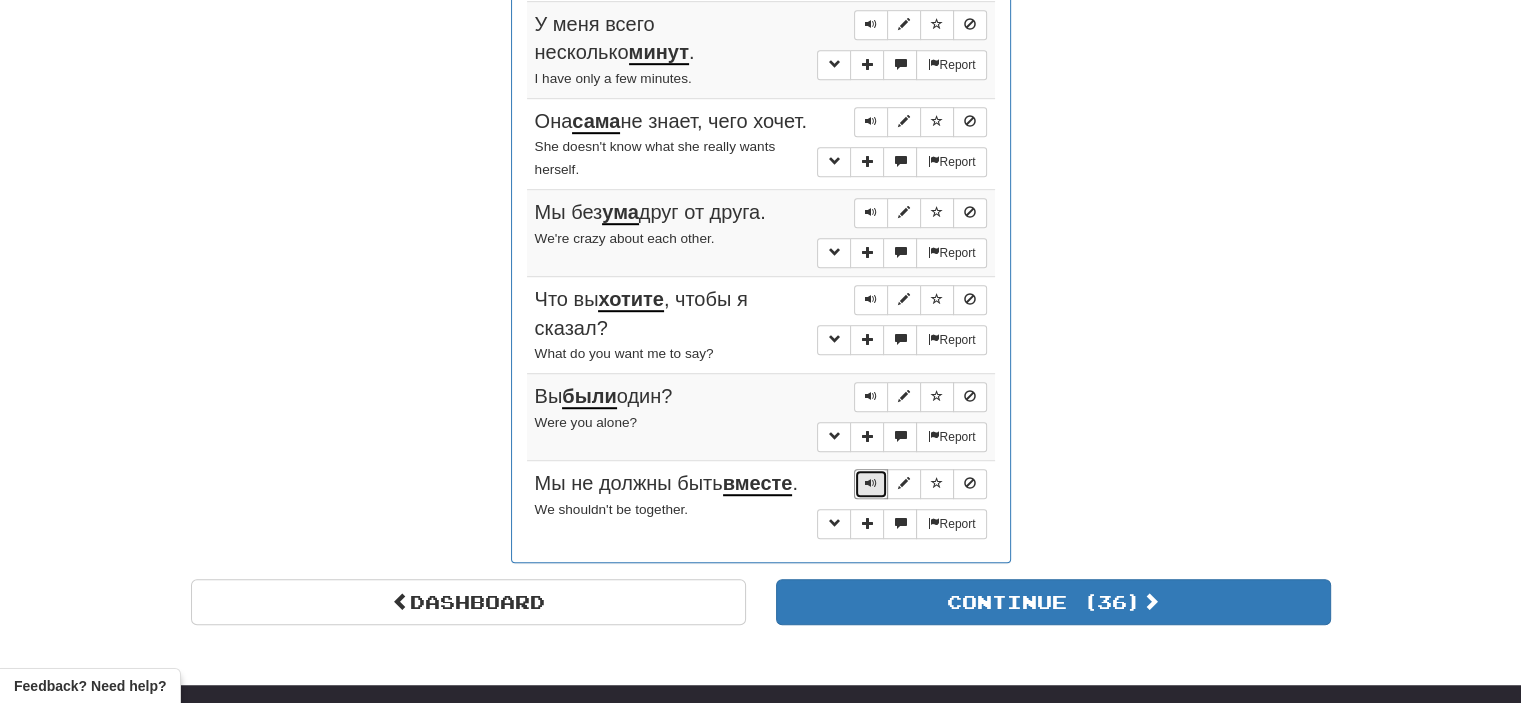 scroll, scrollTop: 1220, scrollLeft: 0, axis: vertical 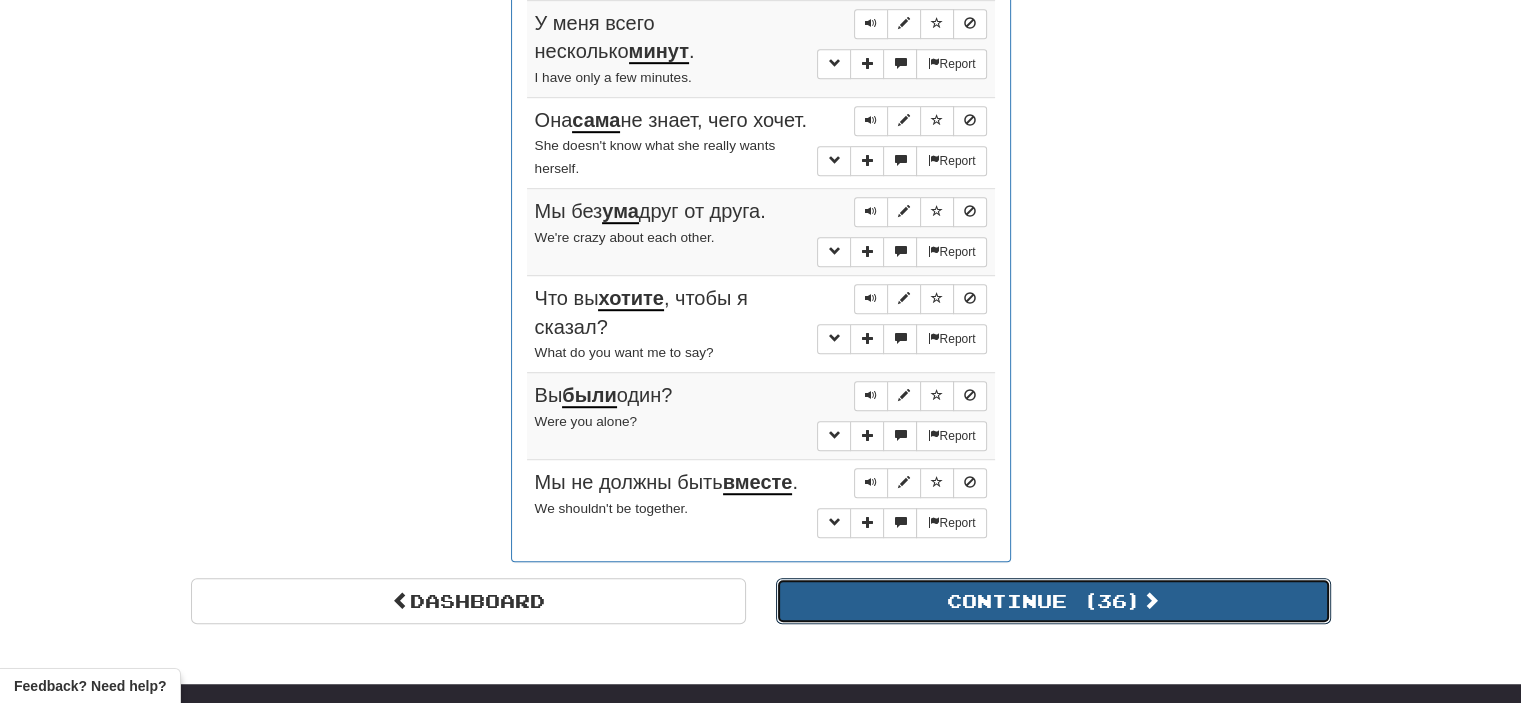 click on "Continue ( 36 )" at bounding box center (1053, 601) 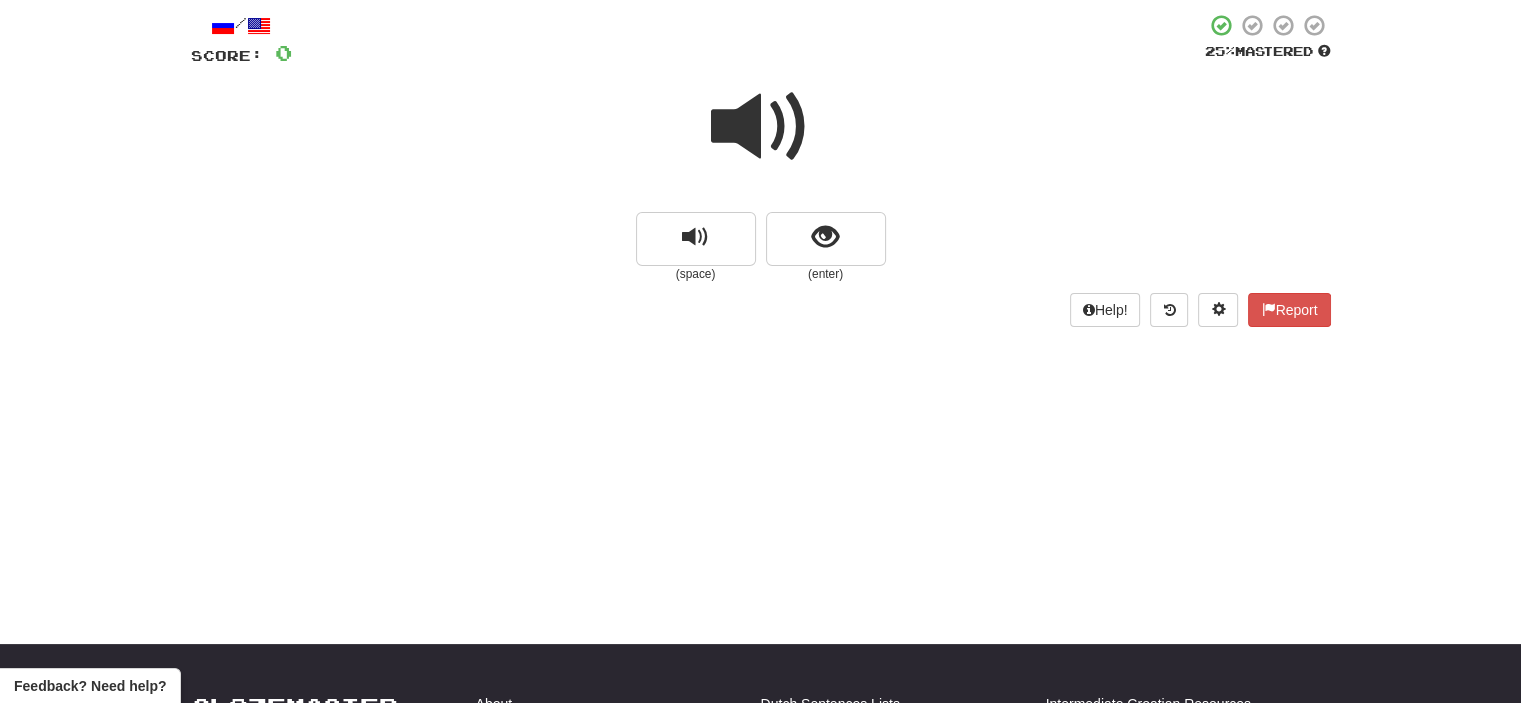 scroll, scrollTop: 0, scrollLeft: 0, axis: both 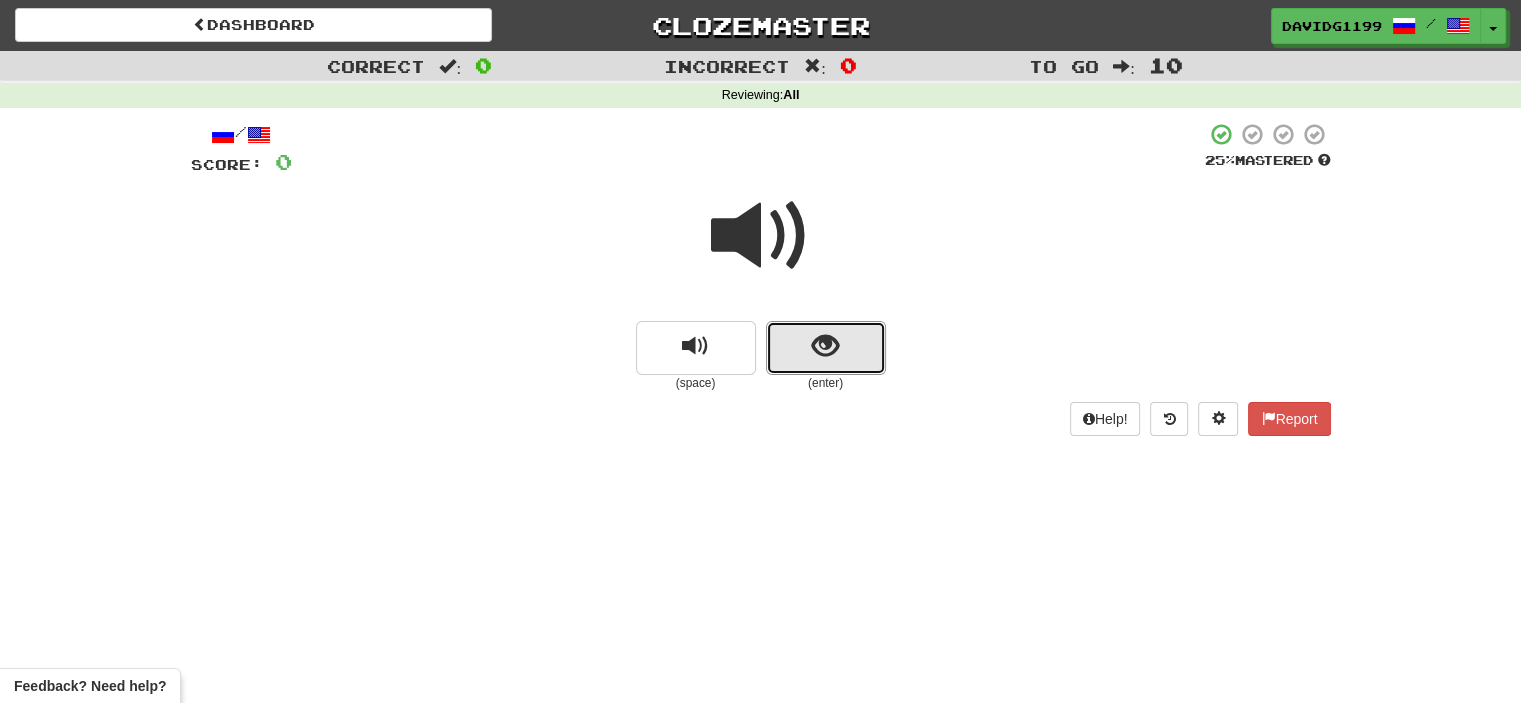 click at bounding box center (826, 348) 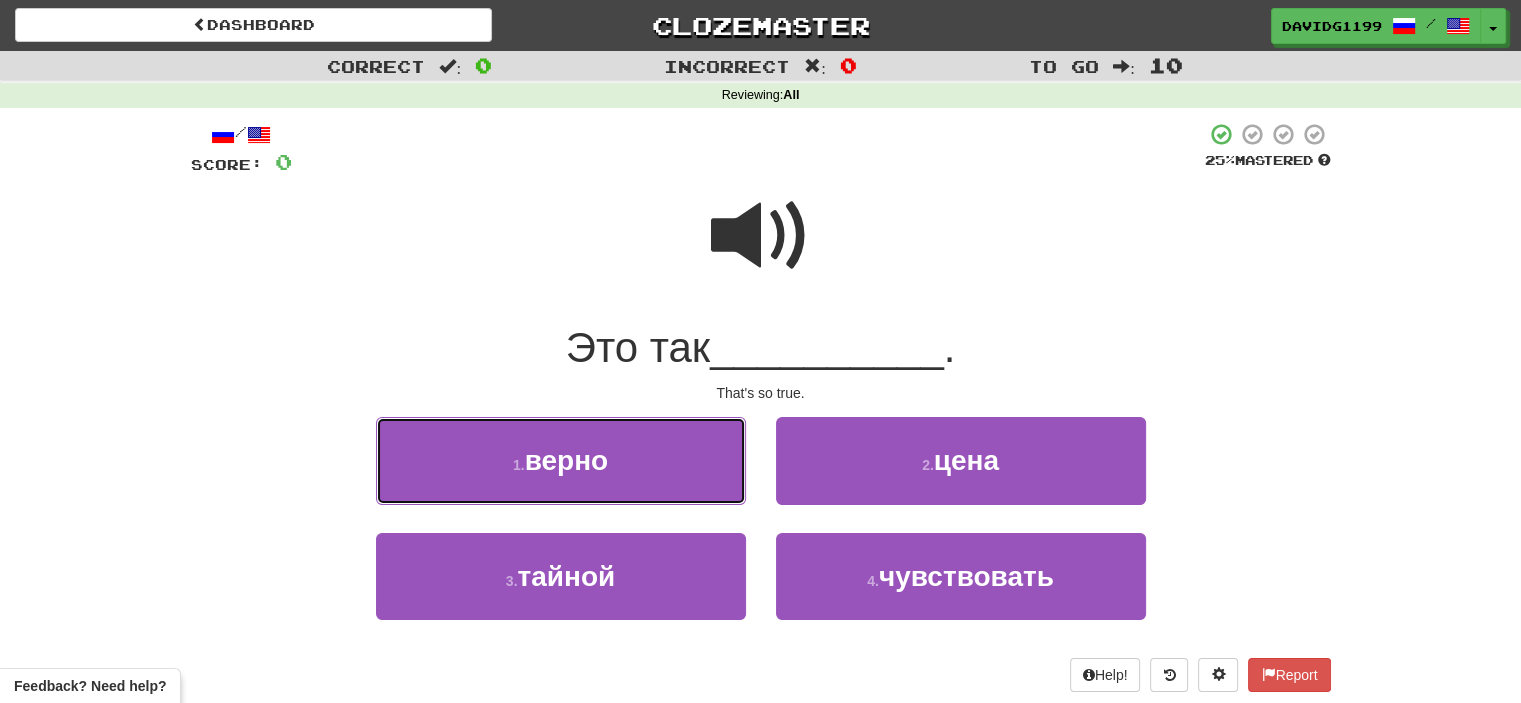 click on "1 .  верно" at bounding box center [561, 460] 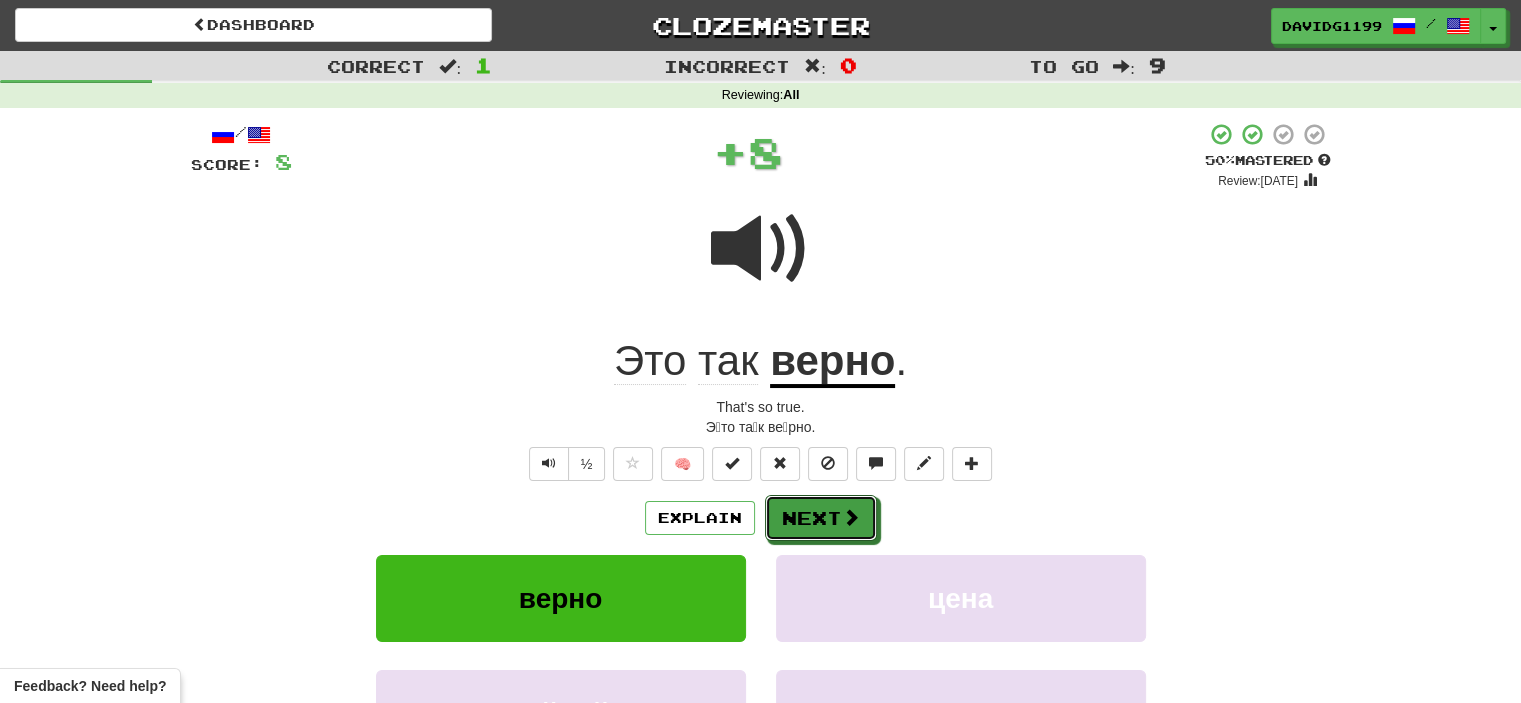 click on "Next" at bounding box center [821, 518] 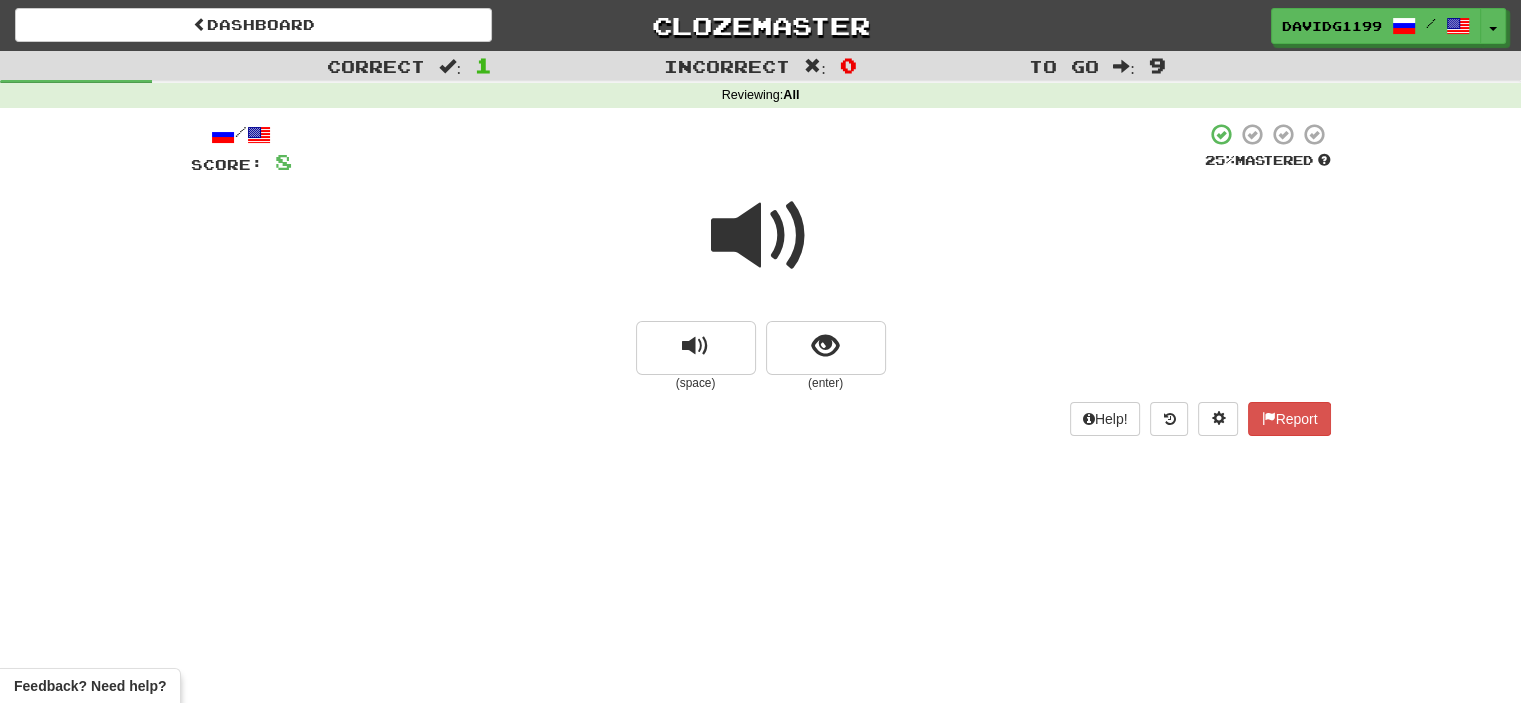 click at bounding box center (761, 236) 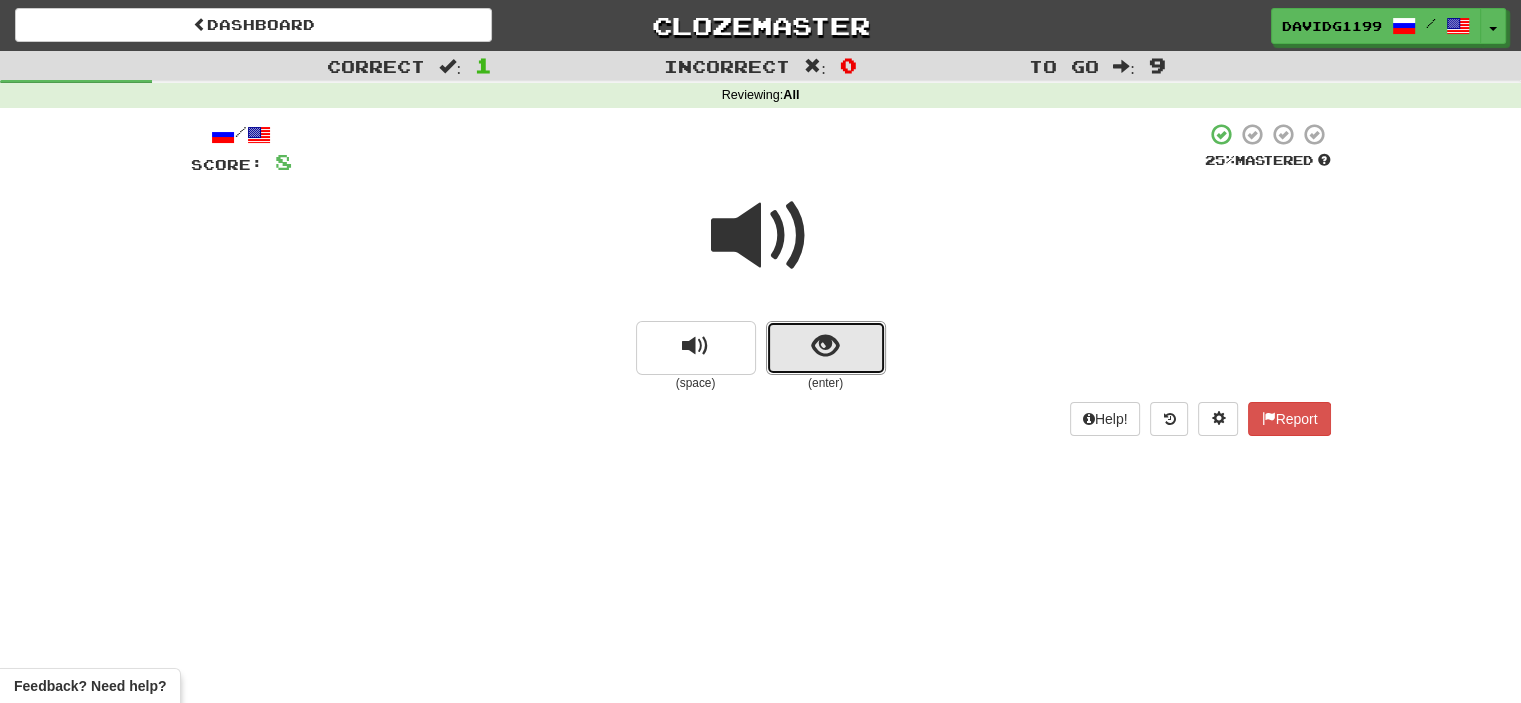 click at bounding box center [826, 348] 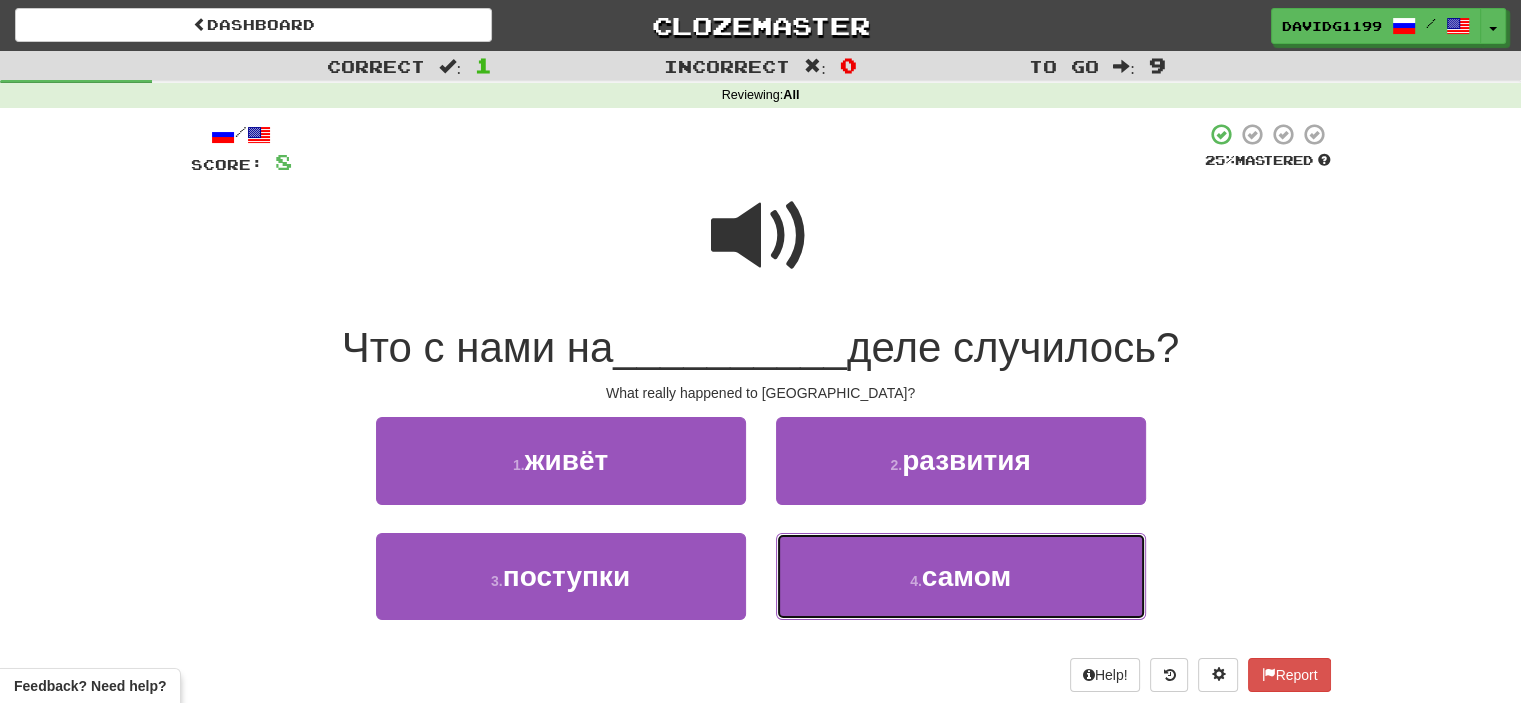 click on "4 .  самом" at bounding box center (961, 576) 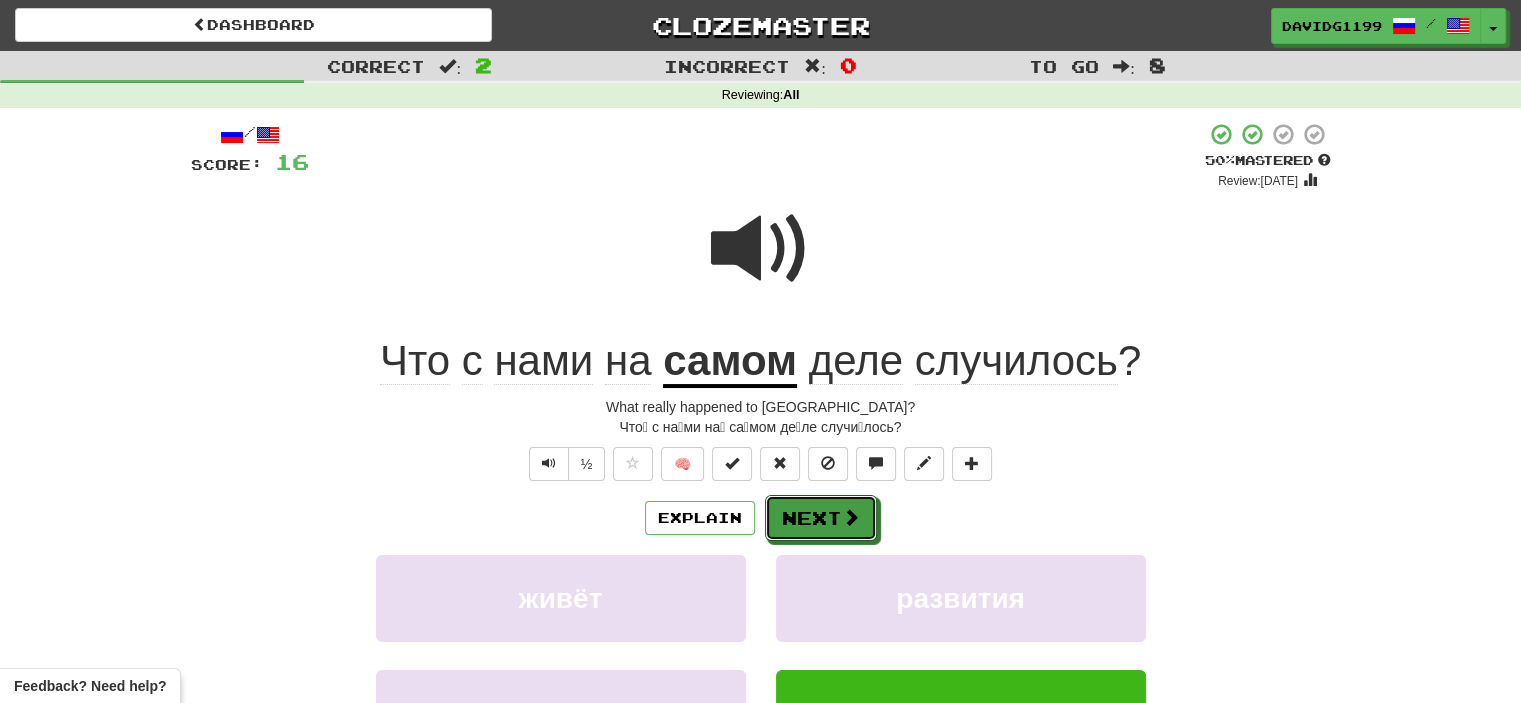 click on "Next" at bounding box center (821, 518) 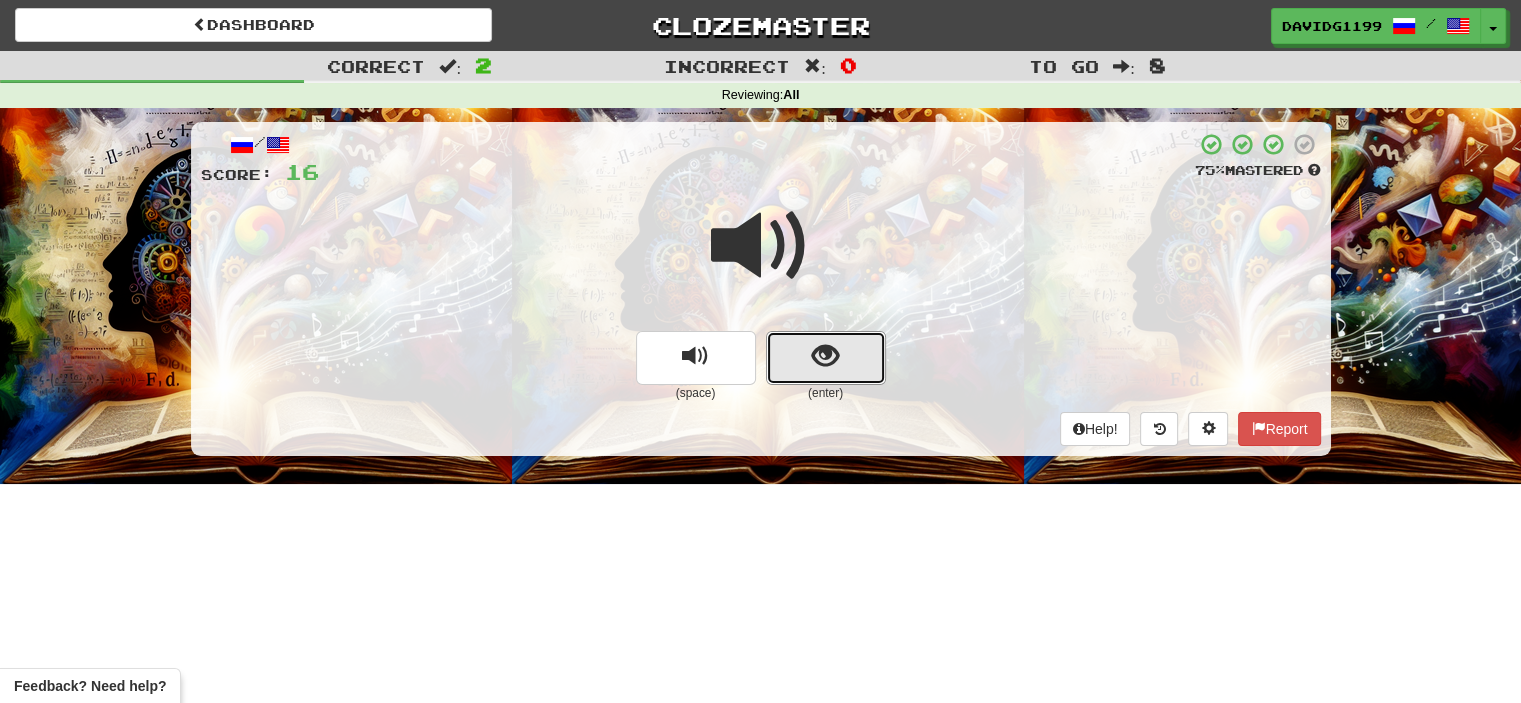 click at bounding box center [826, 358] 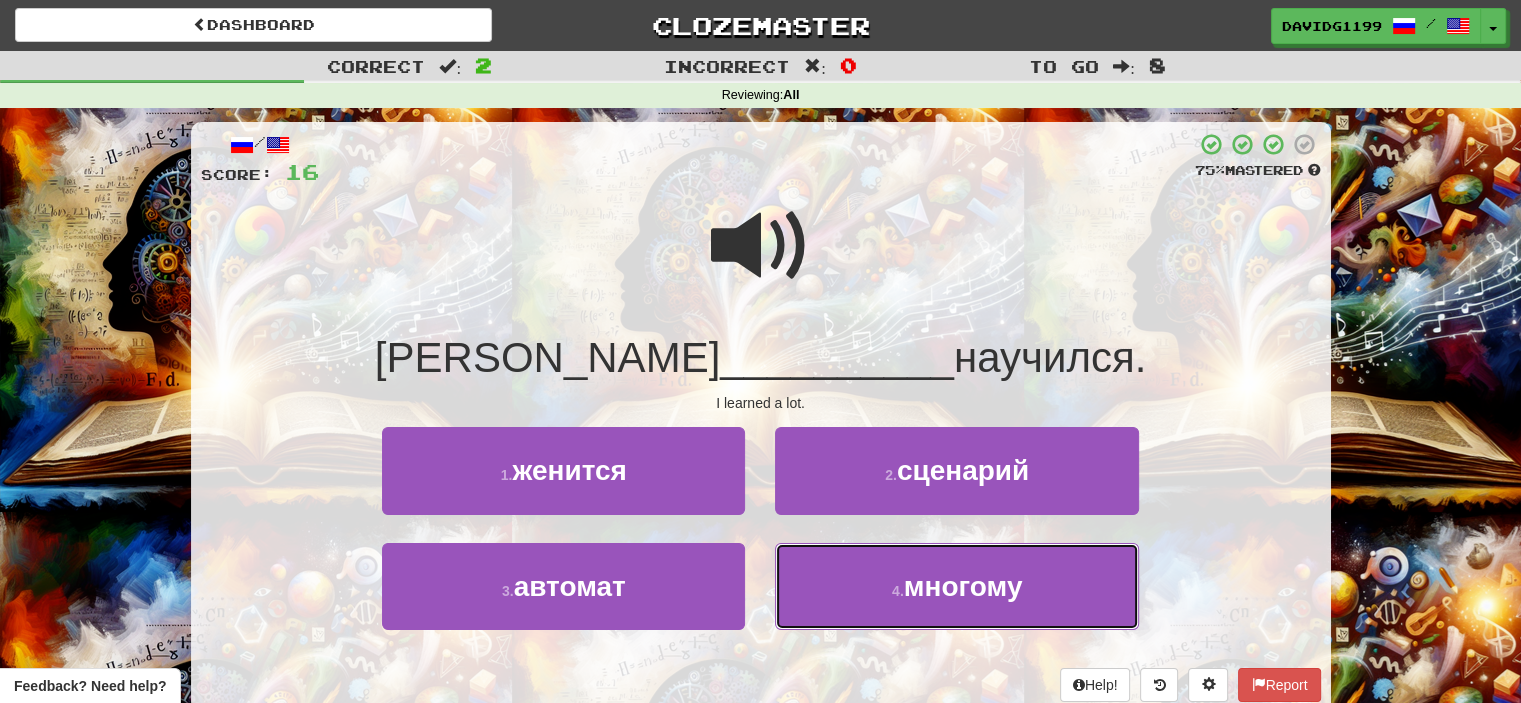 click on "4 .  многому" at bounding box center (956, 586) 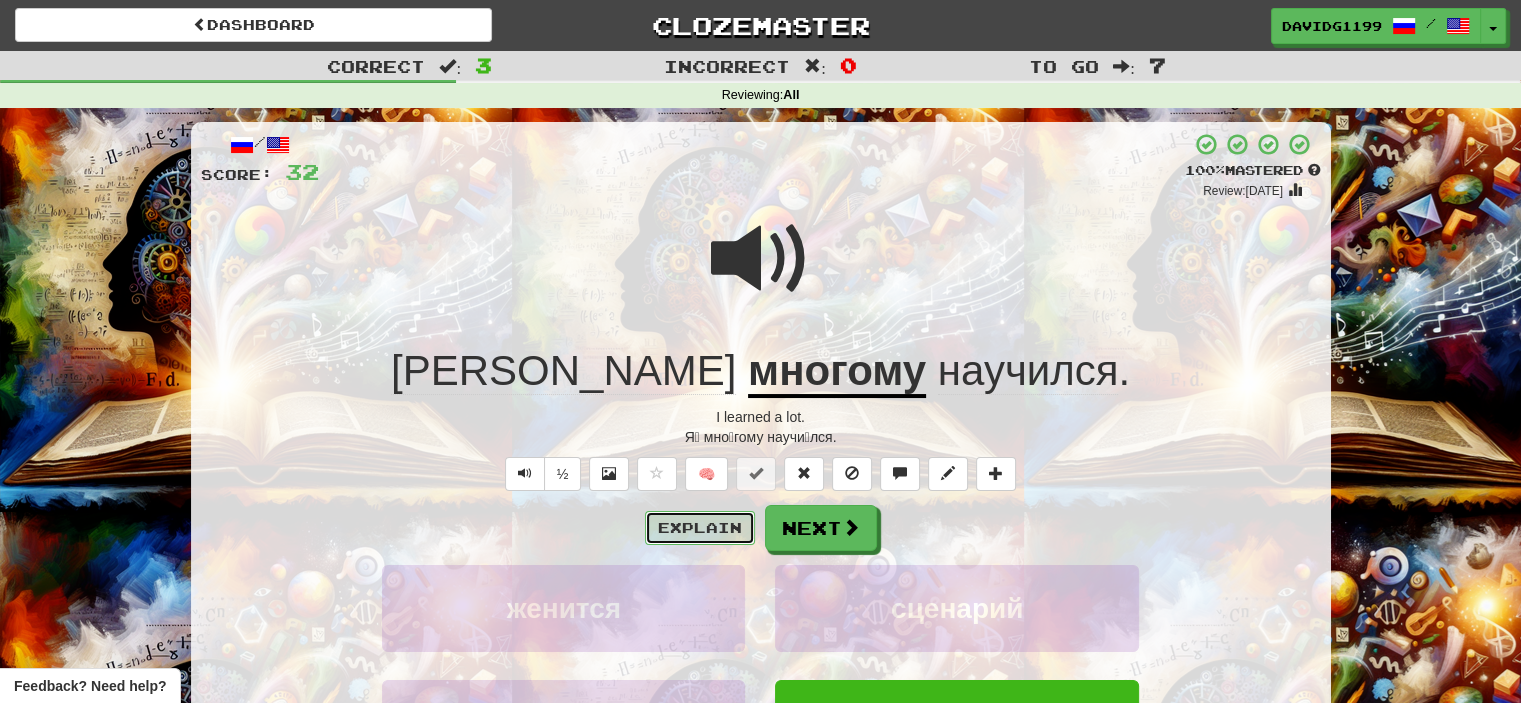 click on "Explain" at bounding box center [700, 528] 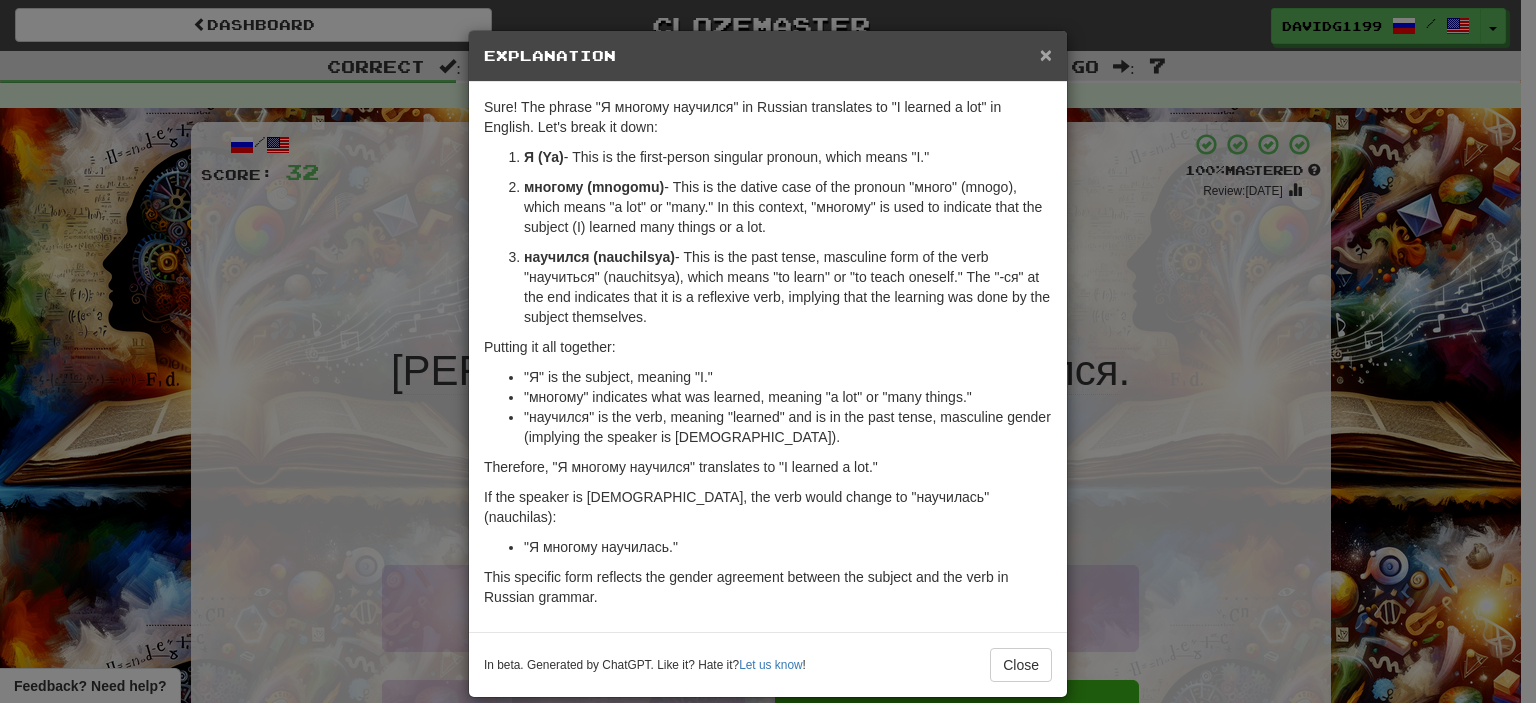 click on "×" at bounding box center (1046, 54) 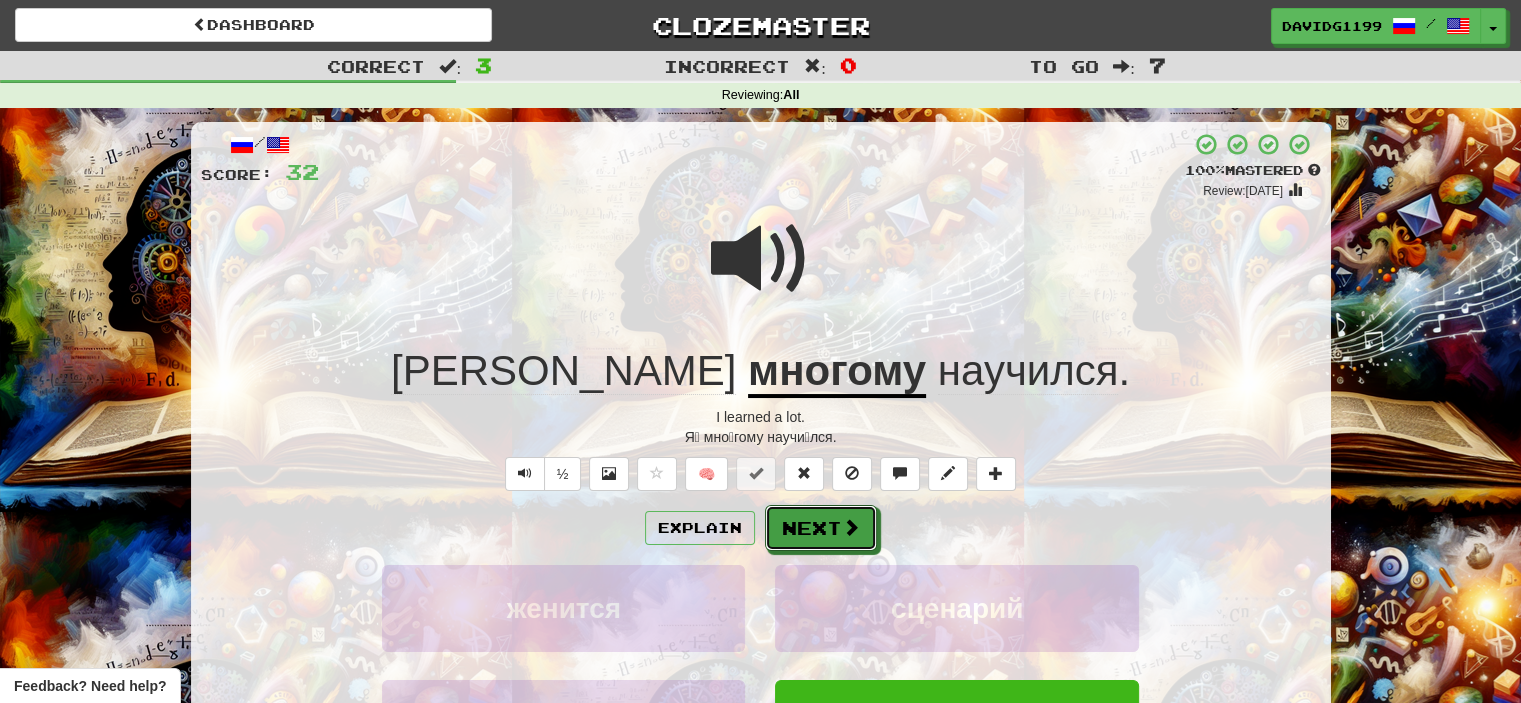 click on "Next" at bounding box center (821, 528) 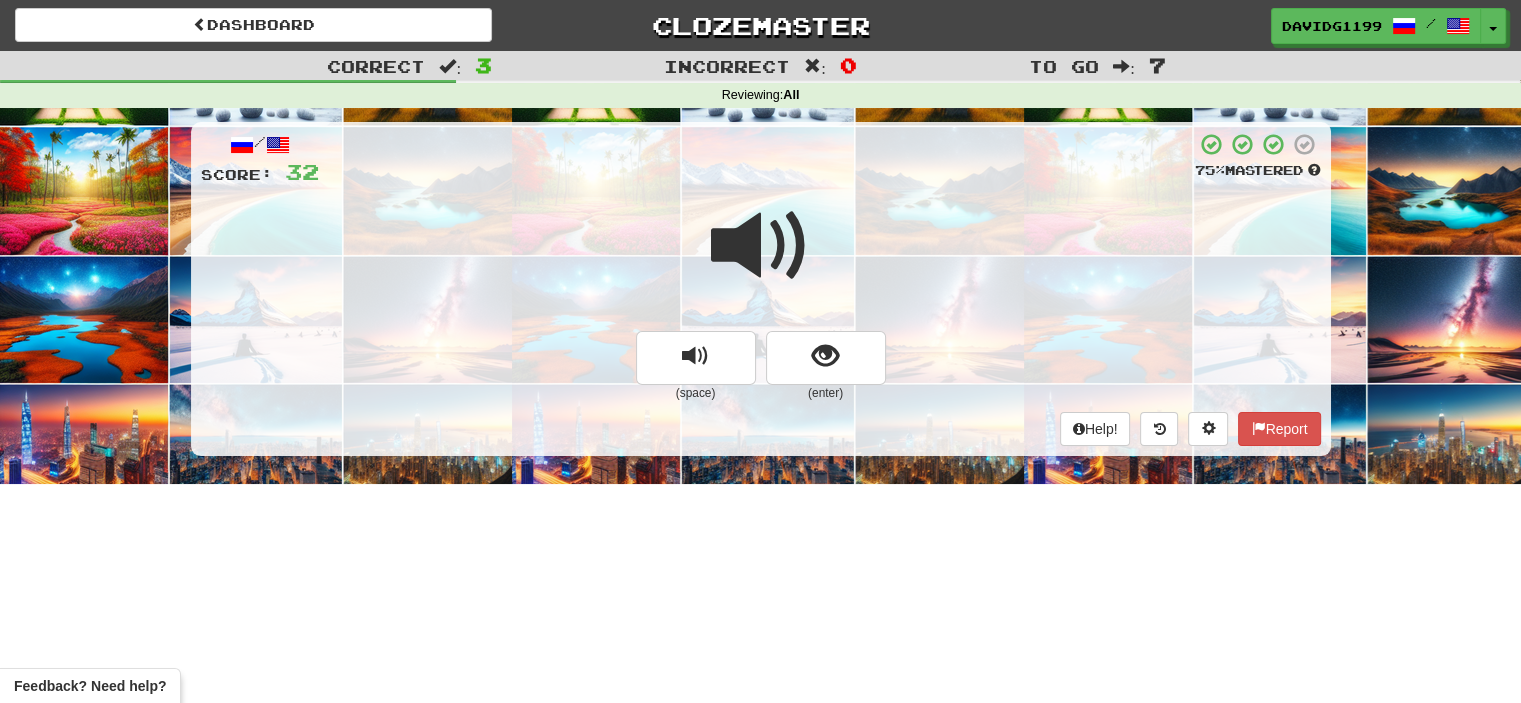 click at bounding box center [761, 246] 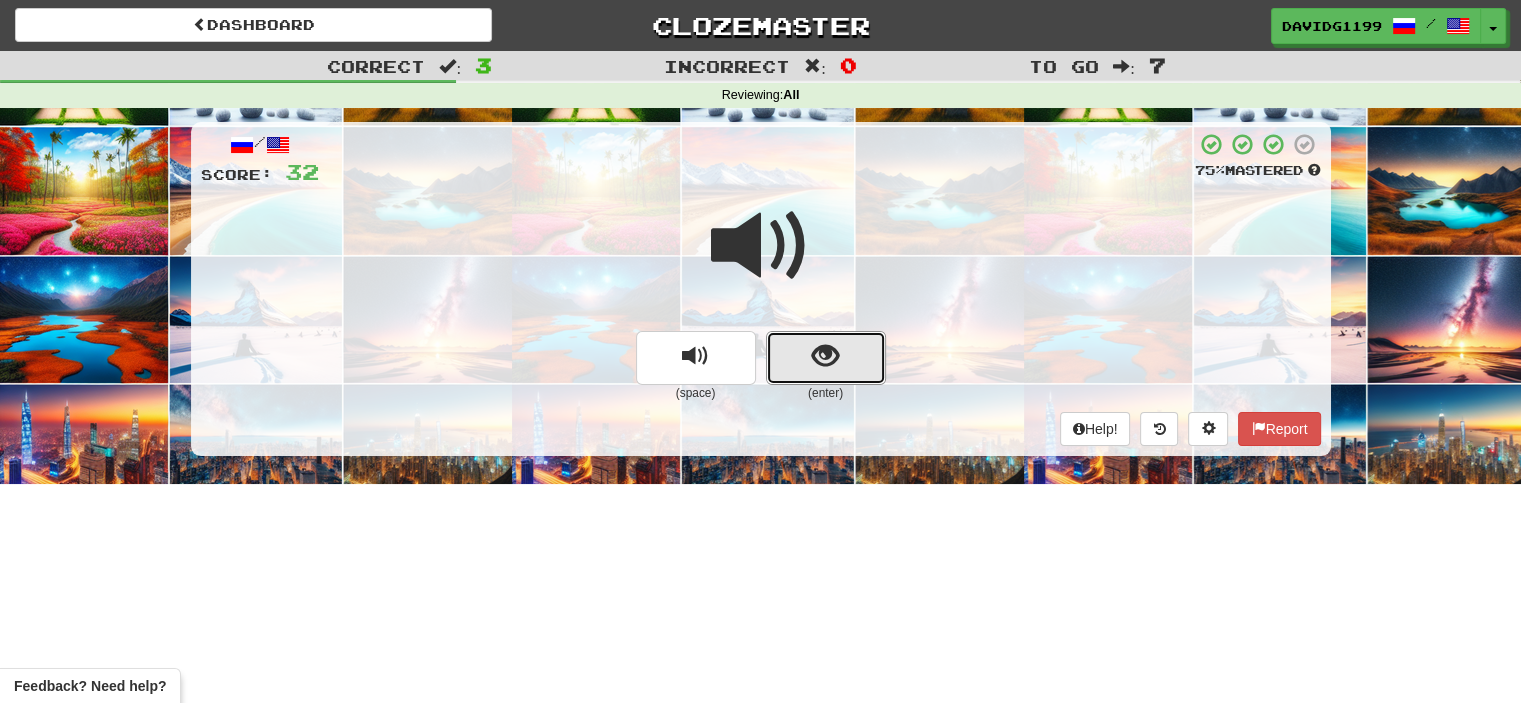 click at bounding box center (826, 358) 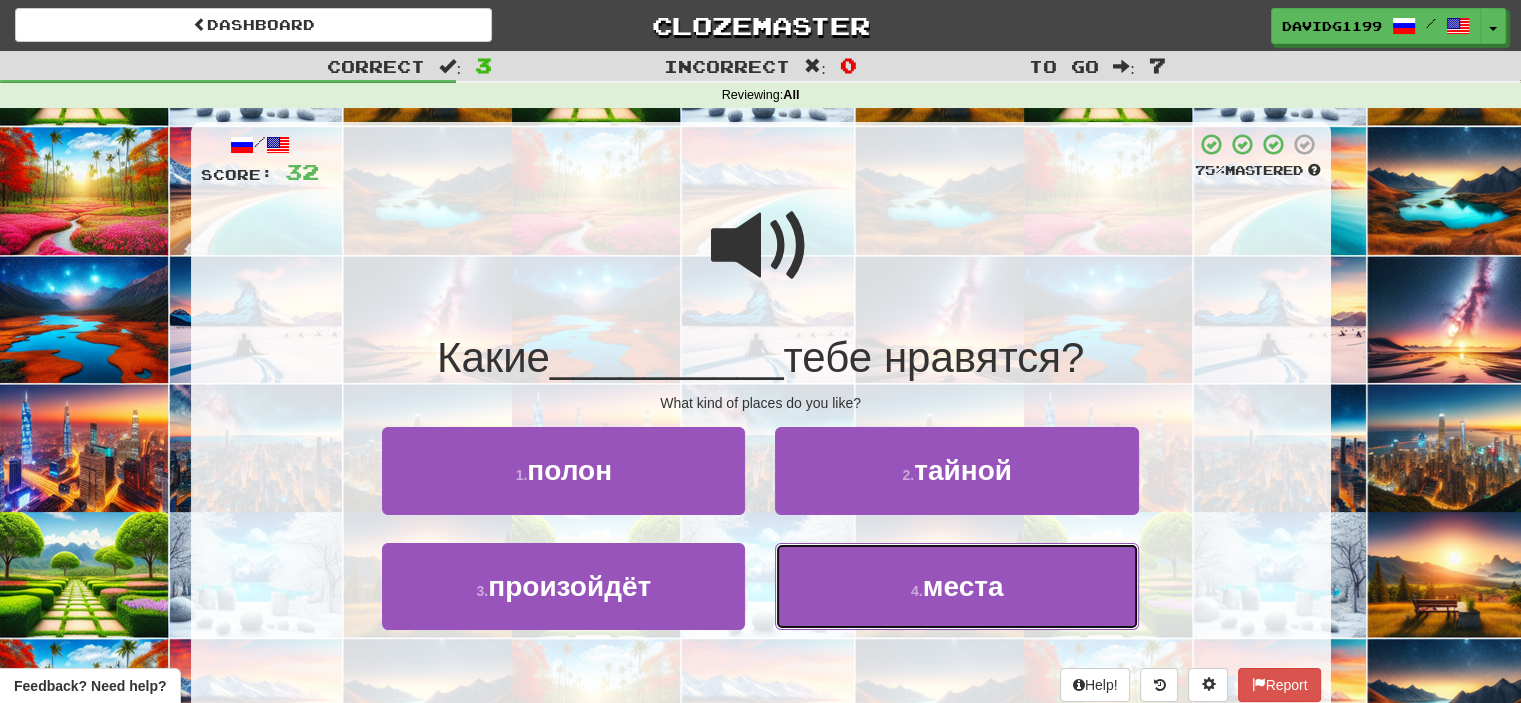 drag, startPoint x: 896, startPoint y: 585, endPoint x: 868, endPoint y: 587, distance: 28.071337 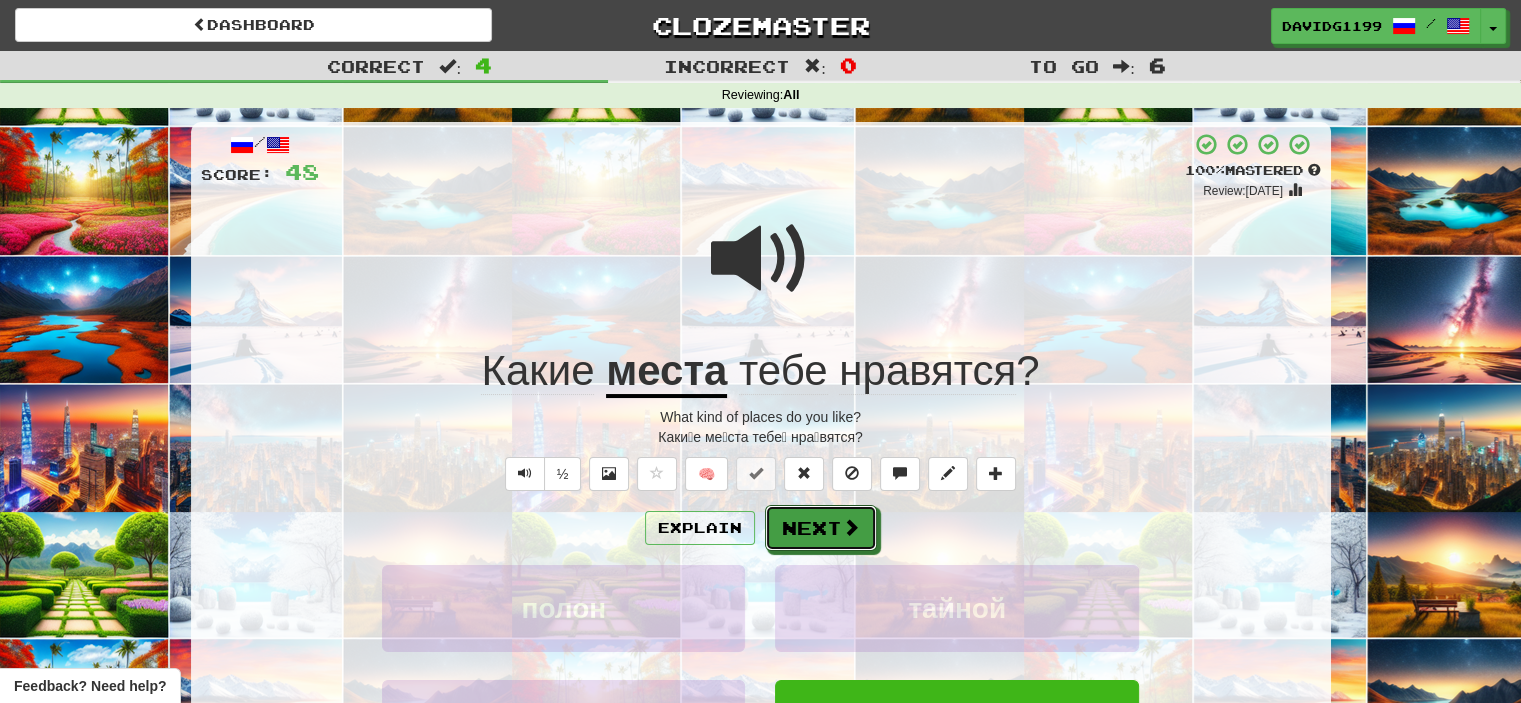 click on "Next" at bounding box center (821, 528) 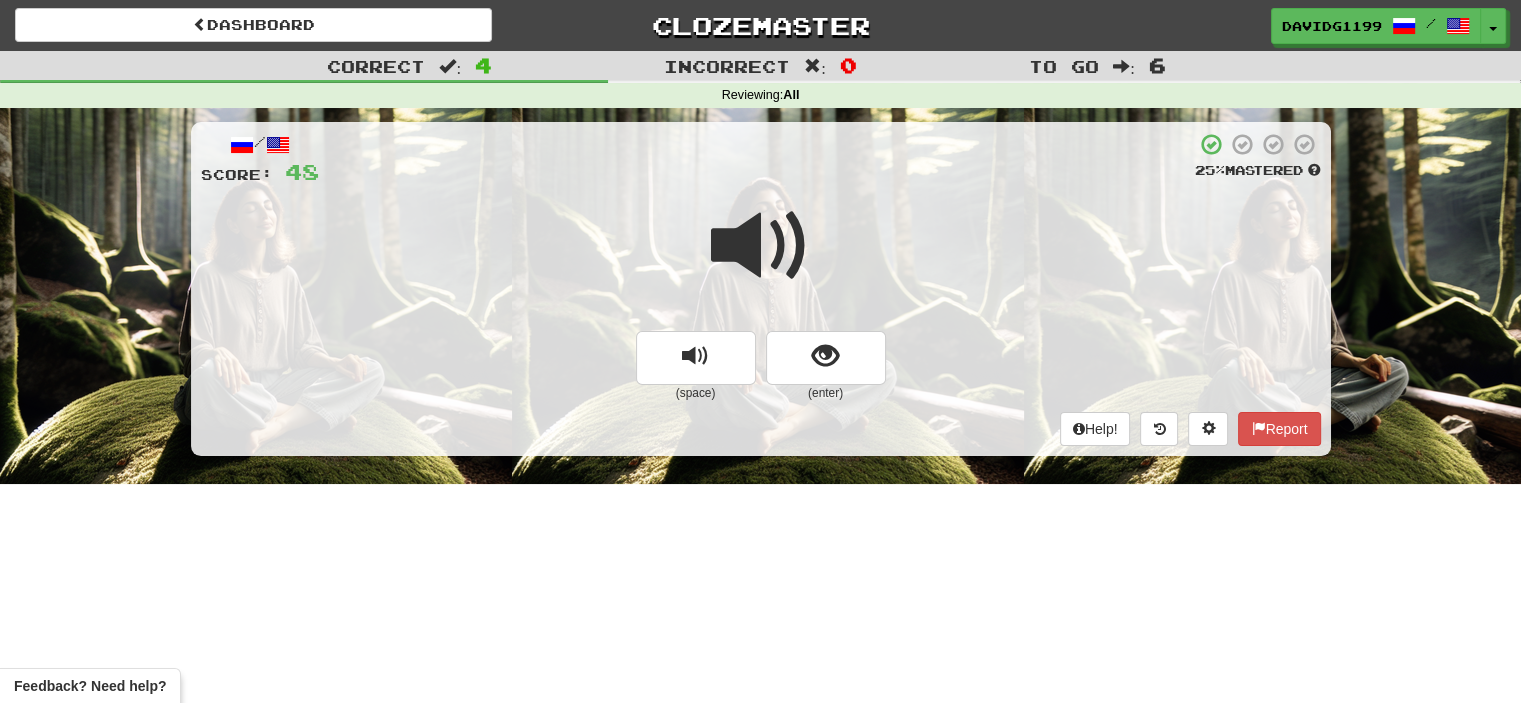 click at bounding box center [761, 246] 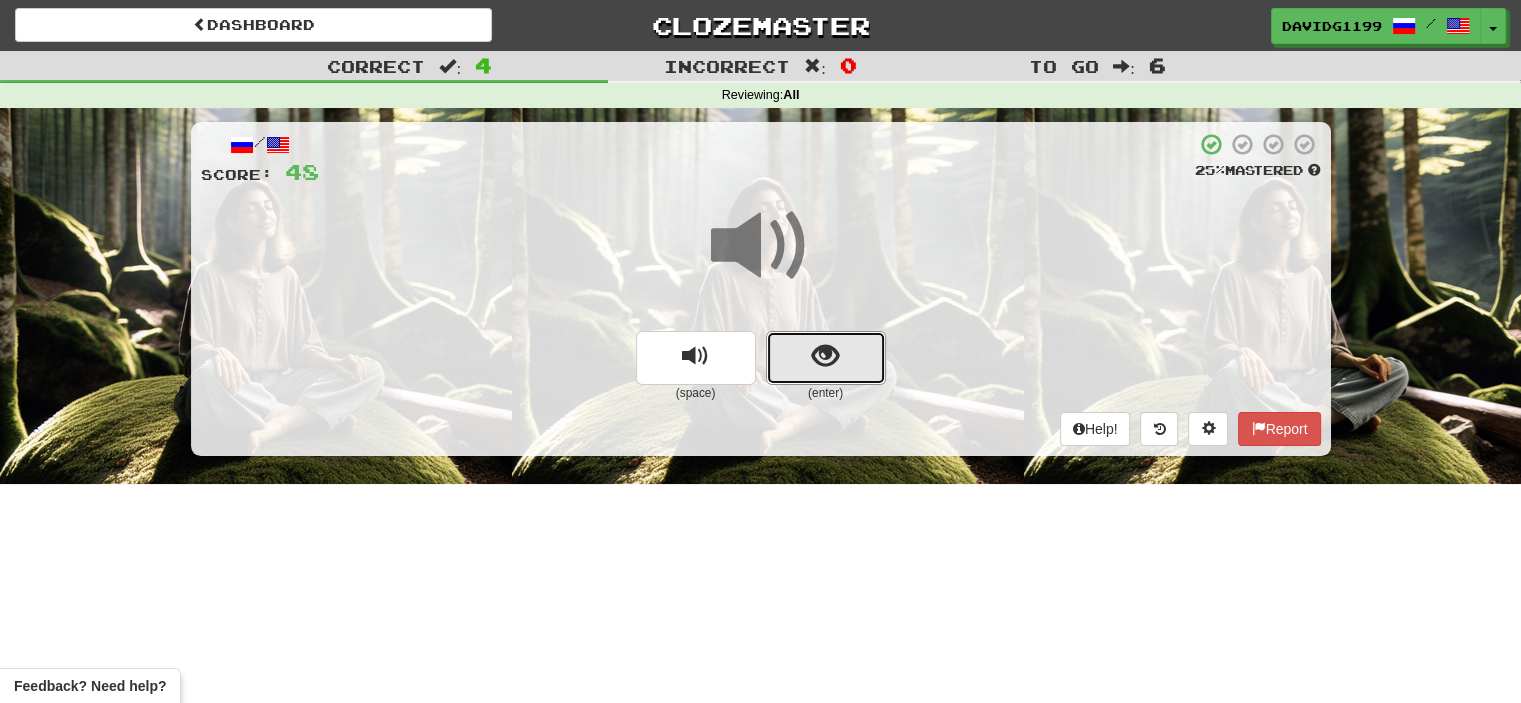 click at bounding box center (826, 358) 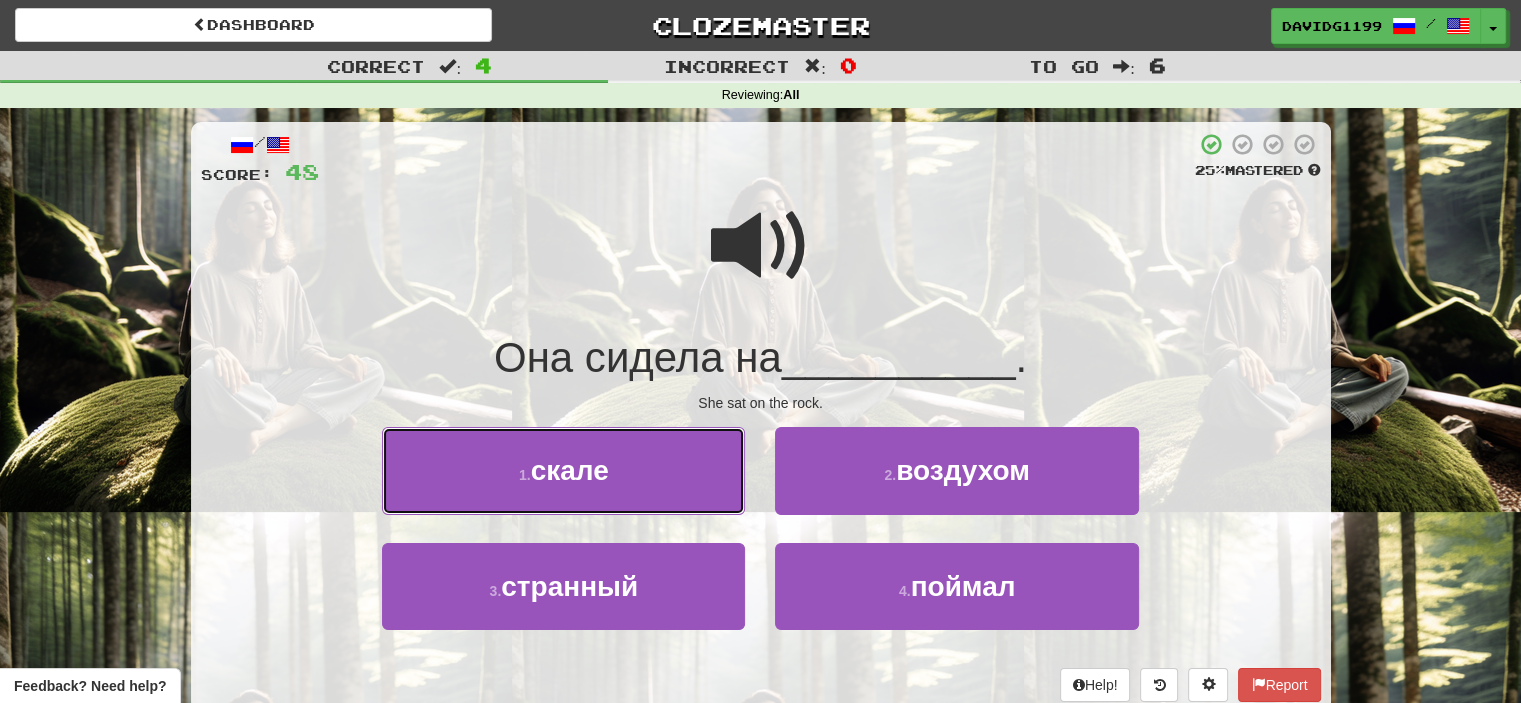click on "1 .  скале" at bounding box center (563, 470) 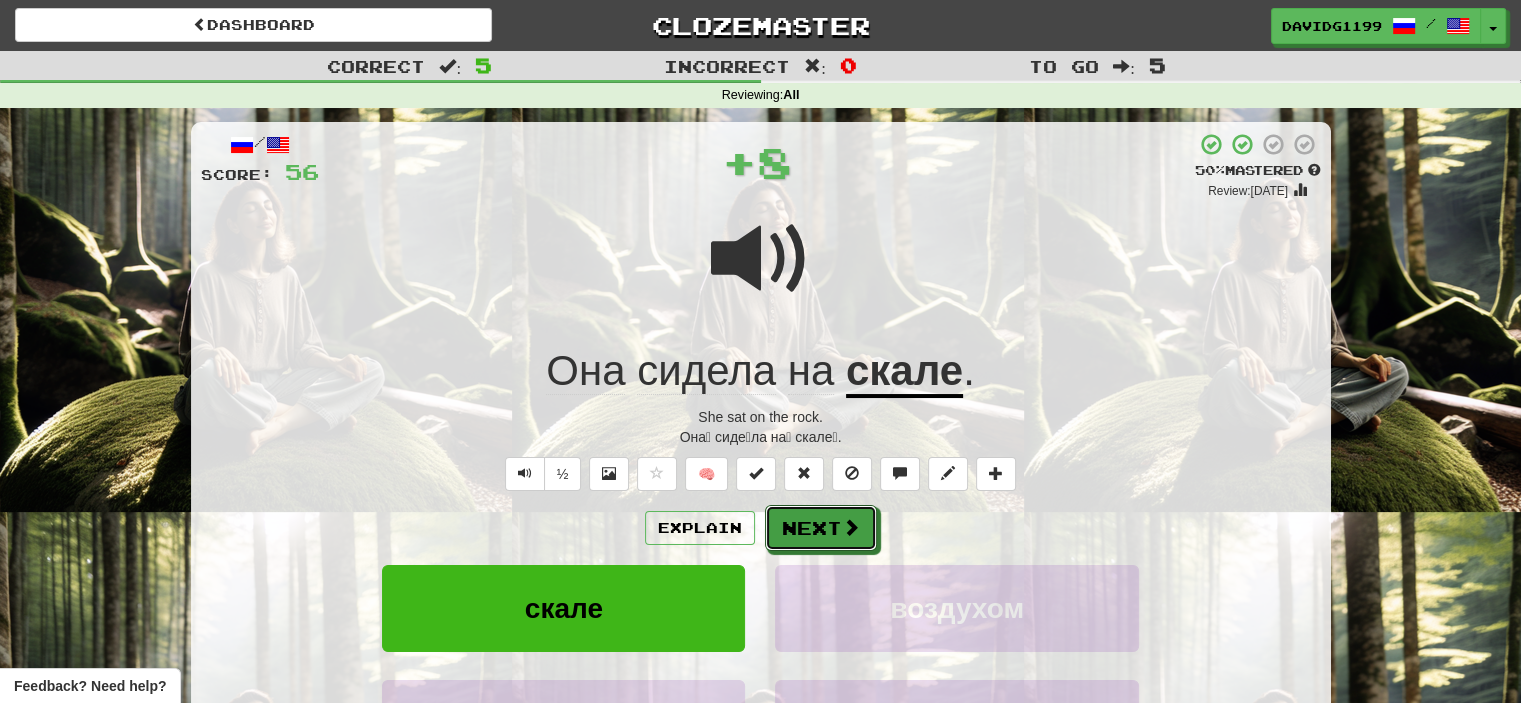 click on "Next" at bounding box center [821, 528] 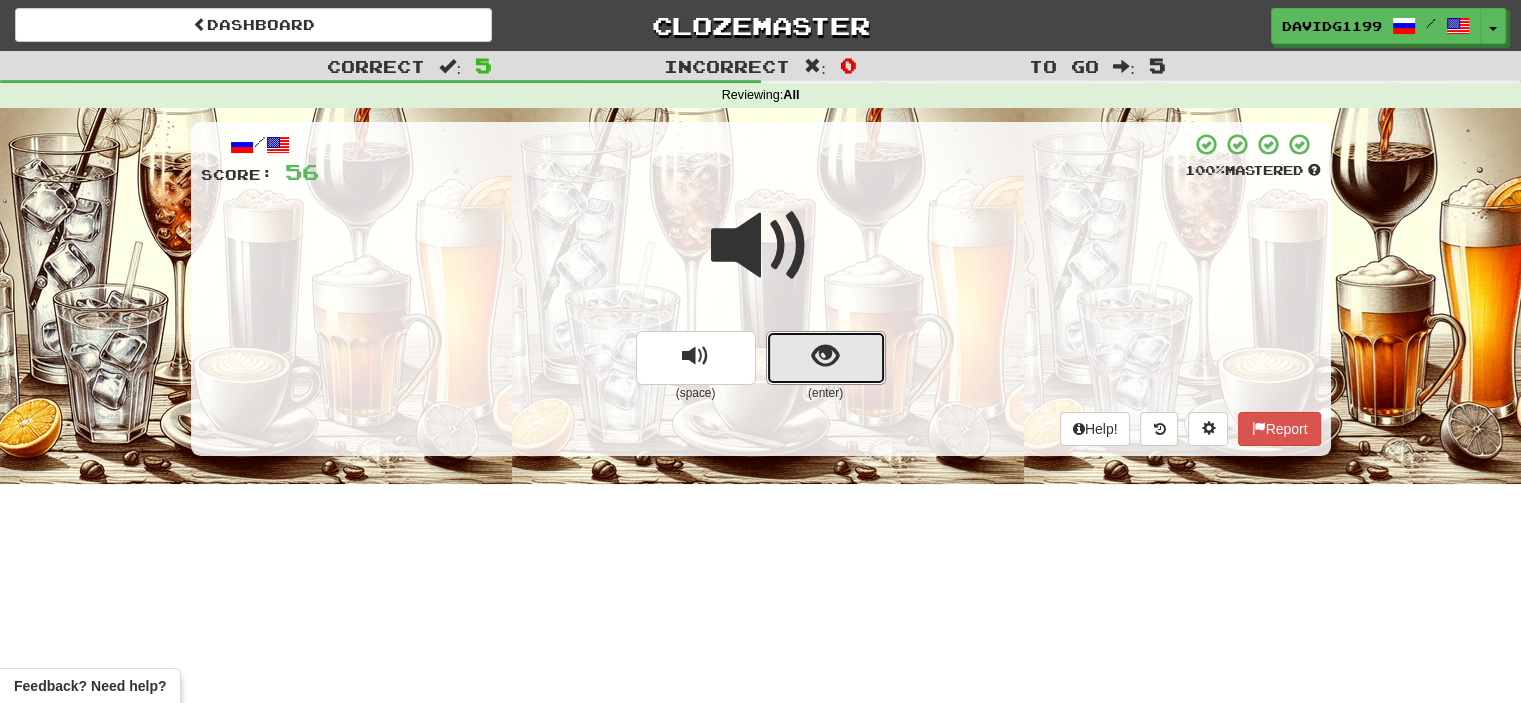 click at bounding box center (825, 356) 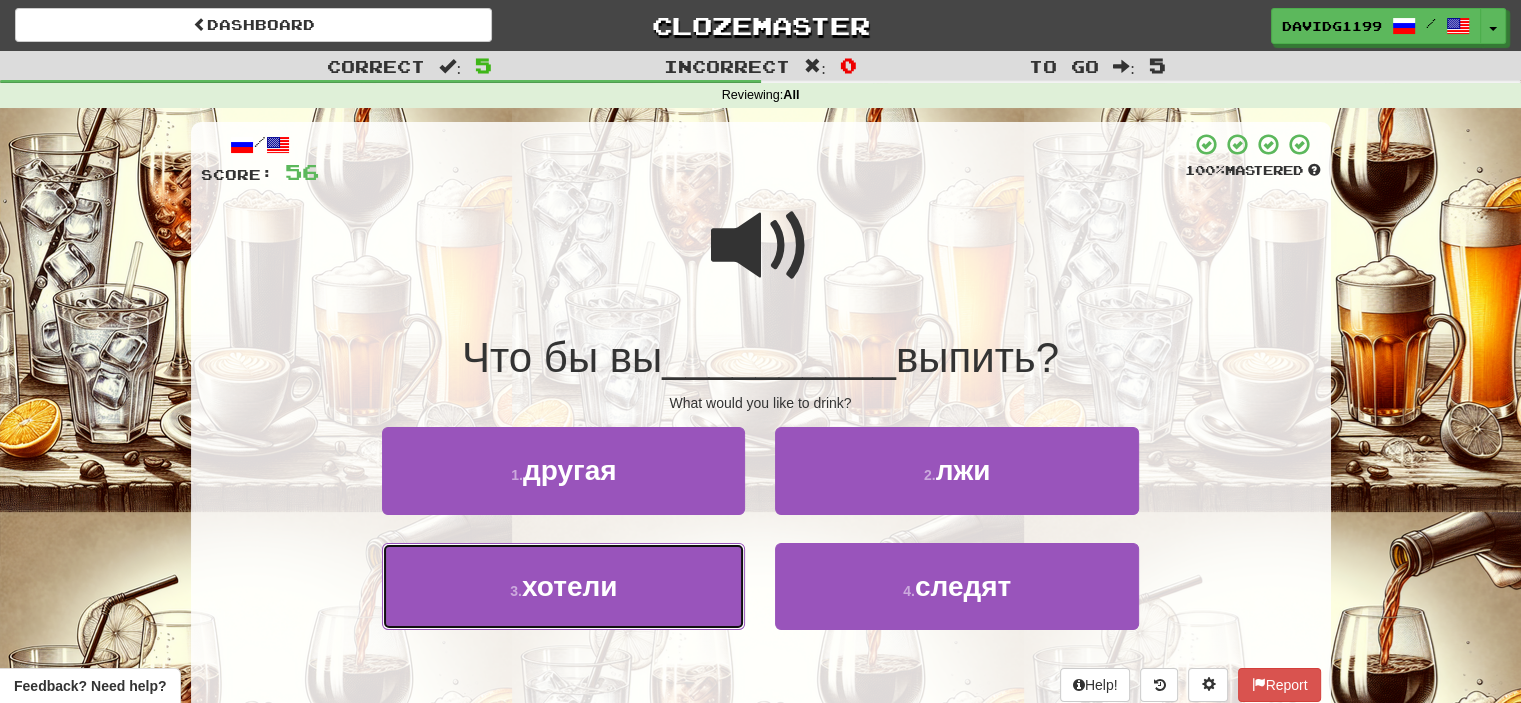 click on "3 .  хотели" at bounding box center (563, 586) 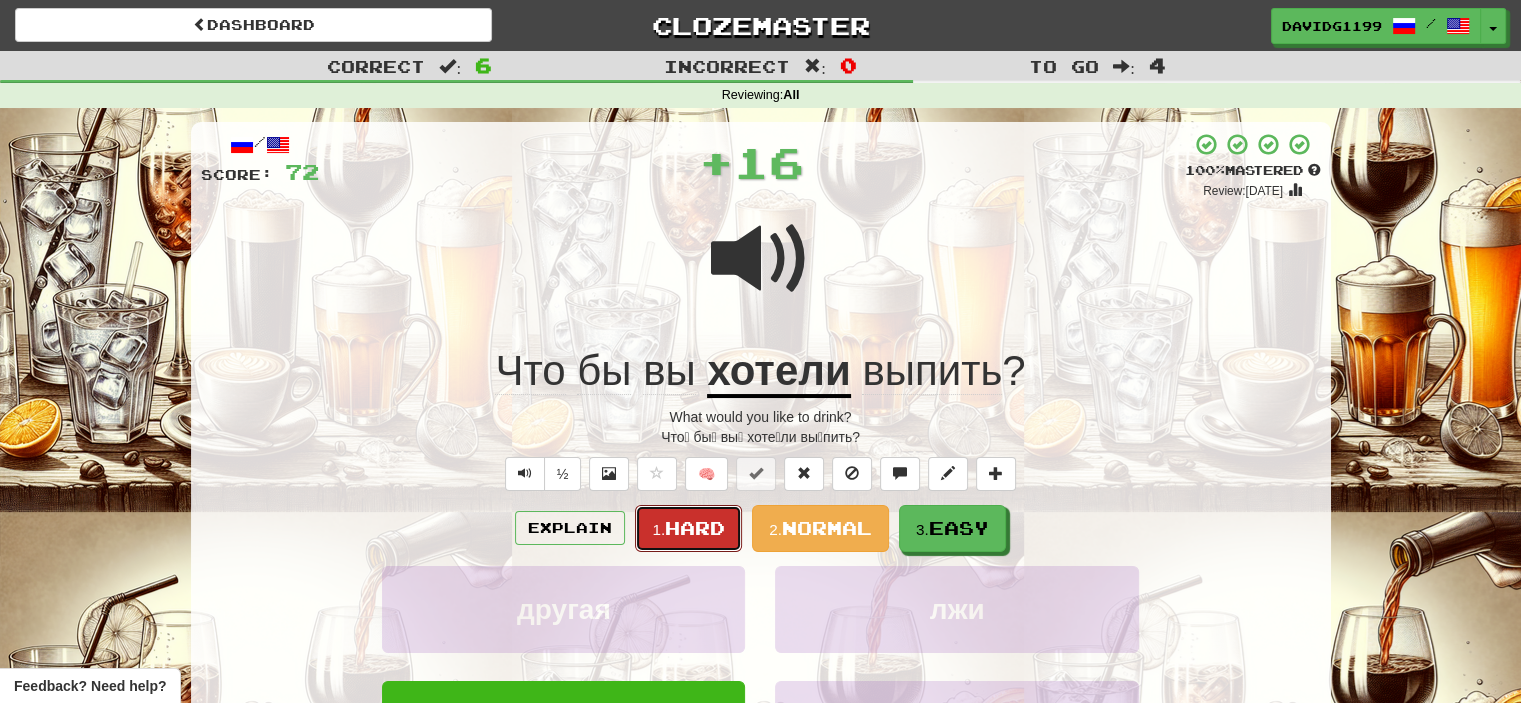 click on "Hard" at bounding box center [695, 528] 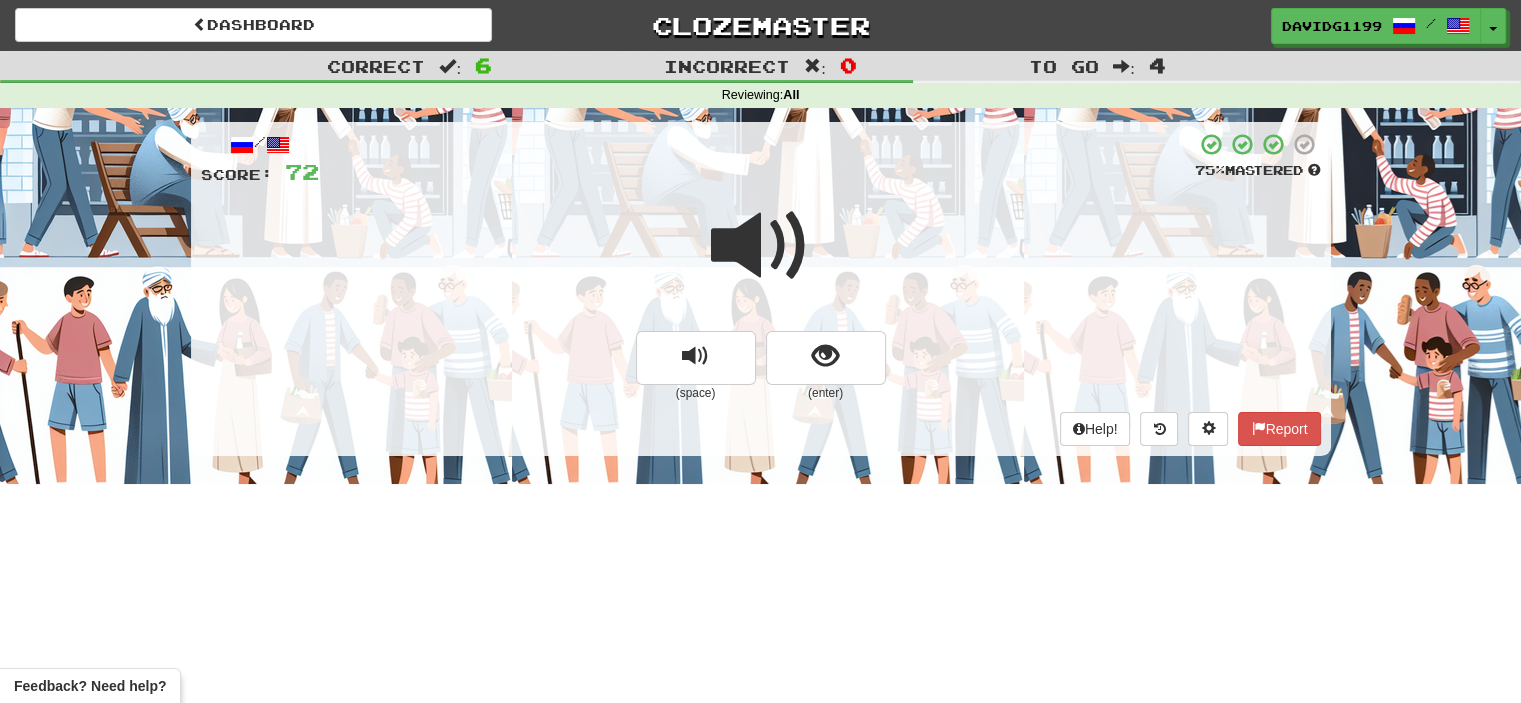 click at bounding box center [761, 246] 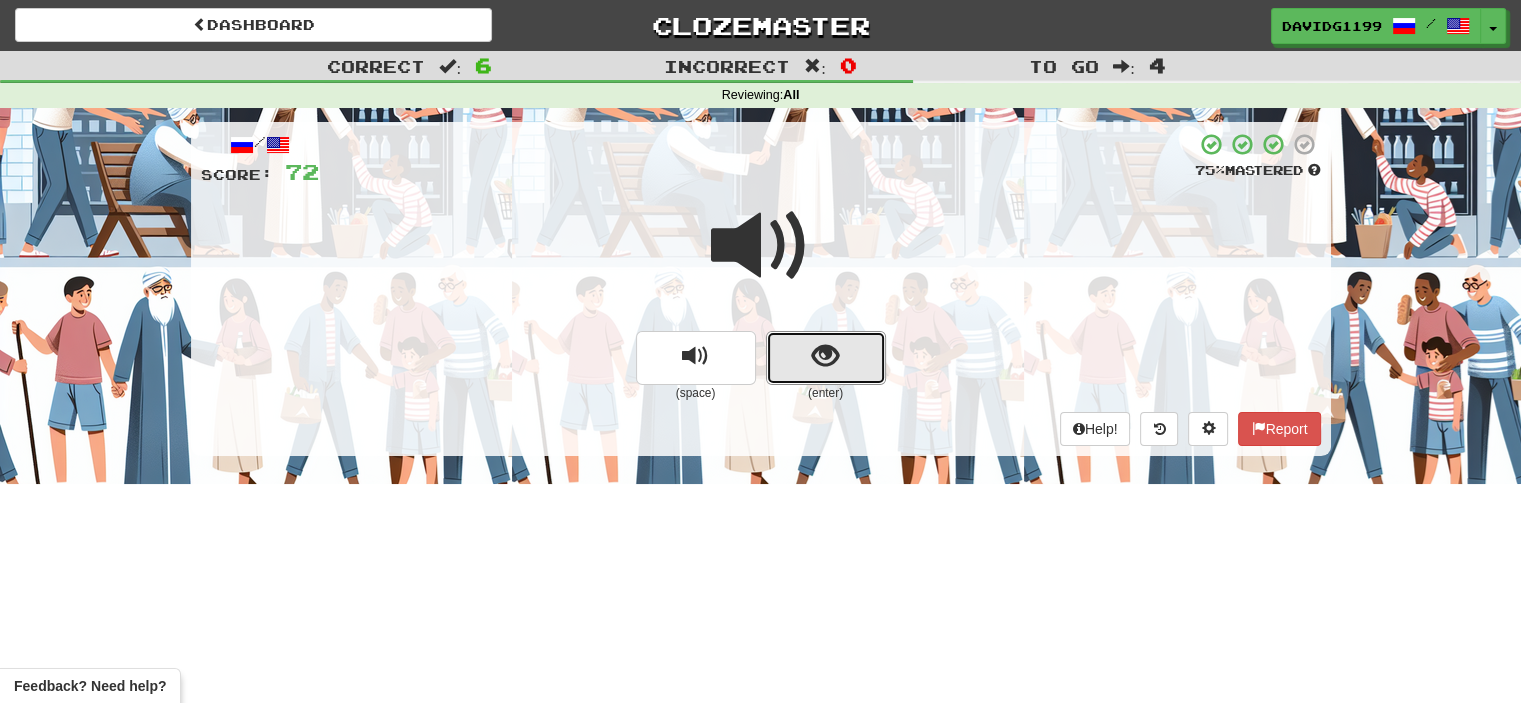 click at bounding box center [826, 358] 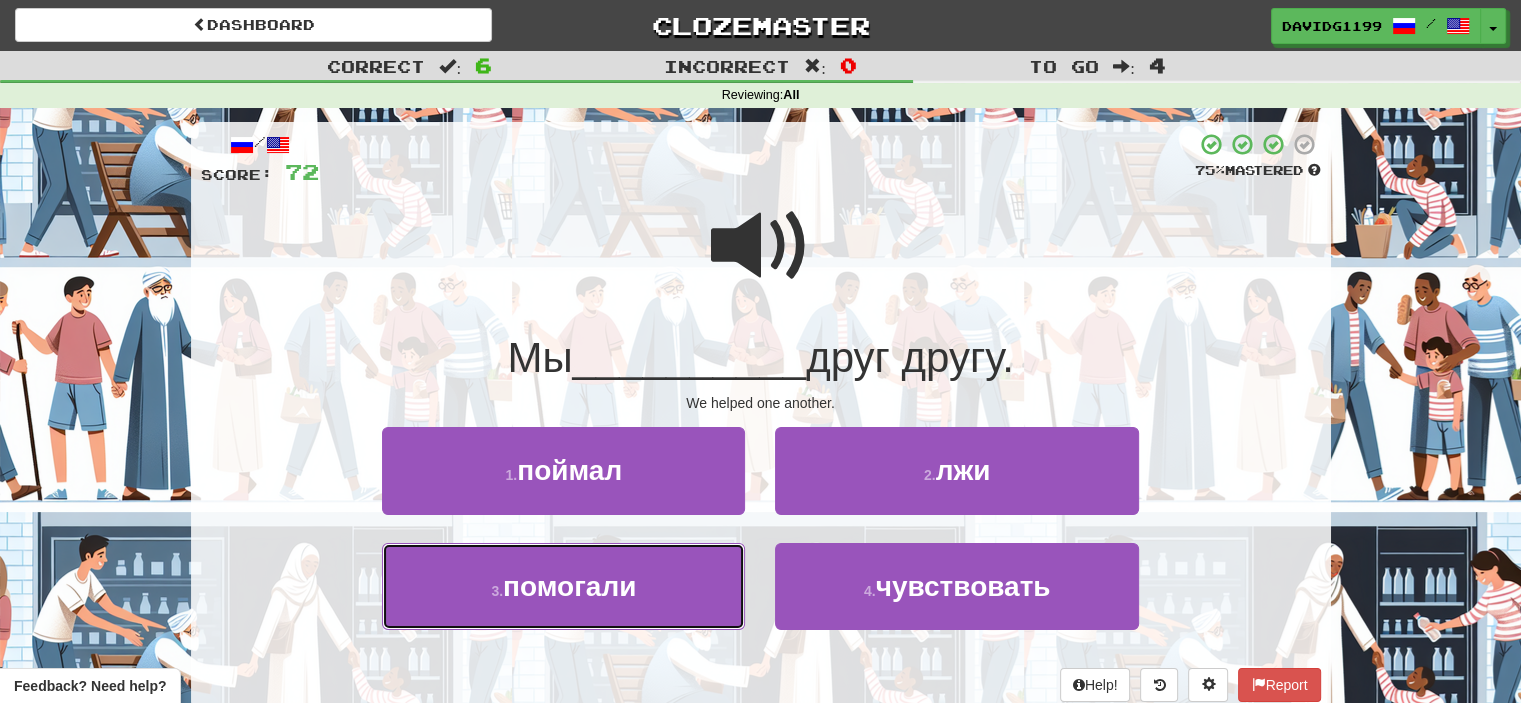 click on "3 .  помогали" at bounding box center [563, 586] 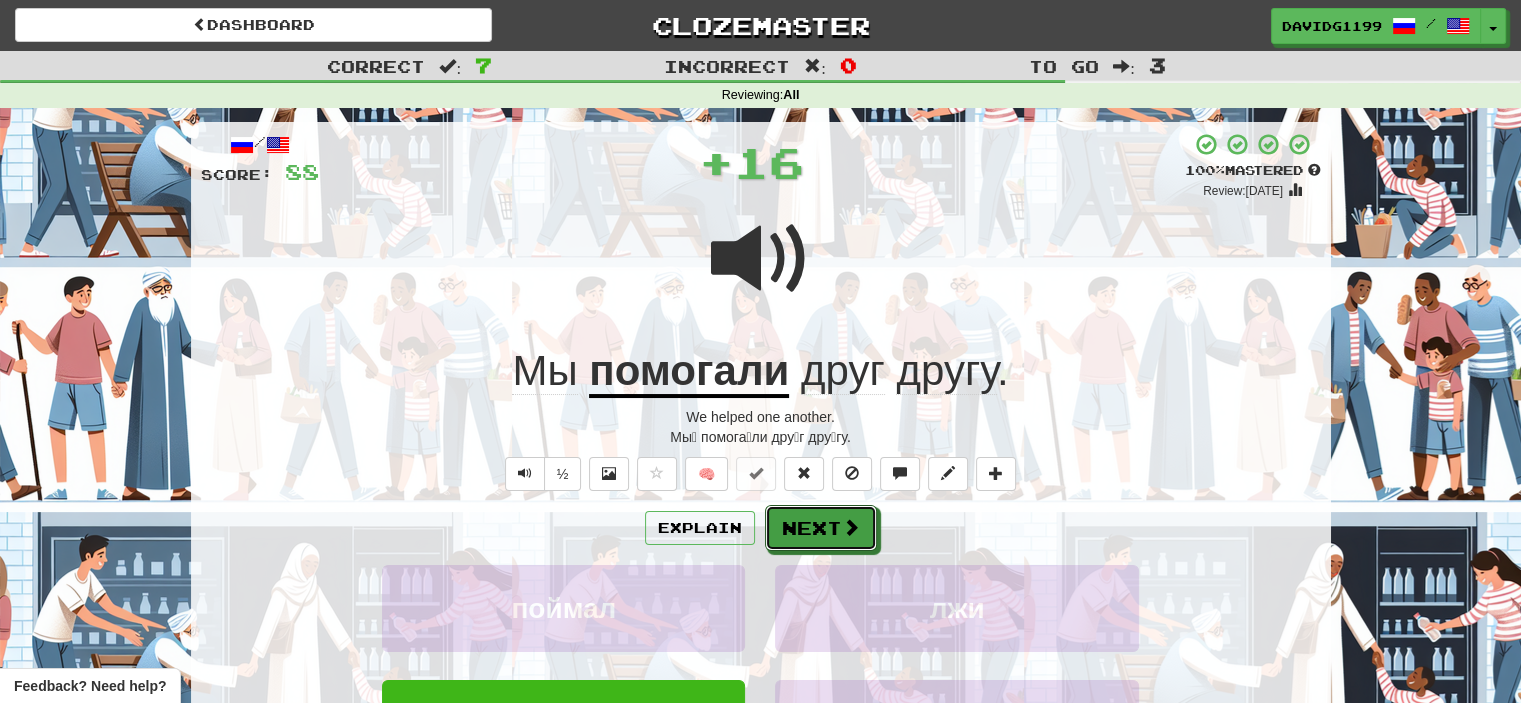 click on "Next" at bounding box center (821, 528) 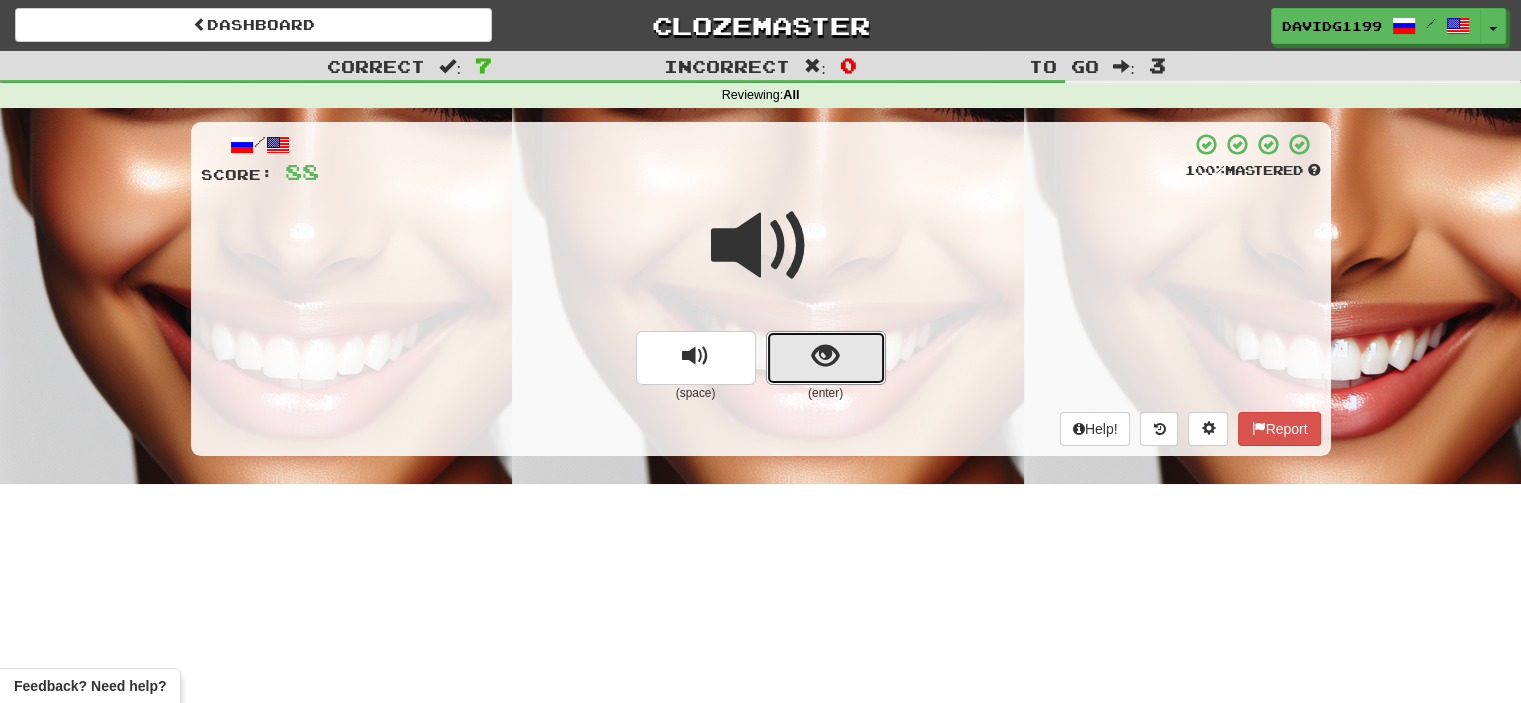 click at bounding box center [826, 358] 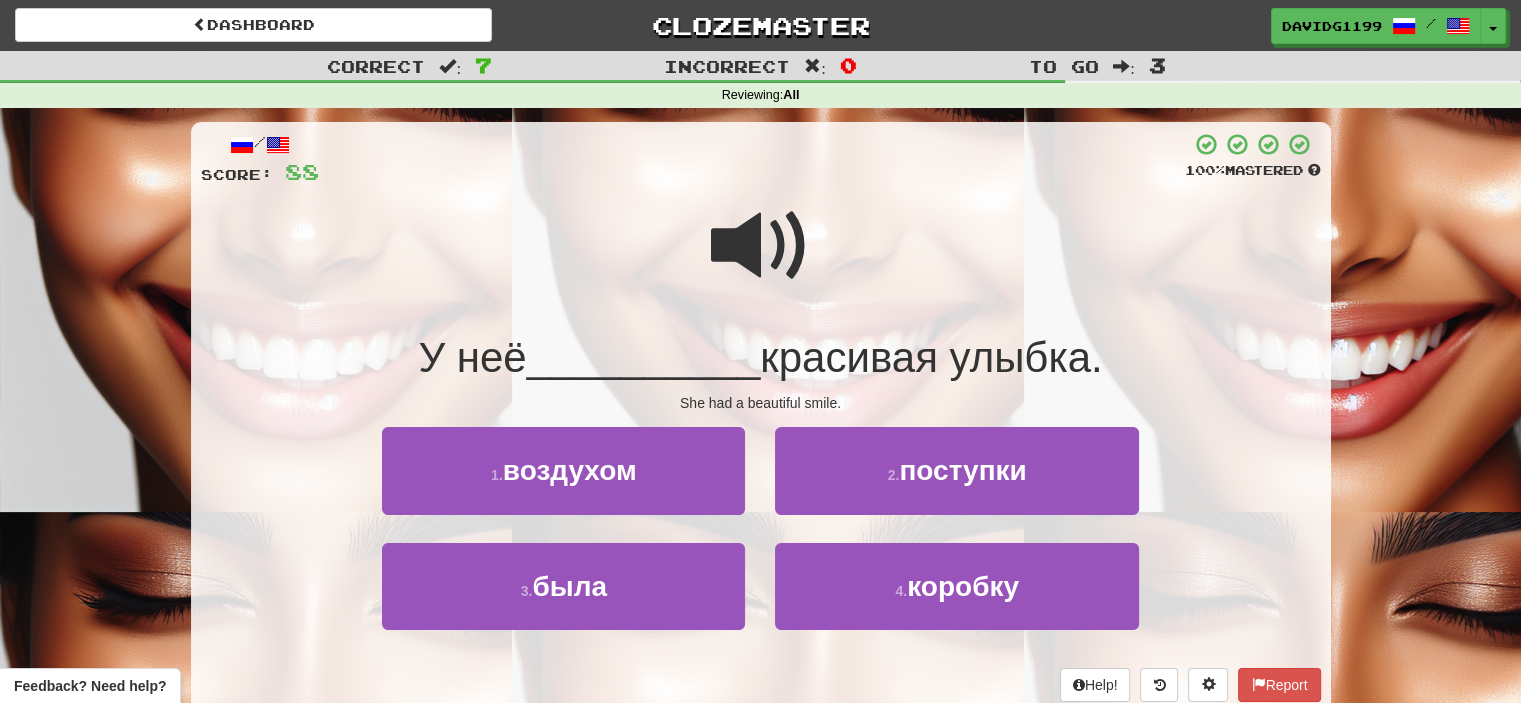 click at bounding box center [761, 246] 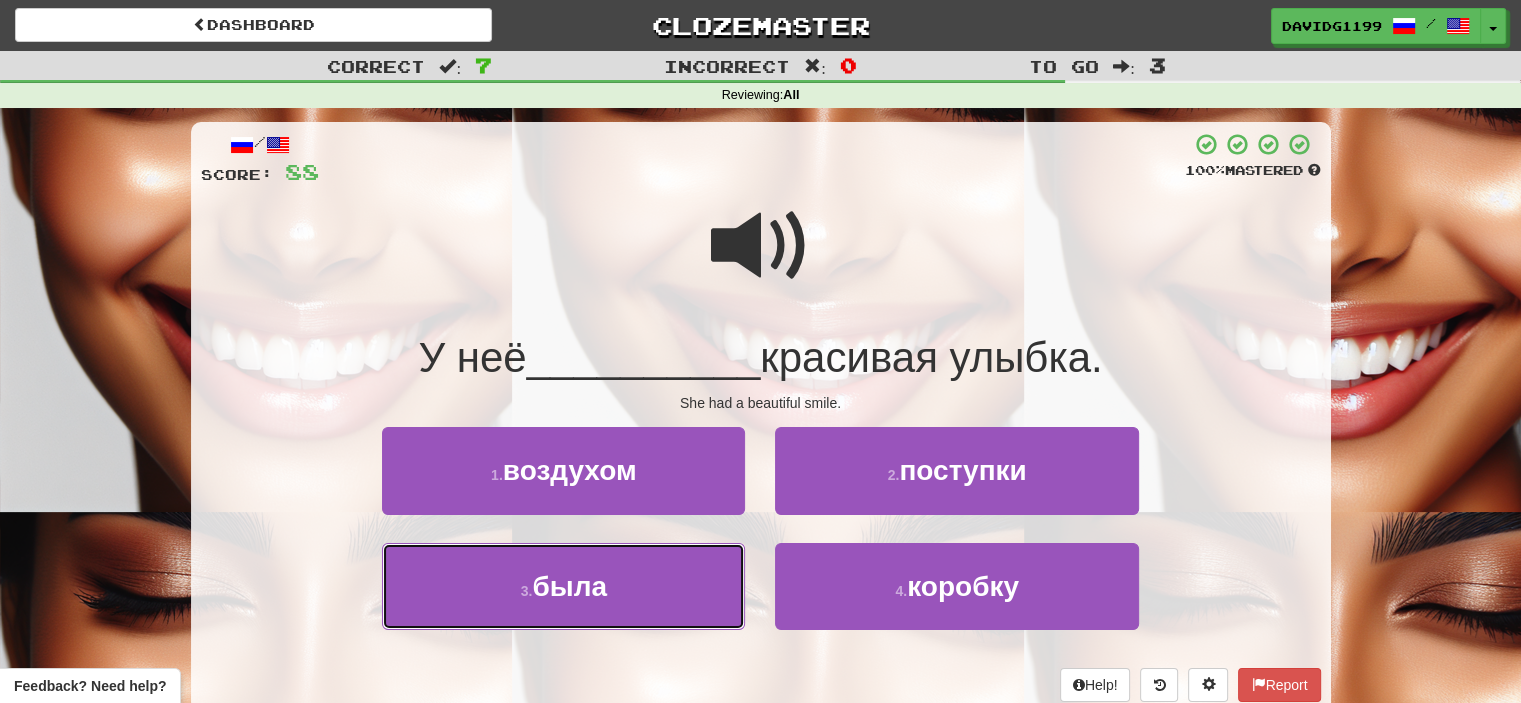 click on "3 .  была" at bounding box center (563, 586) 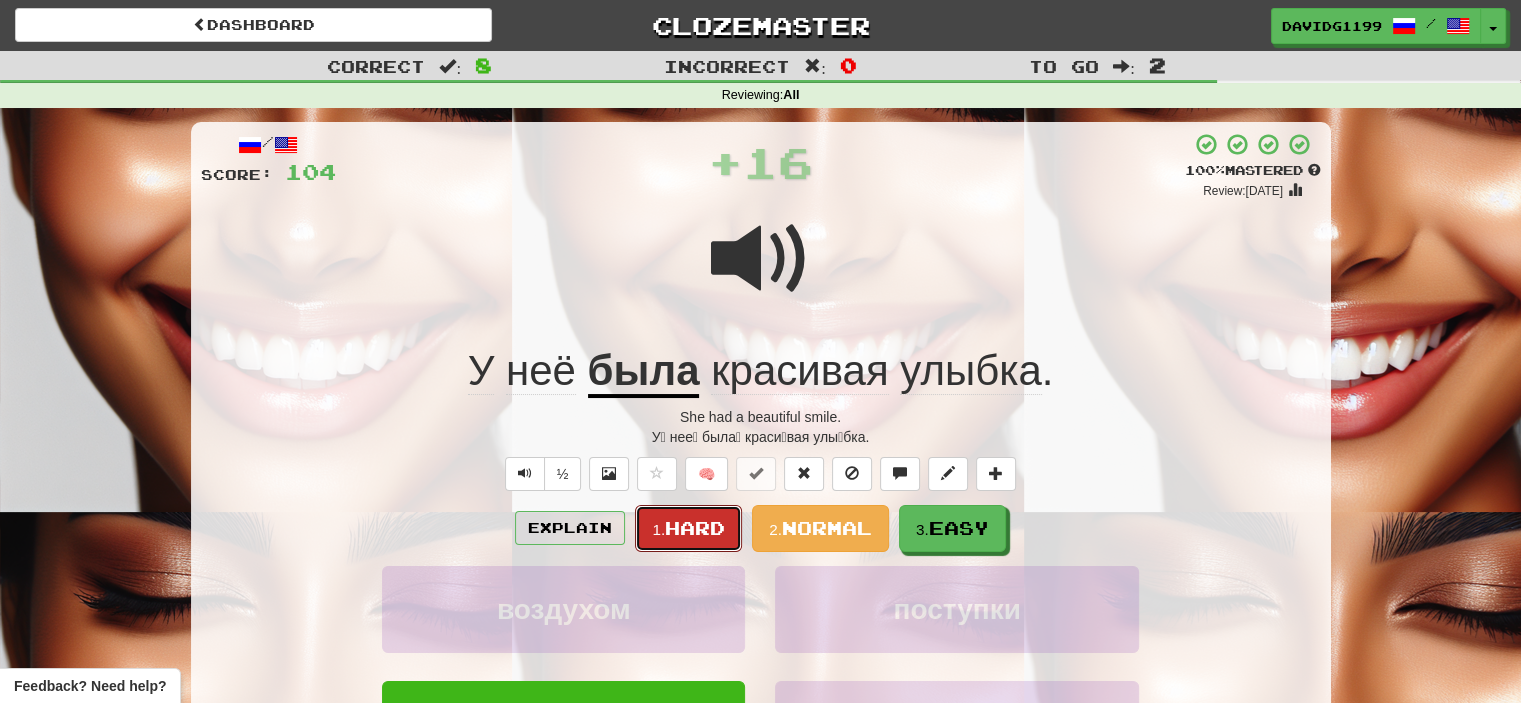 click on "Hard" at bounding box center [695, 528] 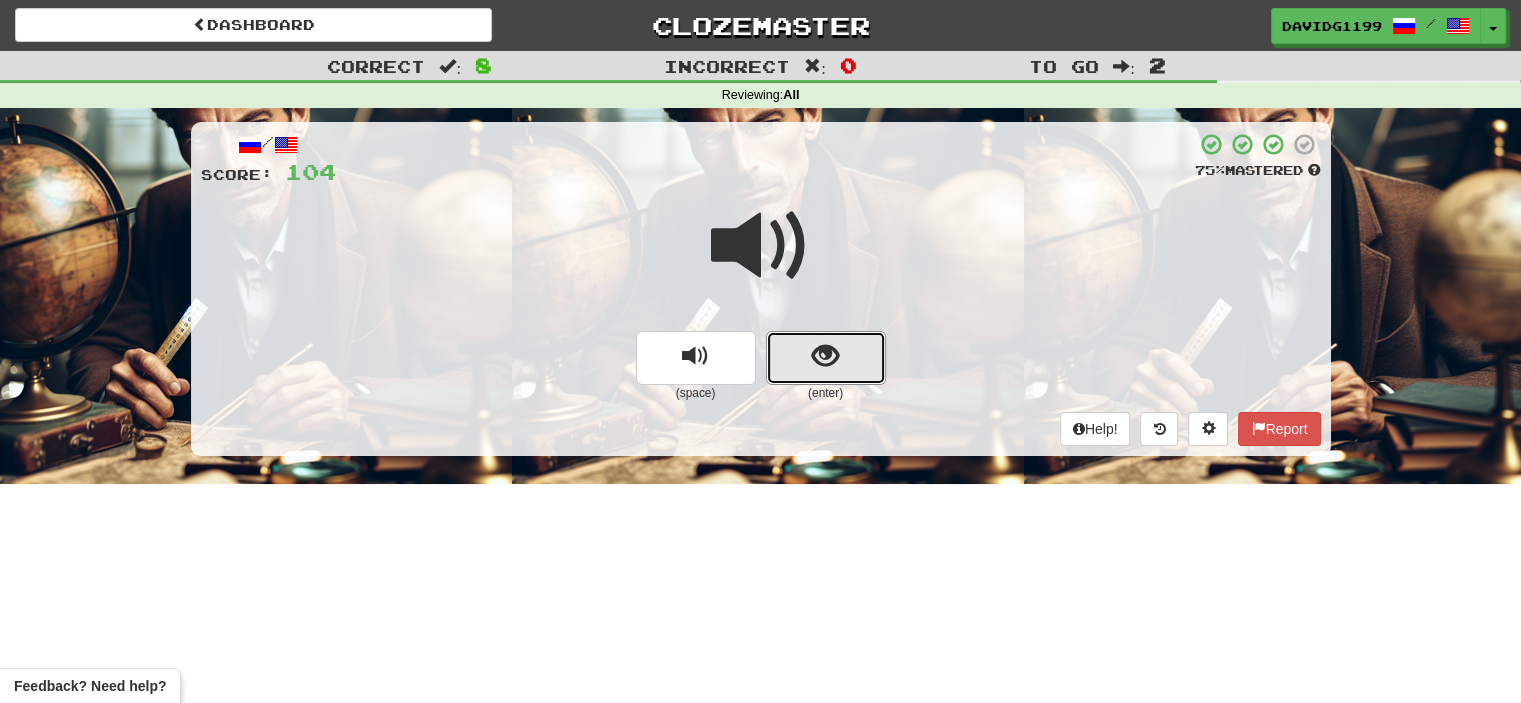 click at bounding box center (826, 358) 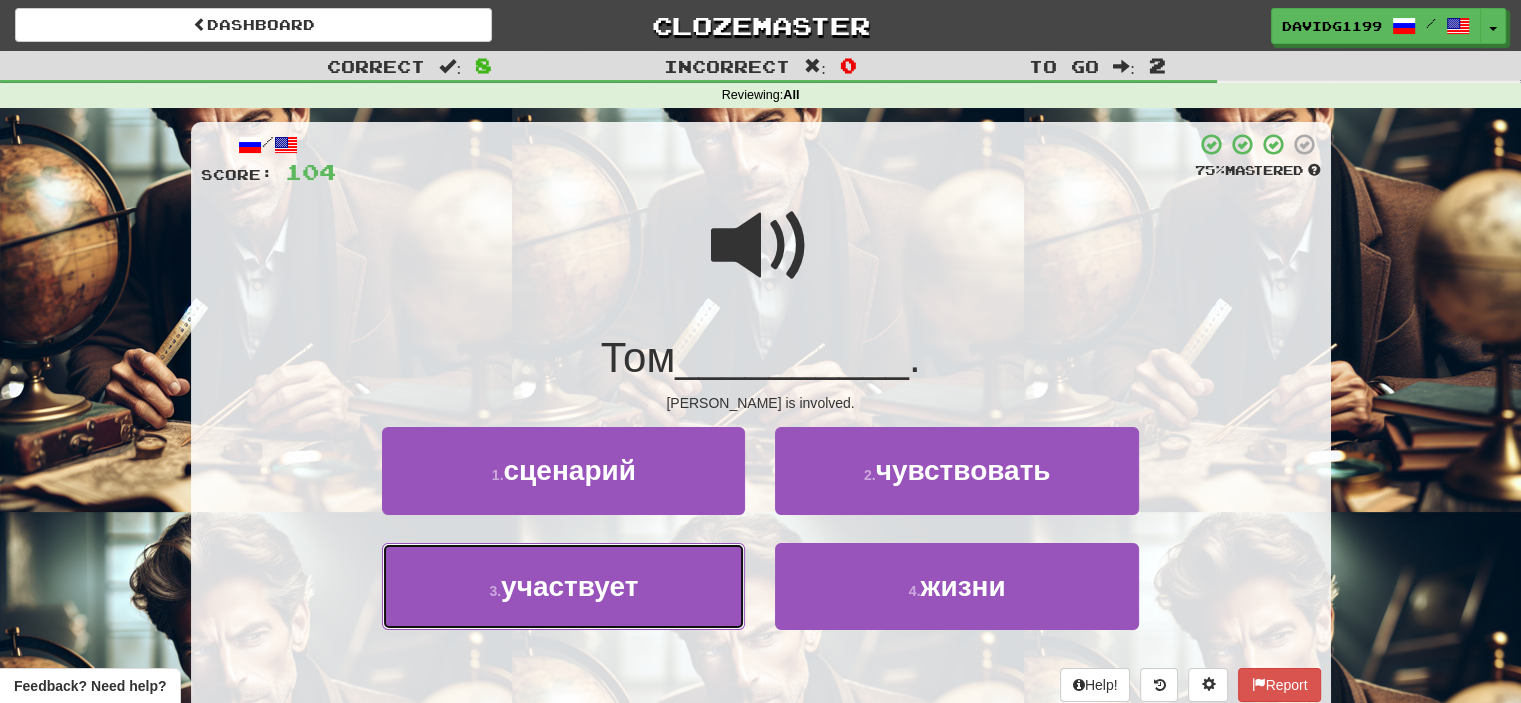 click on "3 .  участвует" at bounding box center (563, 586) 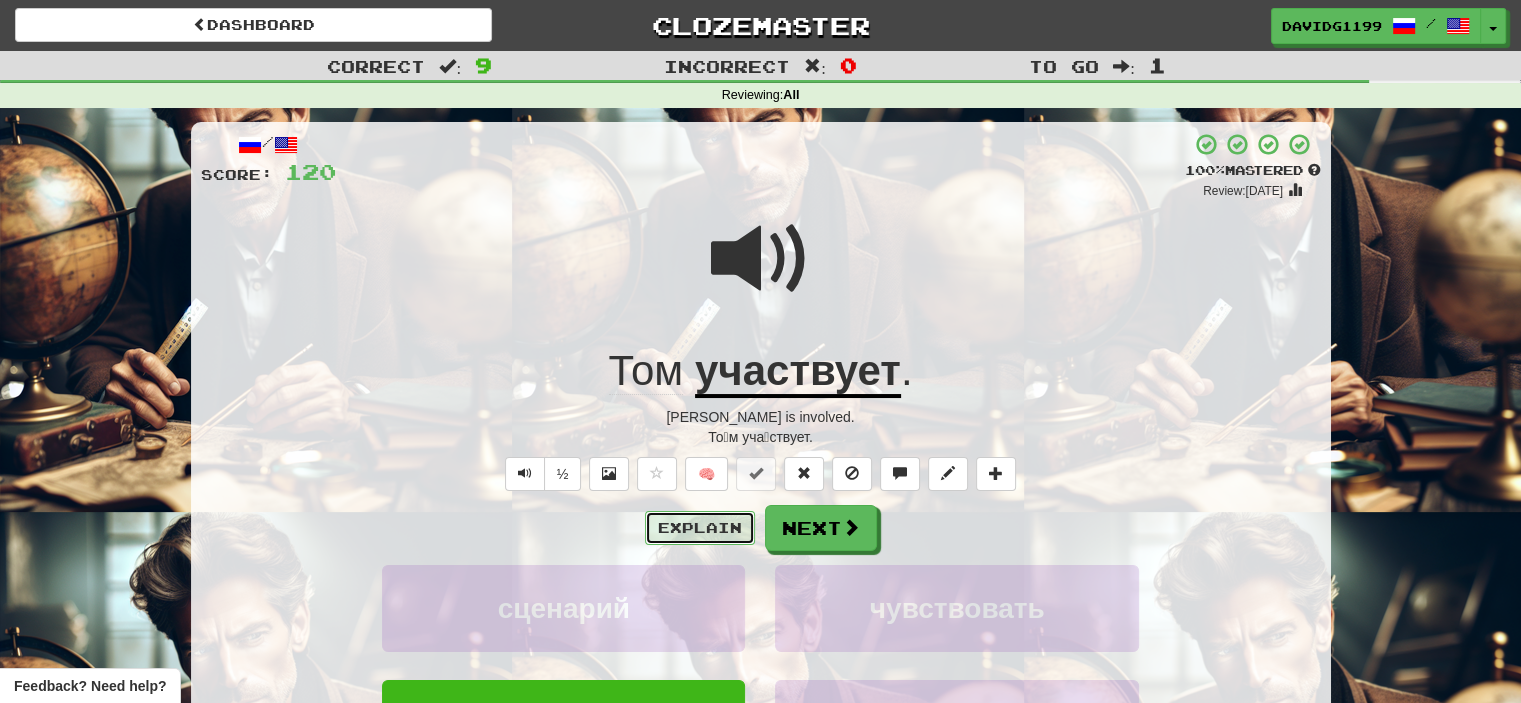 click on "Explain" at bounding box center [700, 528] 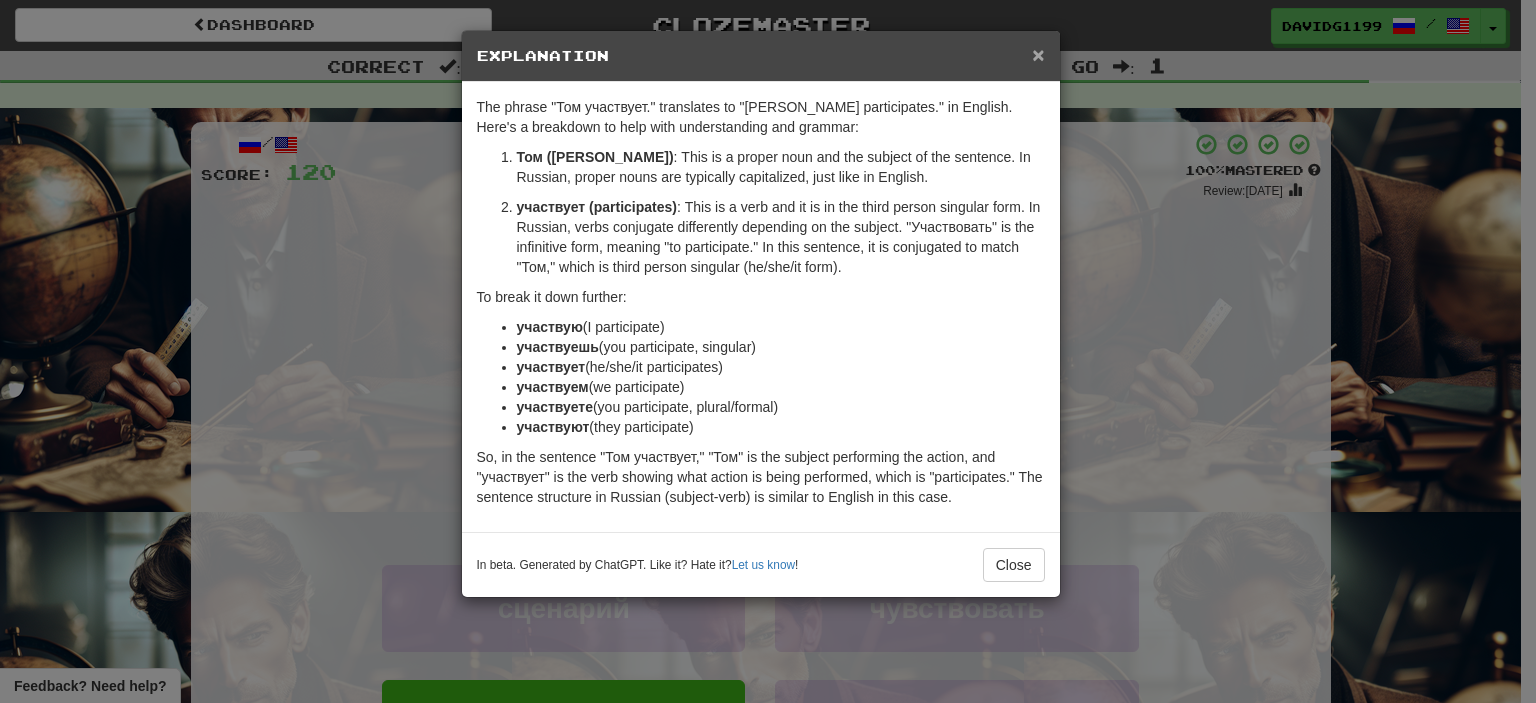 click on "×" at bounding box center (1038, 54) 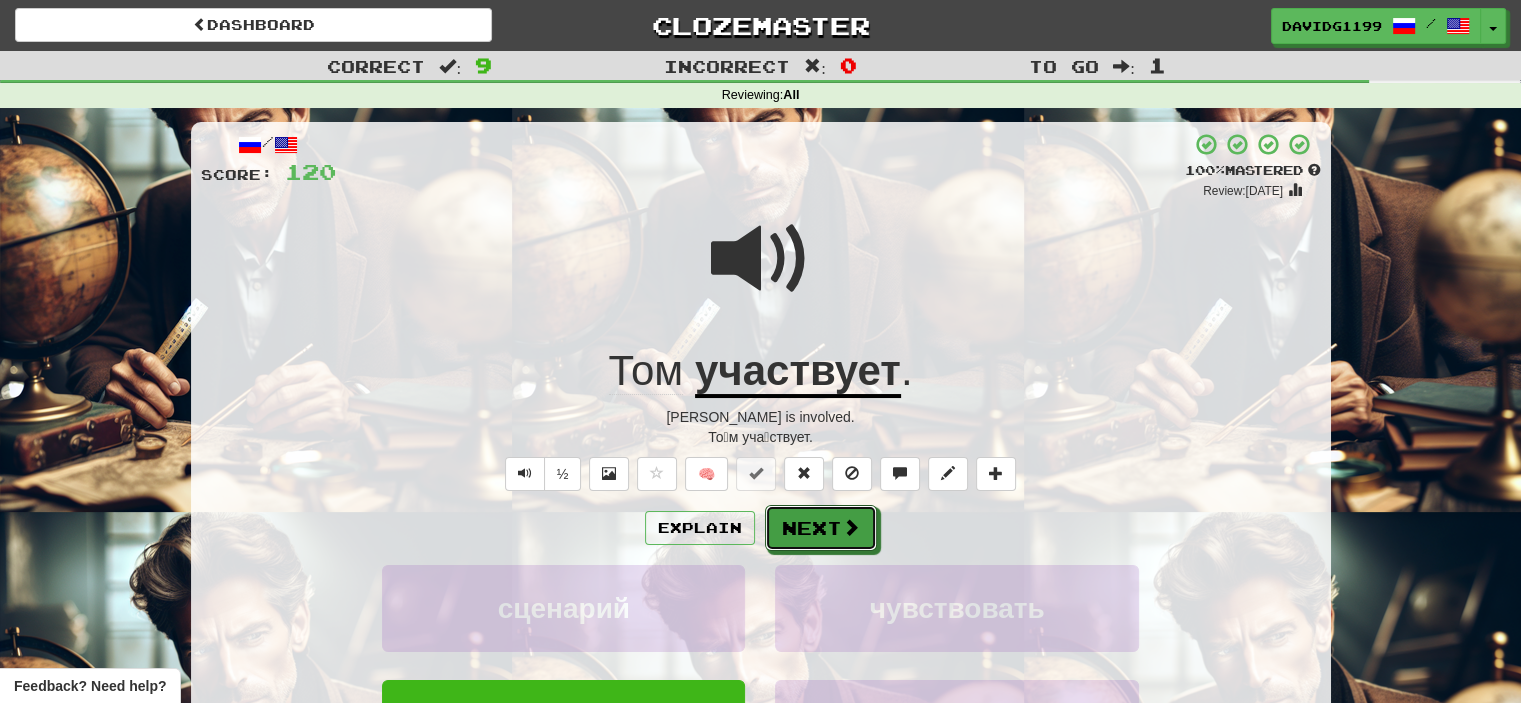 click on "Next" at bounding box center (821, 528) 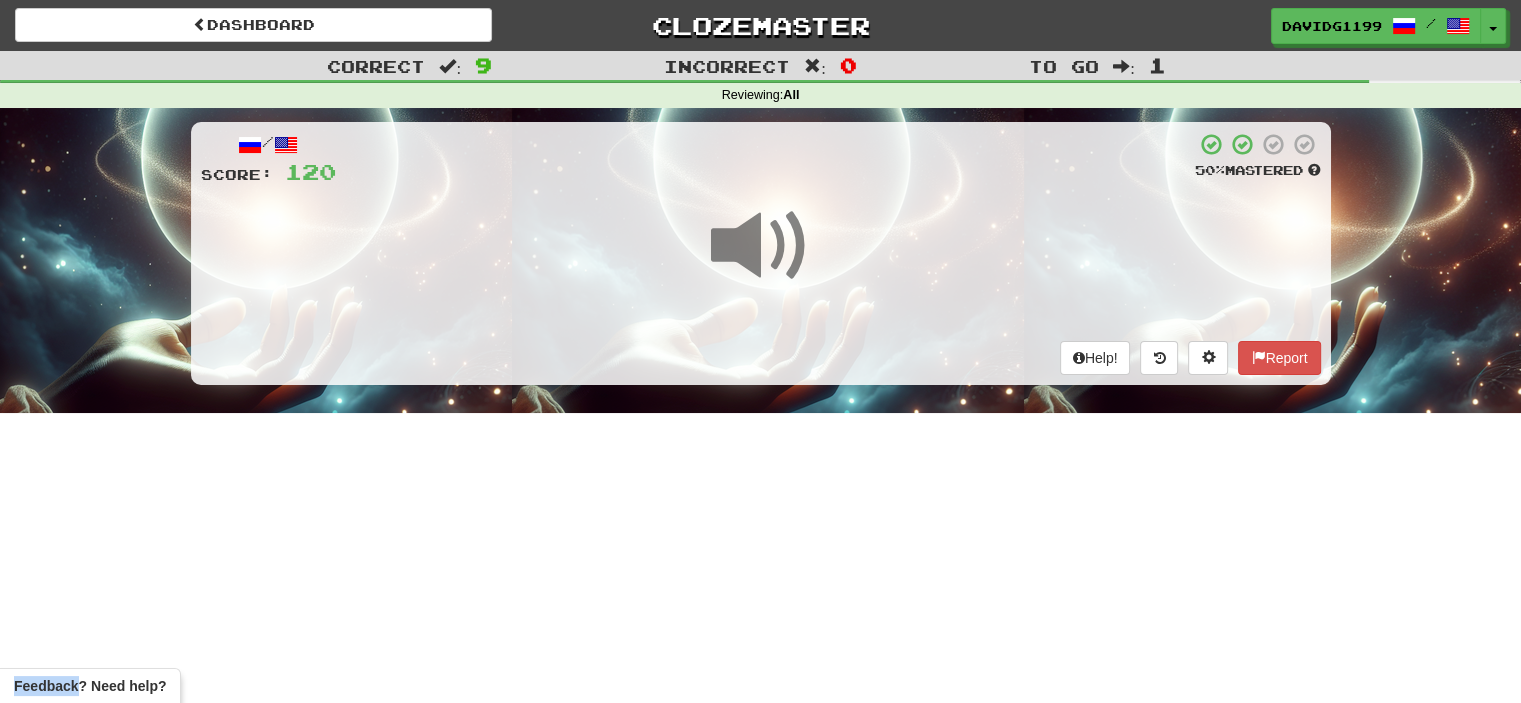 click on "Dashboard
Clozemaster
davidg1199
/
Toggle Dropdown
Dashboard
Leaderboard
Activity Feed
Notifications
Profile
Discussions
Русский
/
English
Streak:
13
Review:
46
Points Today: 0
Languages
Account
Logout
davidg1199
/
Toggle Dropdown
Dashboard
Leaderboard
Activity Feed
Notifications
Profile
Discussions
Русский
/
English
Streak:
13
Review:
46
Points Today: 0
Languages
Account
Logout
clozemaster
Correct   :   9 Incorrect   :   0 To go   :   1 Reviewing :  All  /  Score:   120 50 %  Mastered  Help!  Report
Feedback? Need help?" at bounding box center [760, 351] 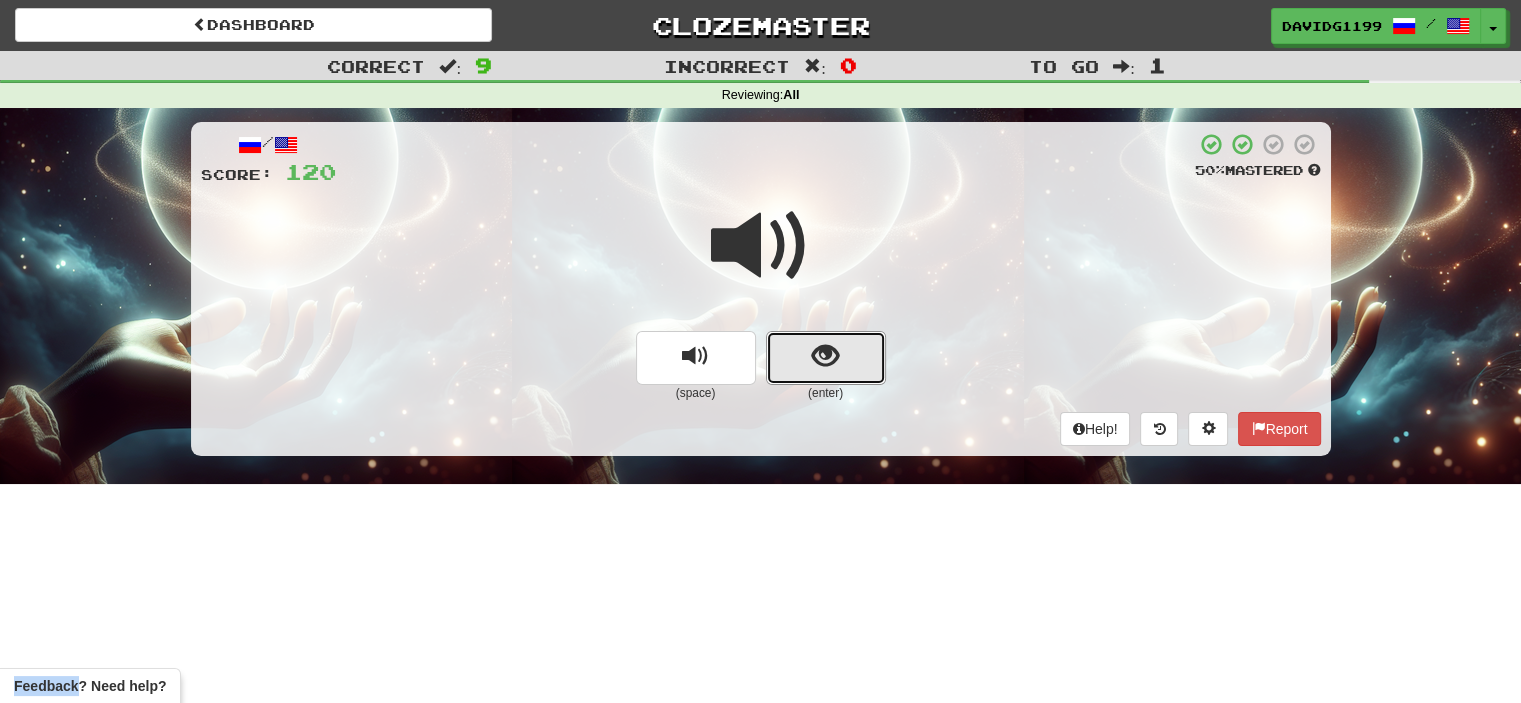 click at bounding box center [826, 358] 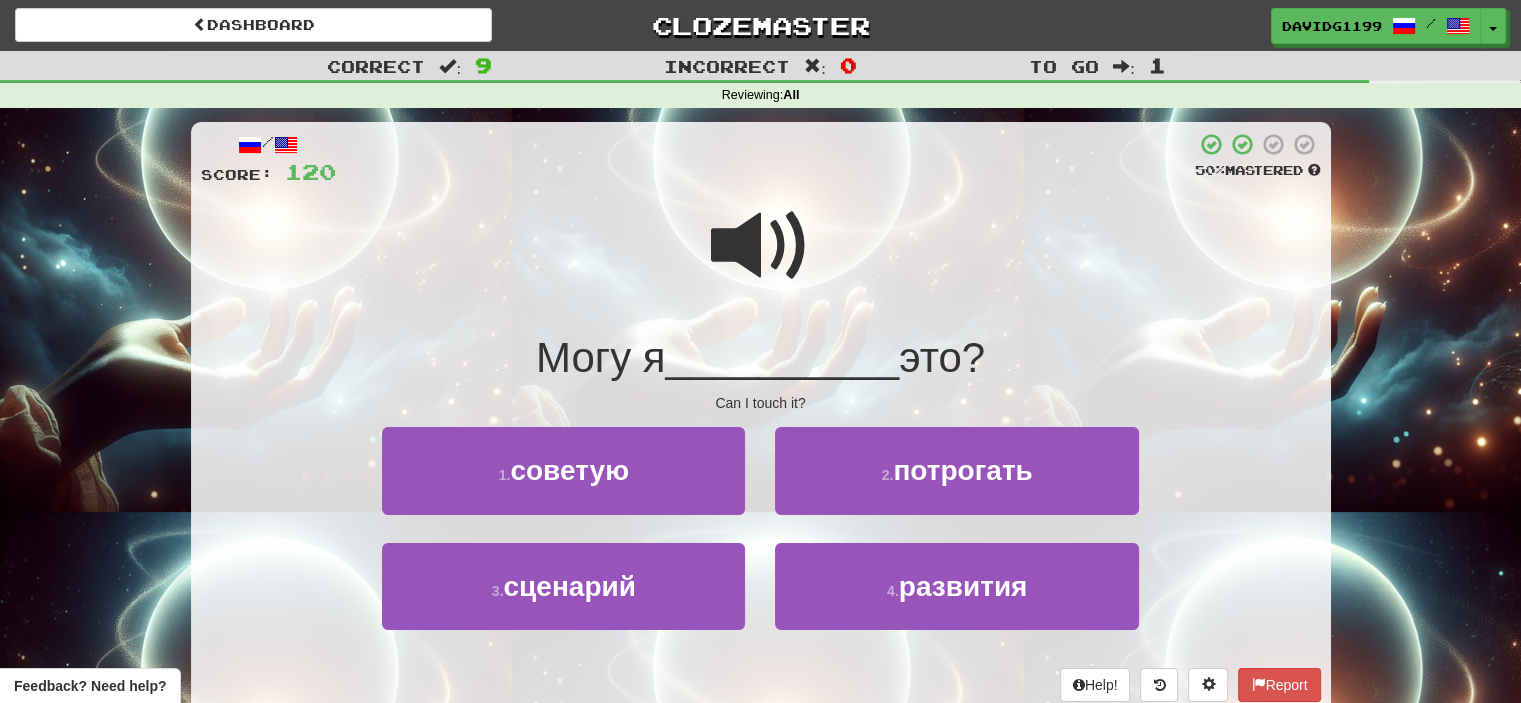 click at bounding box center [761, 246] 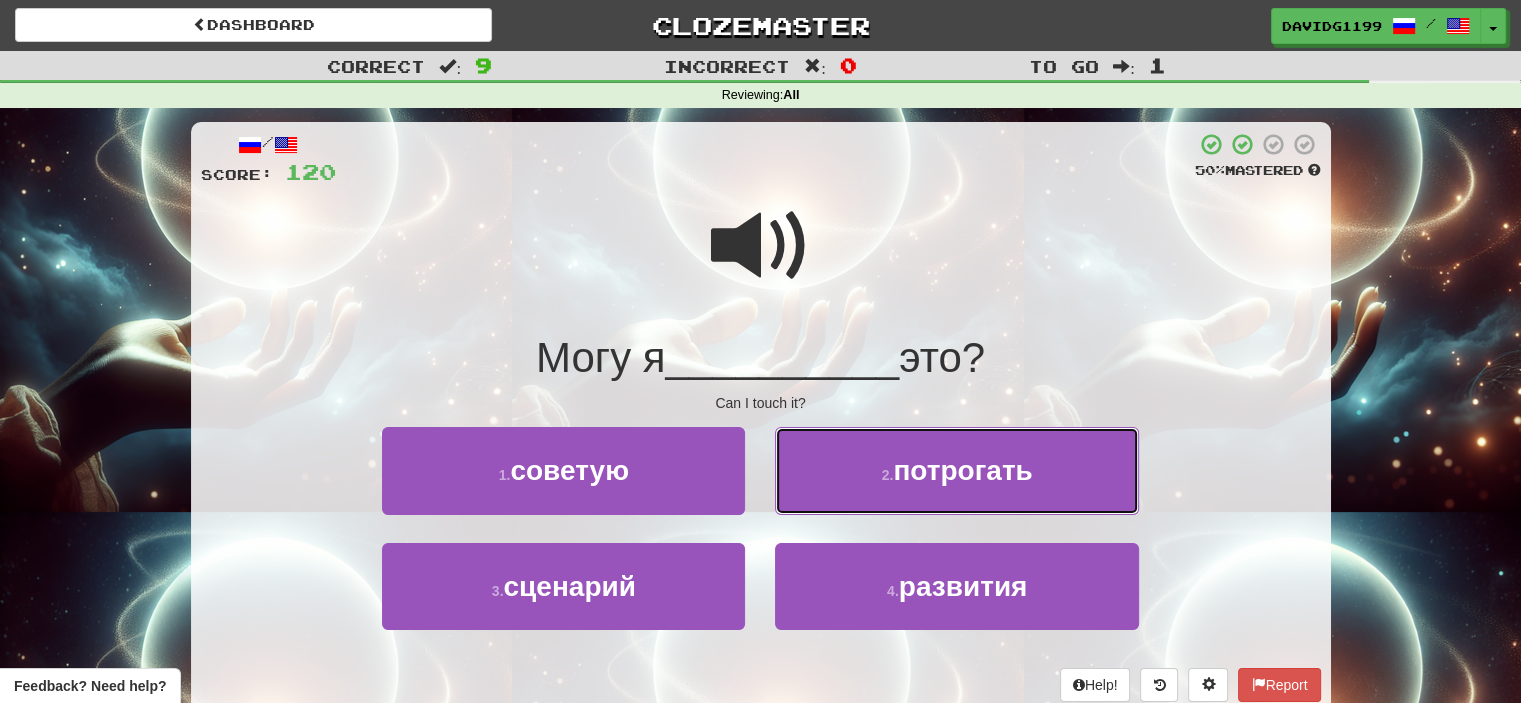 click on "потрогать" at bounding box center [962, 470] 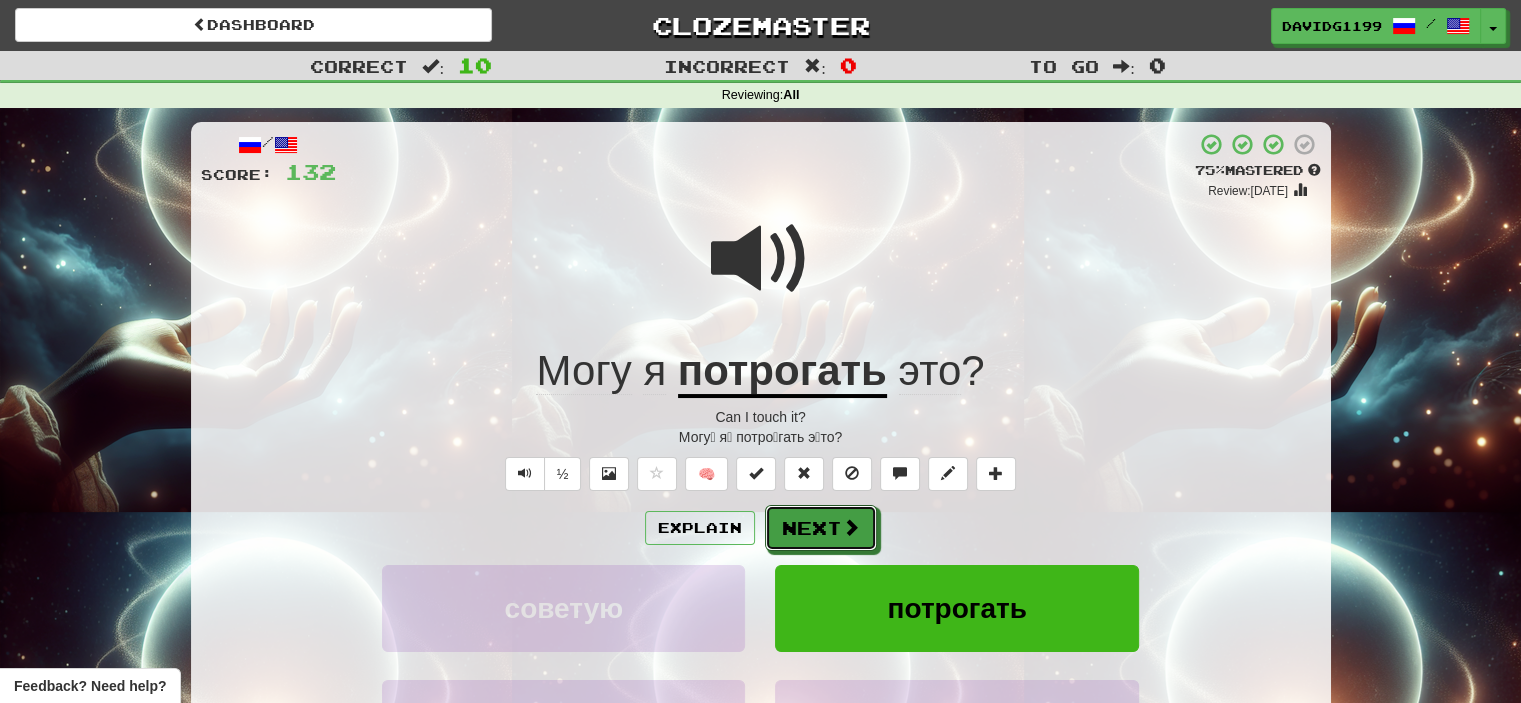 click on "Next" at bounding box center [821, 528] 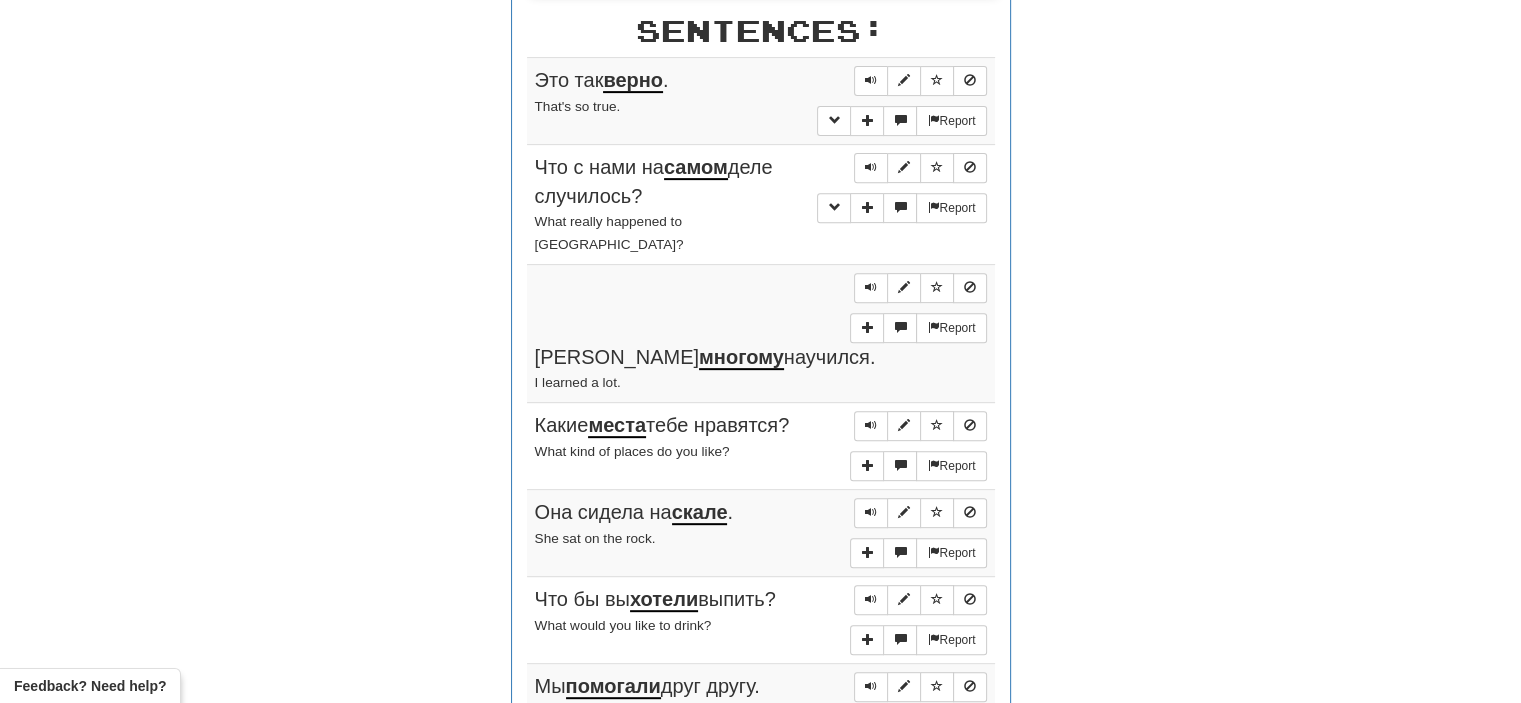 scroll, scrollTop: 775, scrollLeft: 0, axis: vertical 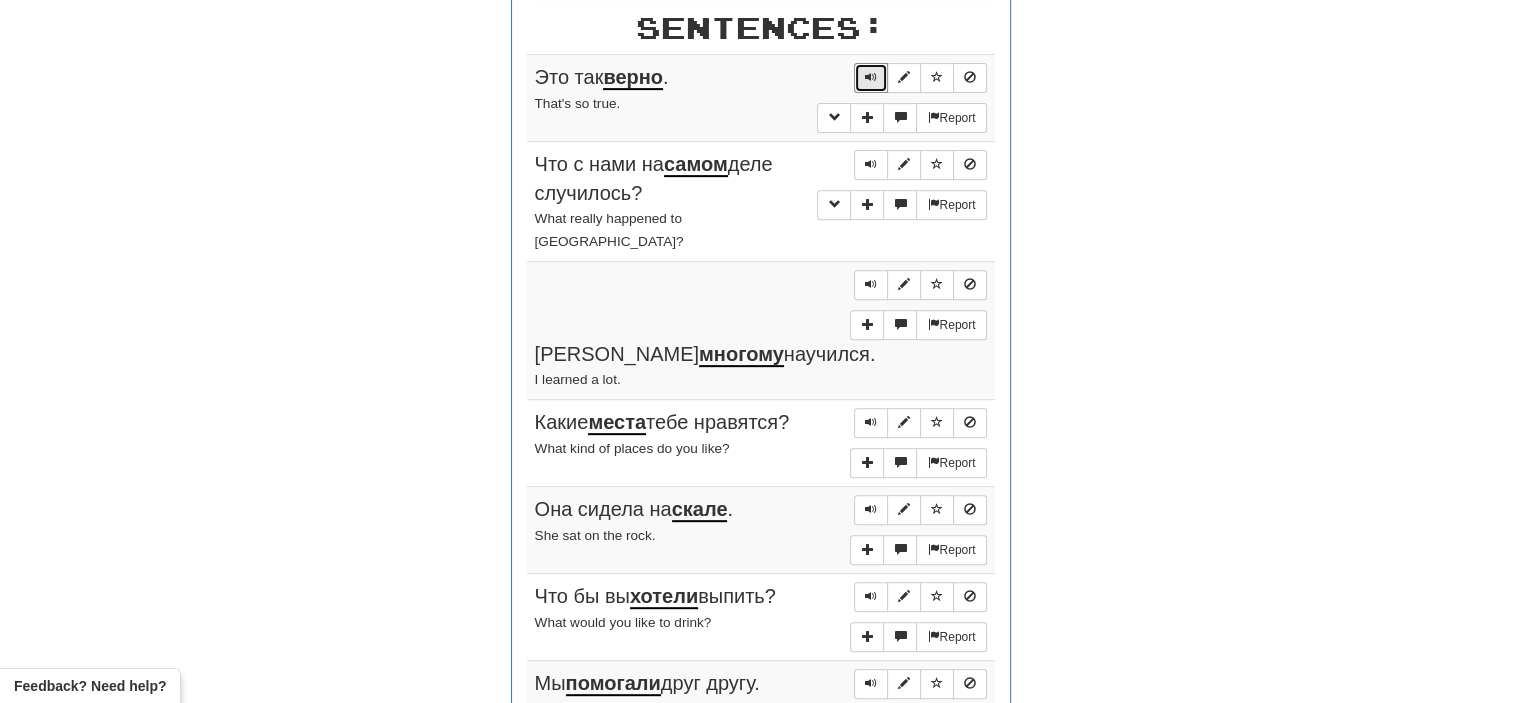 click at bounding box center (871, 78) 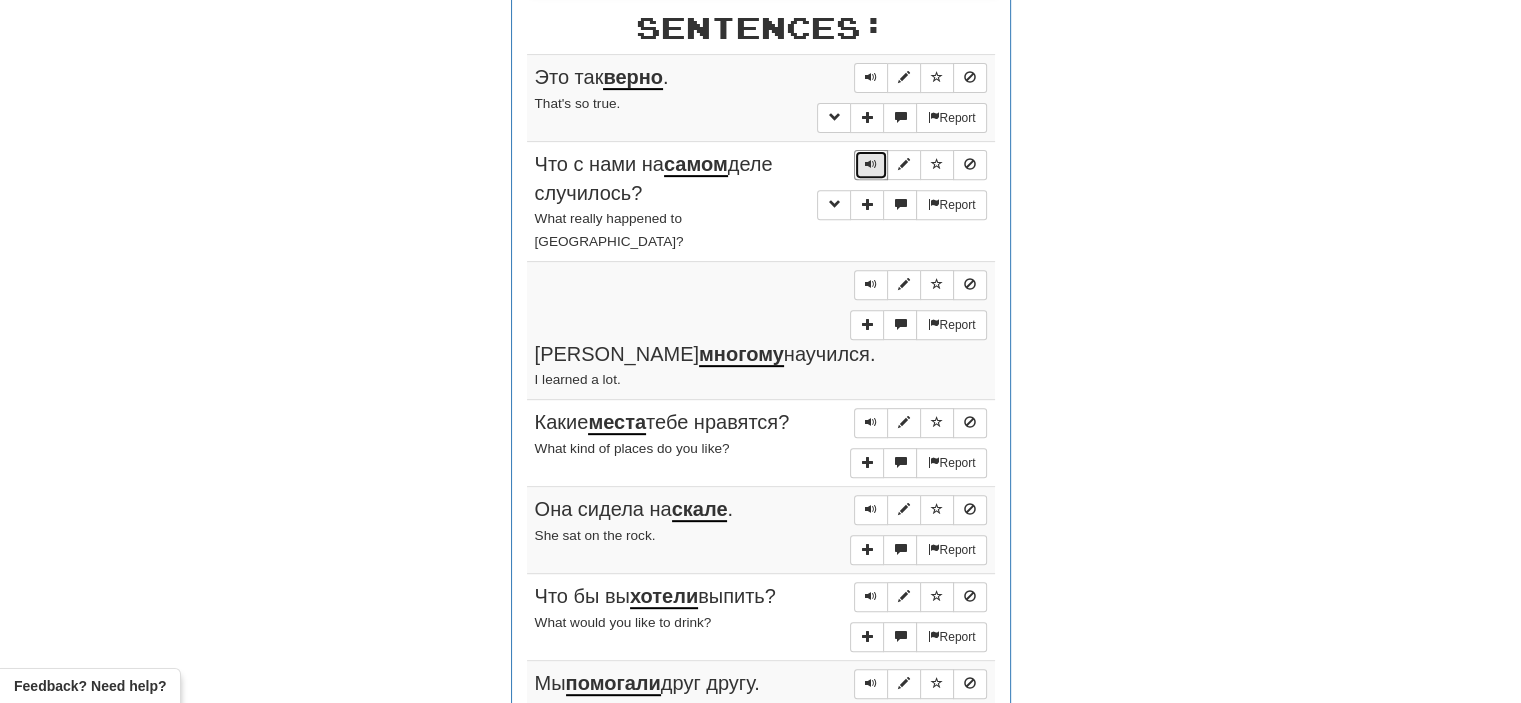 click at bounding box center [871, 164] 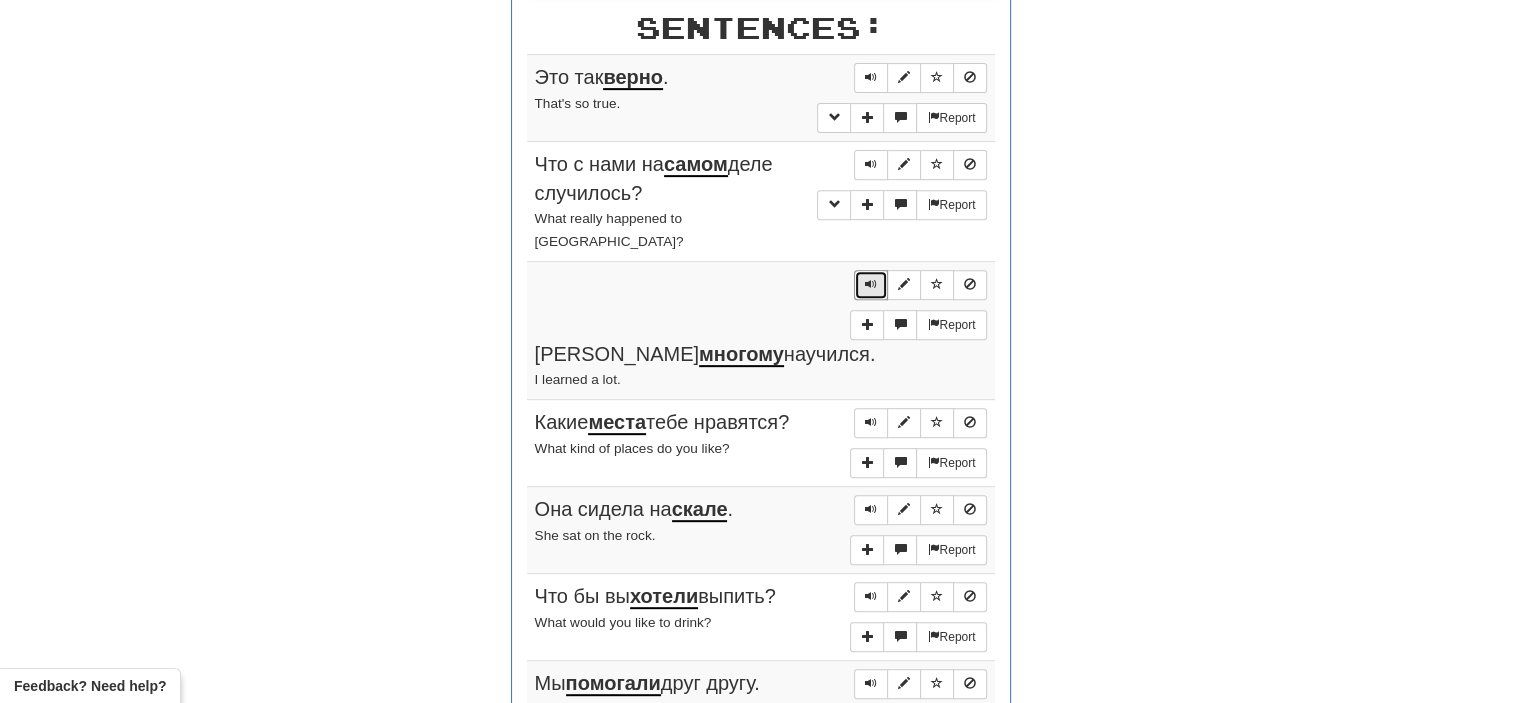 click at bounding box center [871, 284] 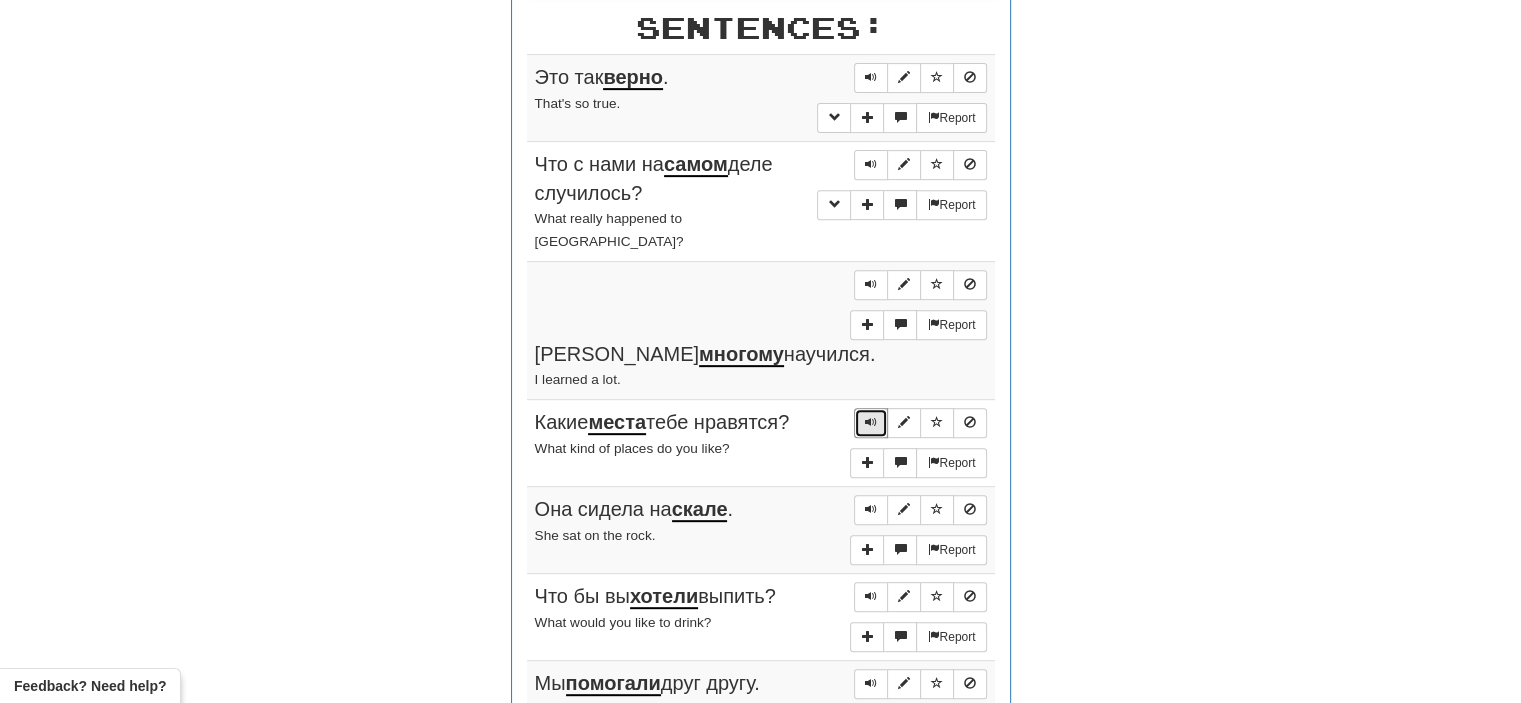 click at bounding box center (871, 422) 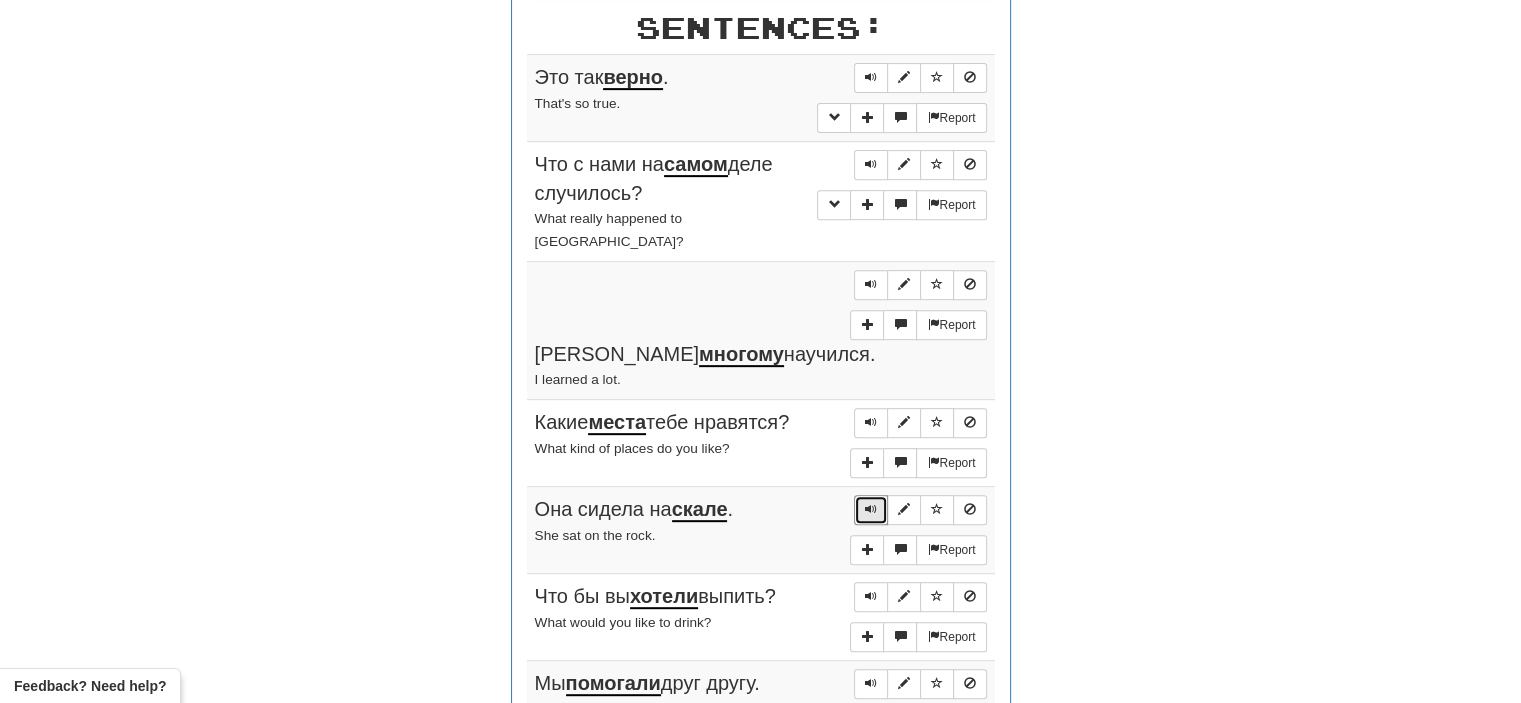 click at bounding box center (871, 509) 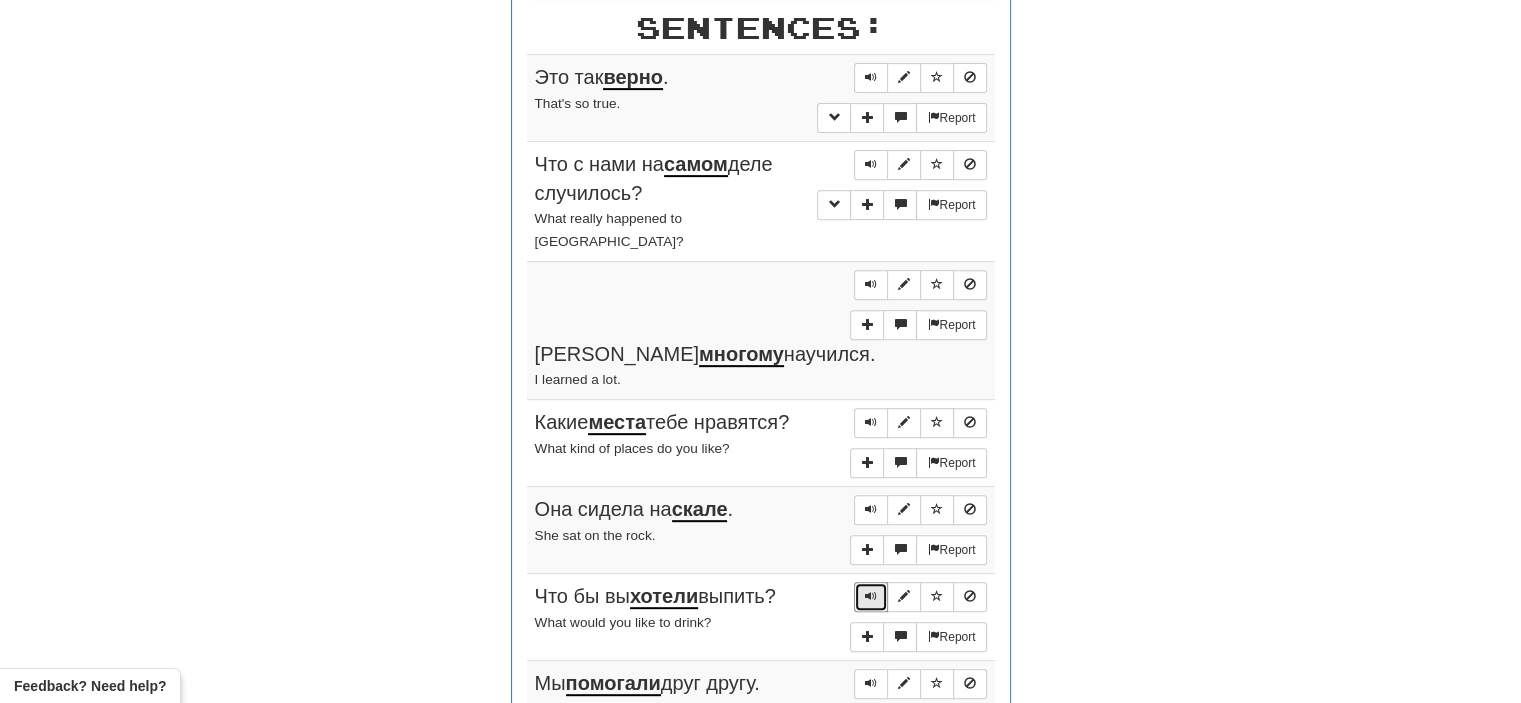 click at bounding box center [871, 596] 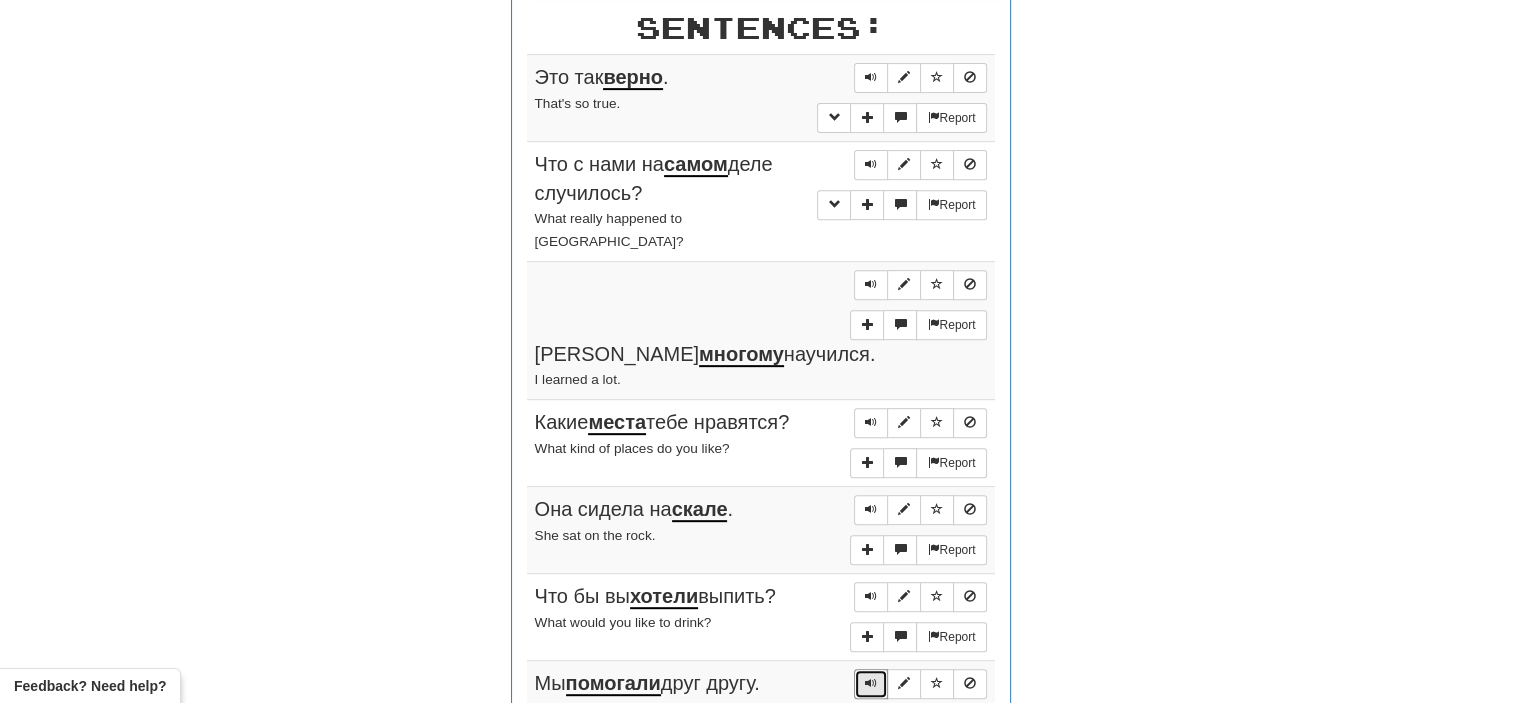 click at bounding box center (871, 683) 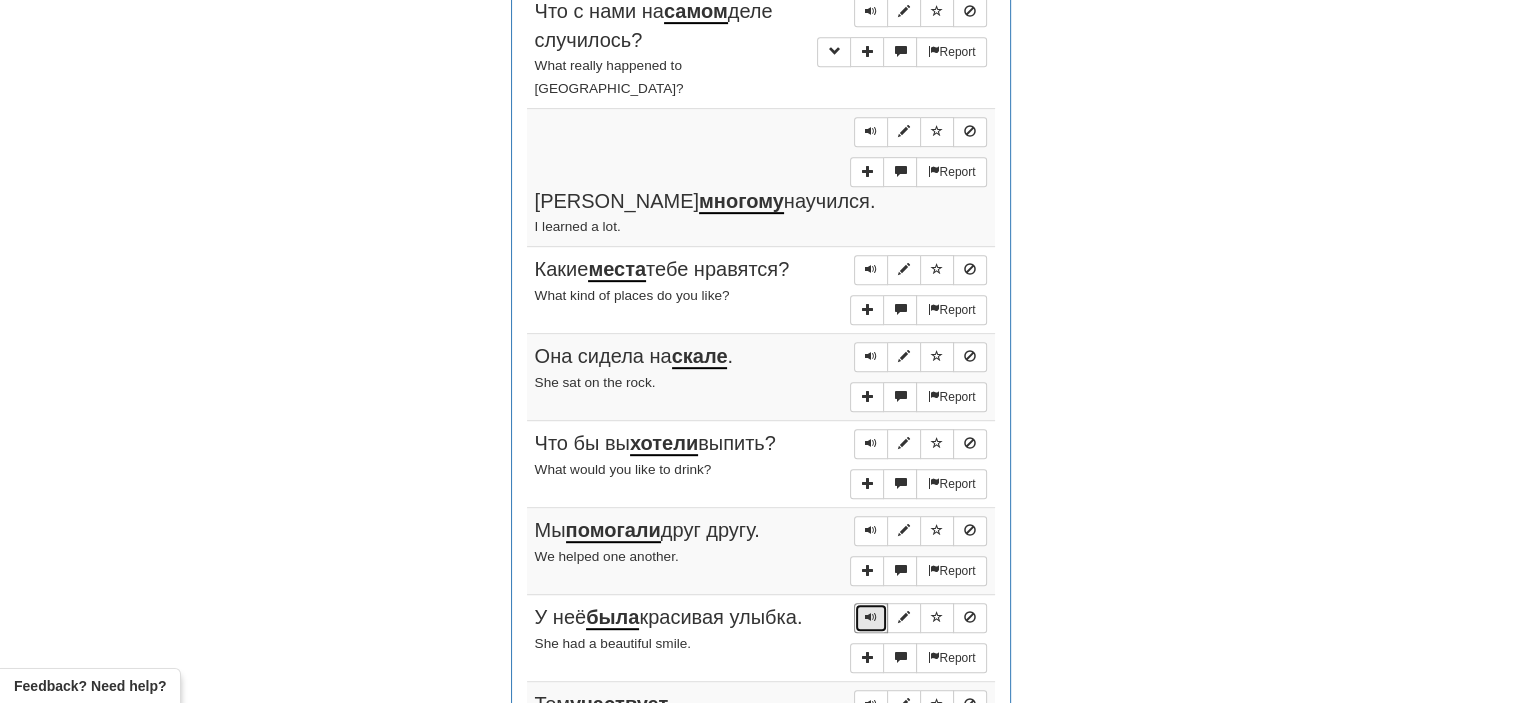 click at bounding box center (871, 617) 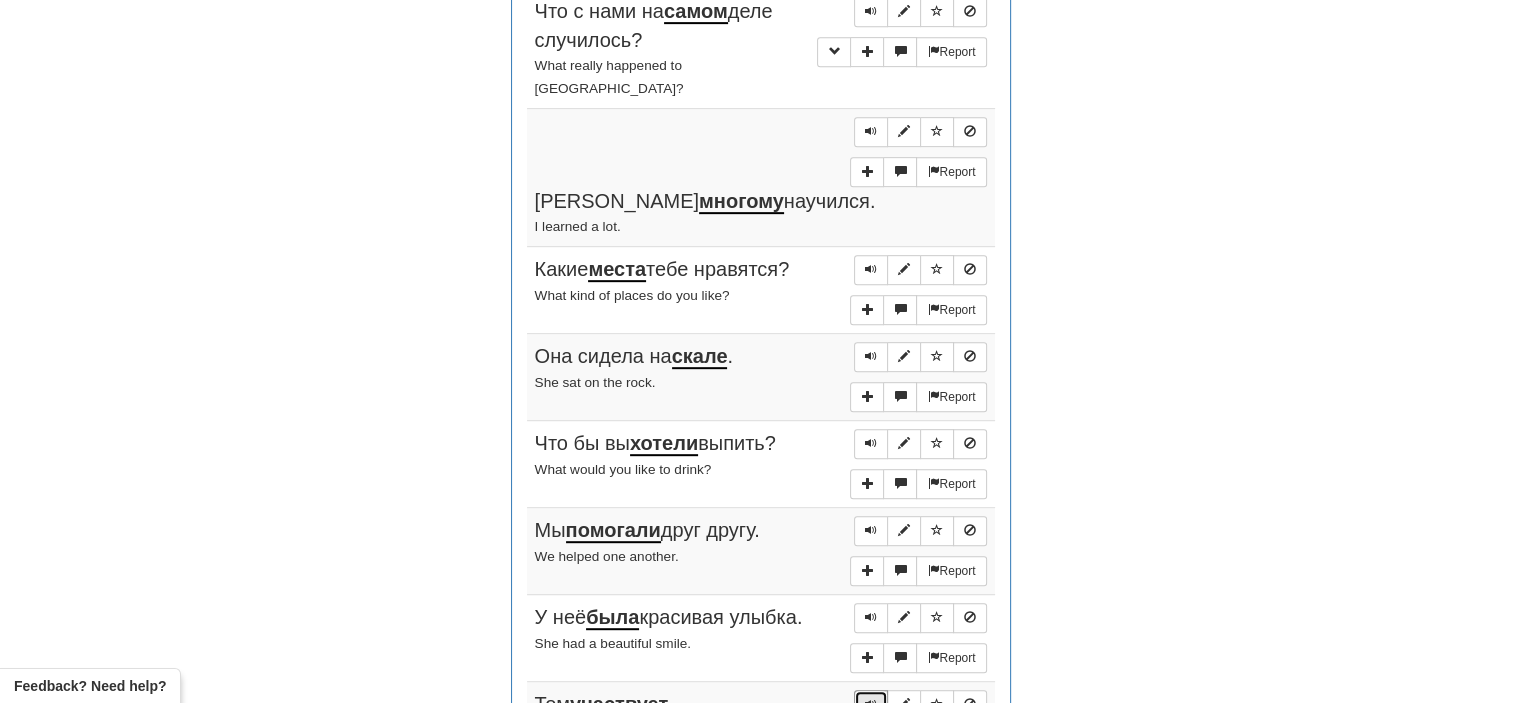 click at bounding box center [871, 705] 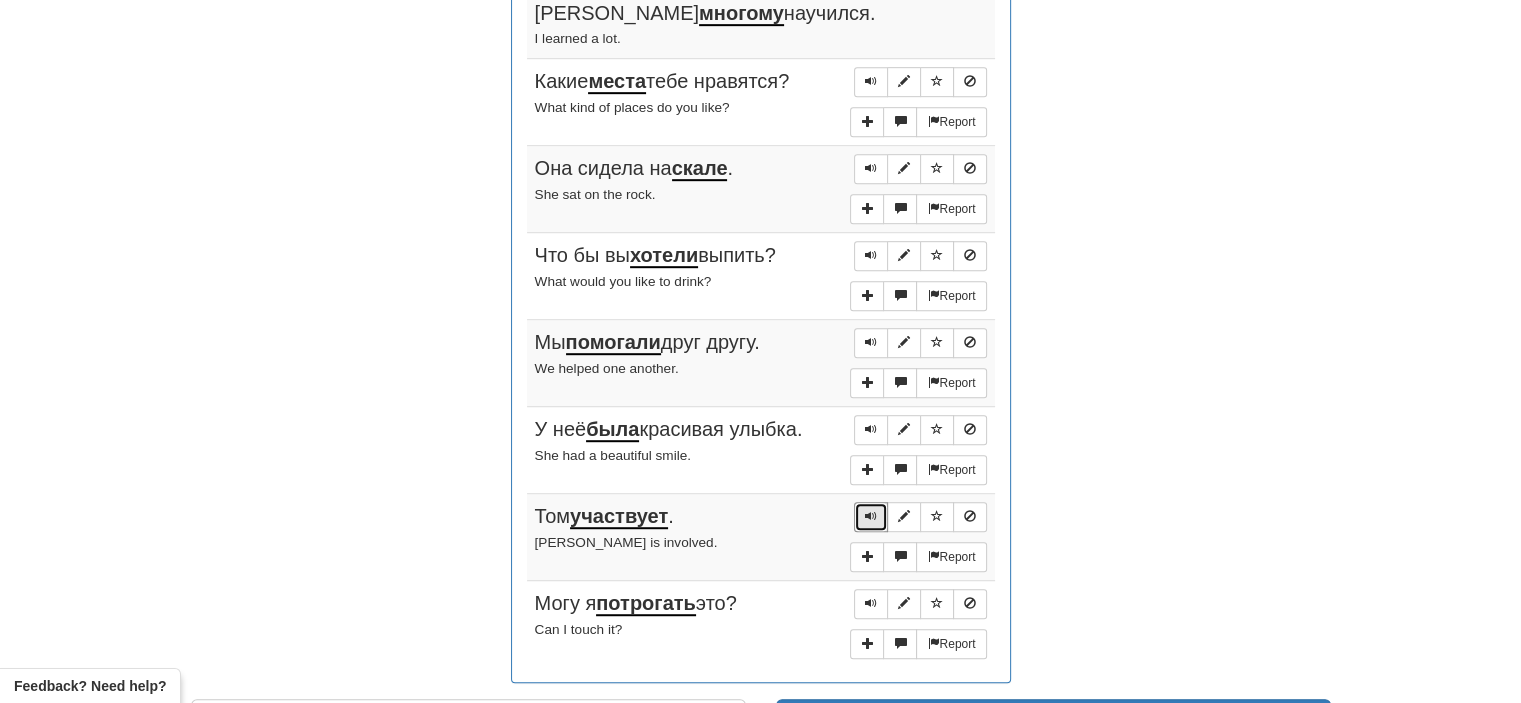 scroll, scrollTop: 1132, scrollLeft: 0, axis: vertical 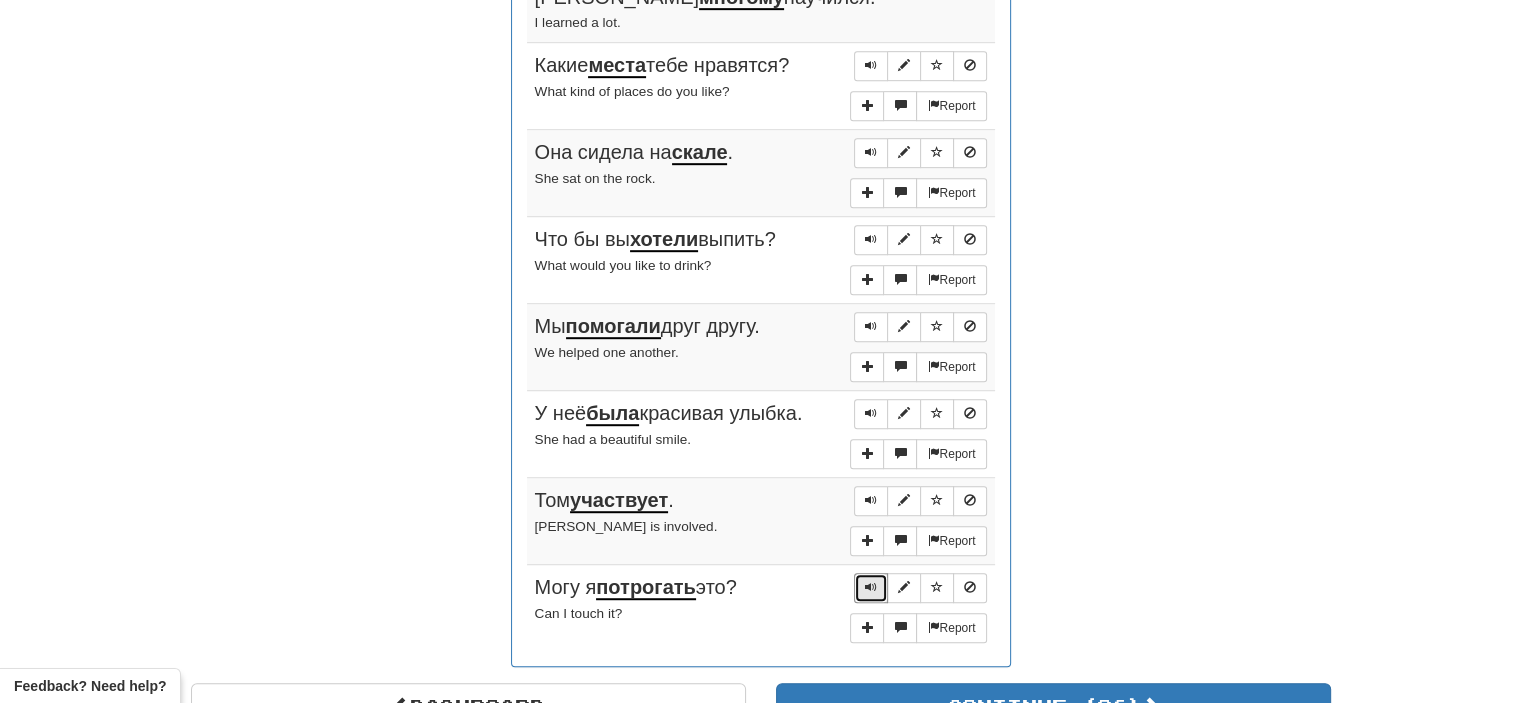 click at bounding box center (871, 587) 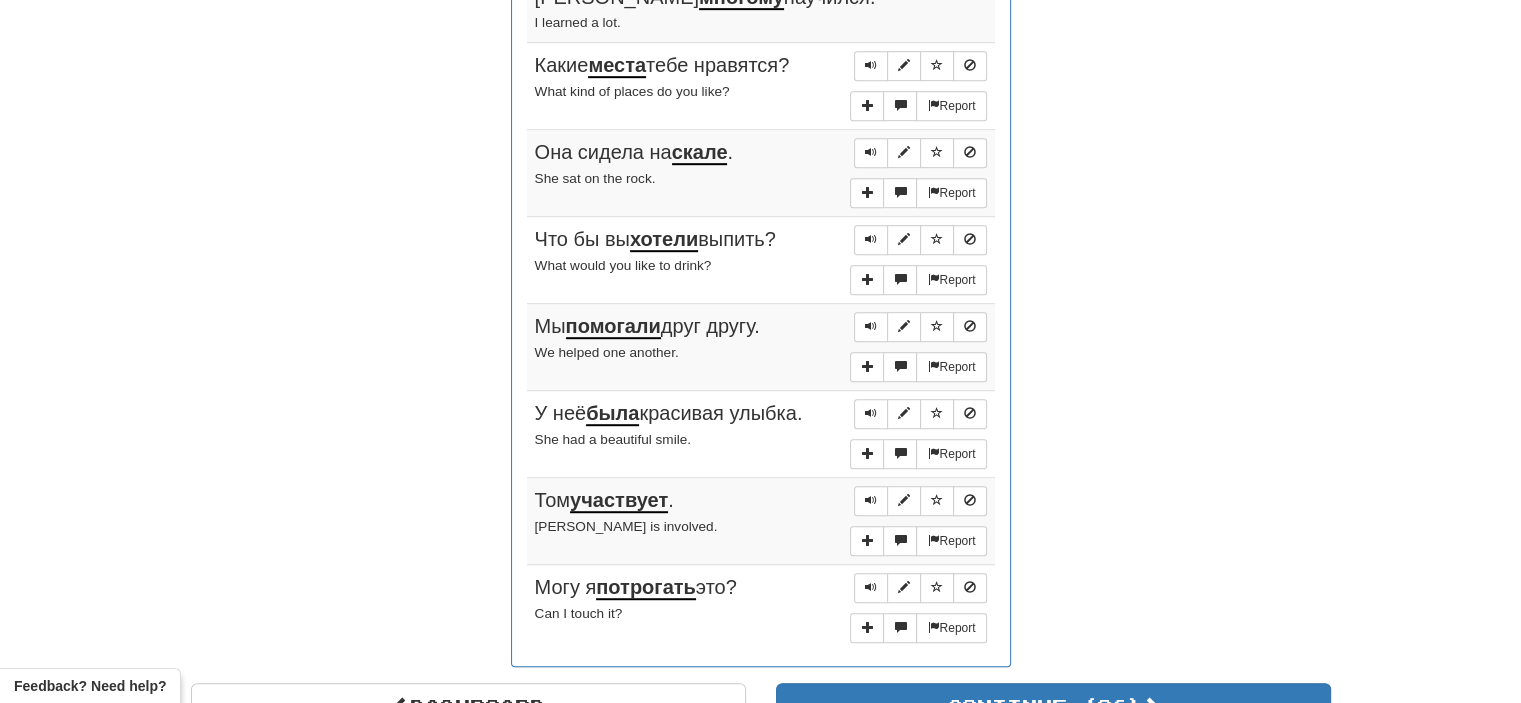 drag, startPoint x: 903, startPoint y: 624, endPoint x: 396, endPoint y: 496, distance: 522.9082 